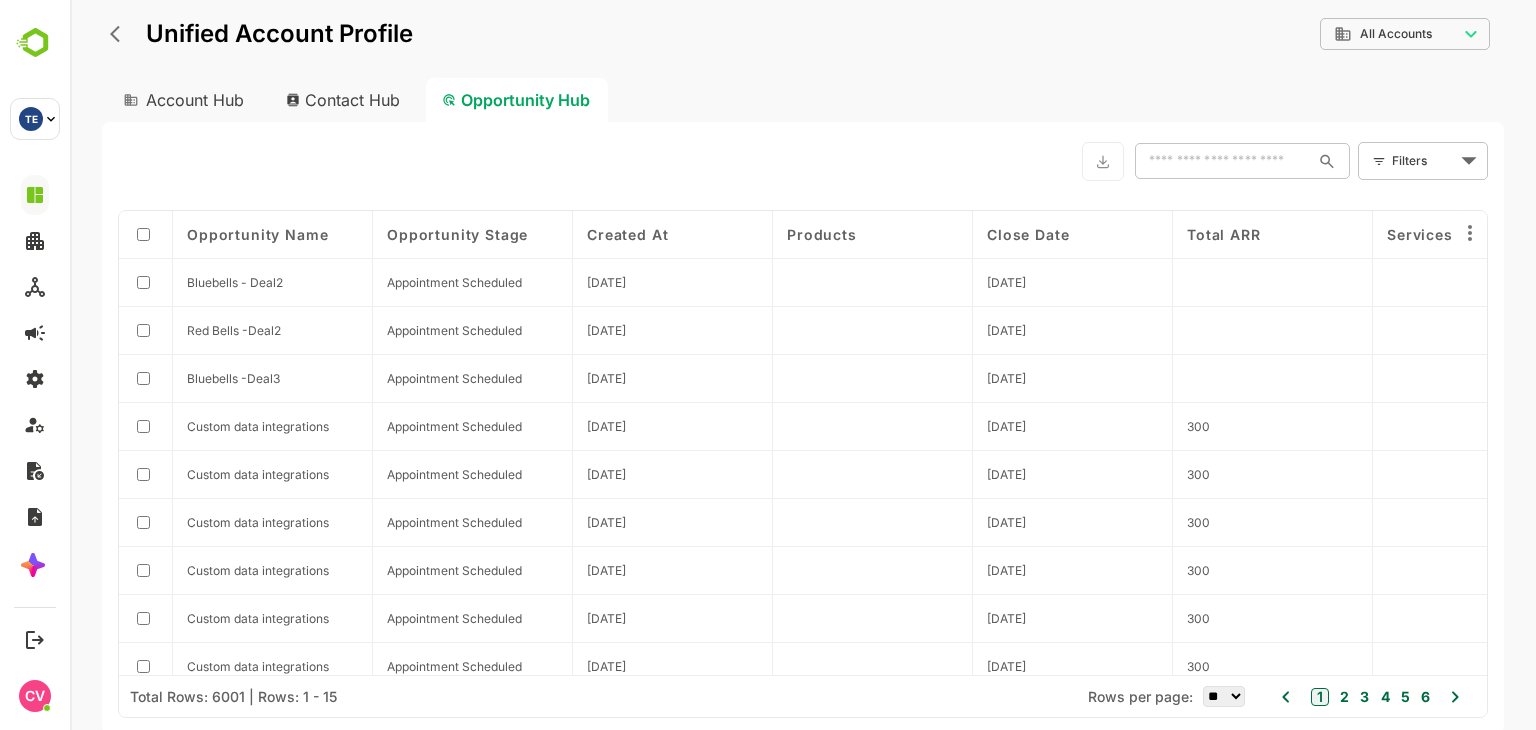 scroll, scrollTop: 0, scrollLeft: 0, axis: both 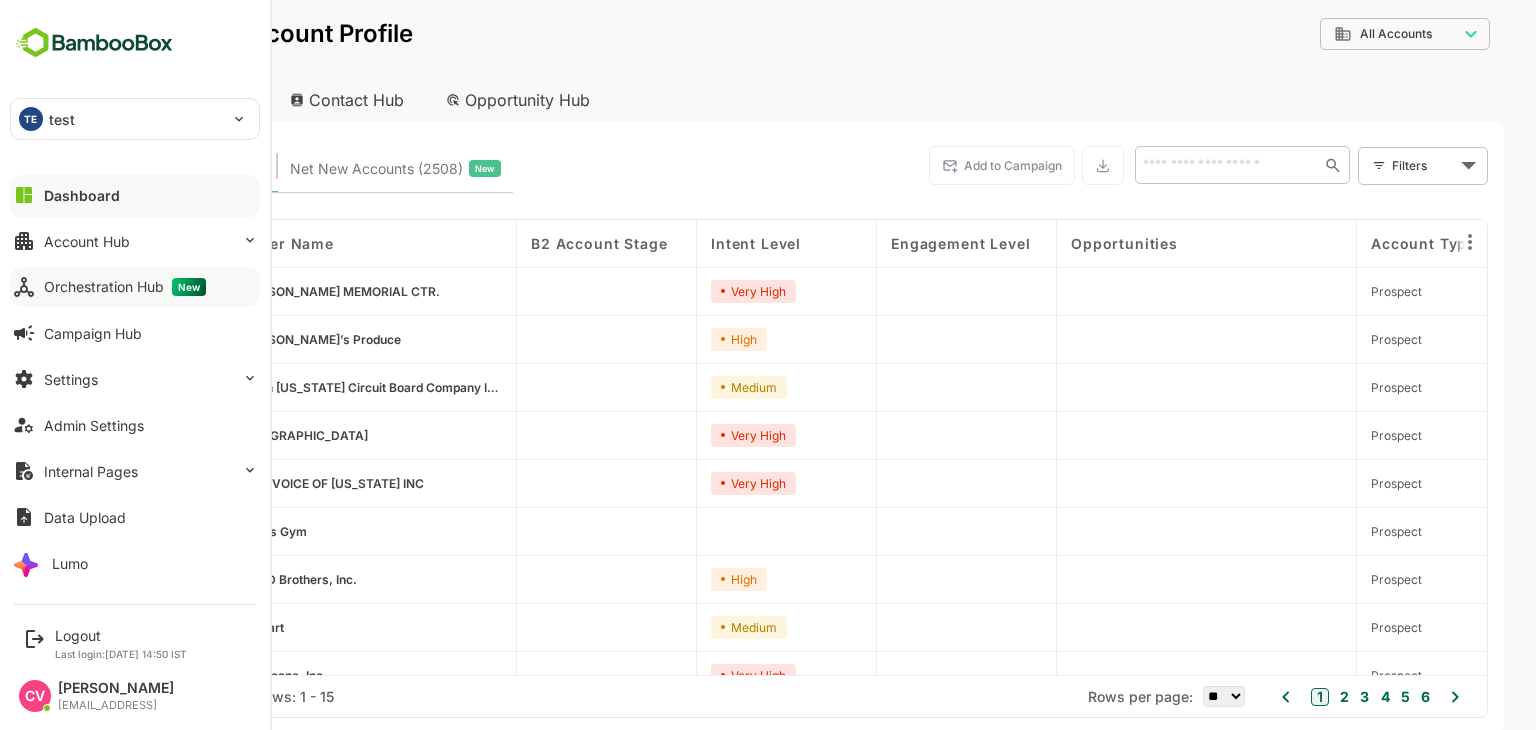 click on "Orchestration Hub New" at bounding box center (125, 287) 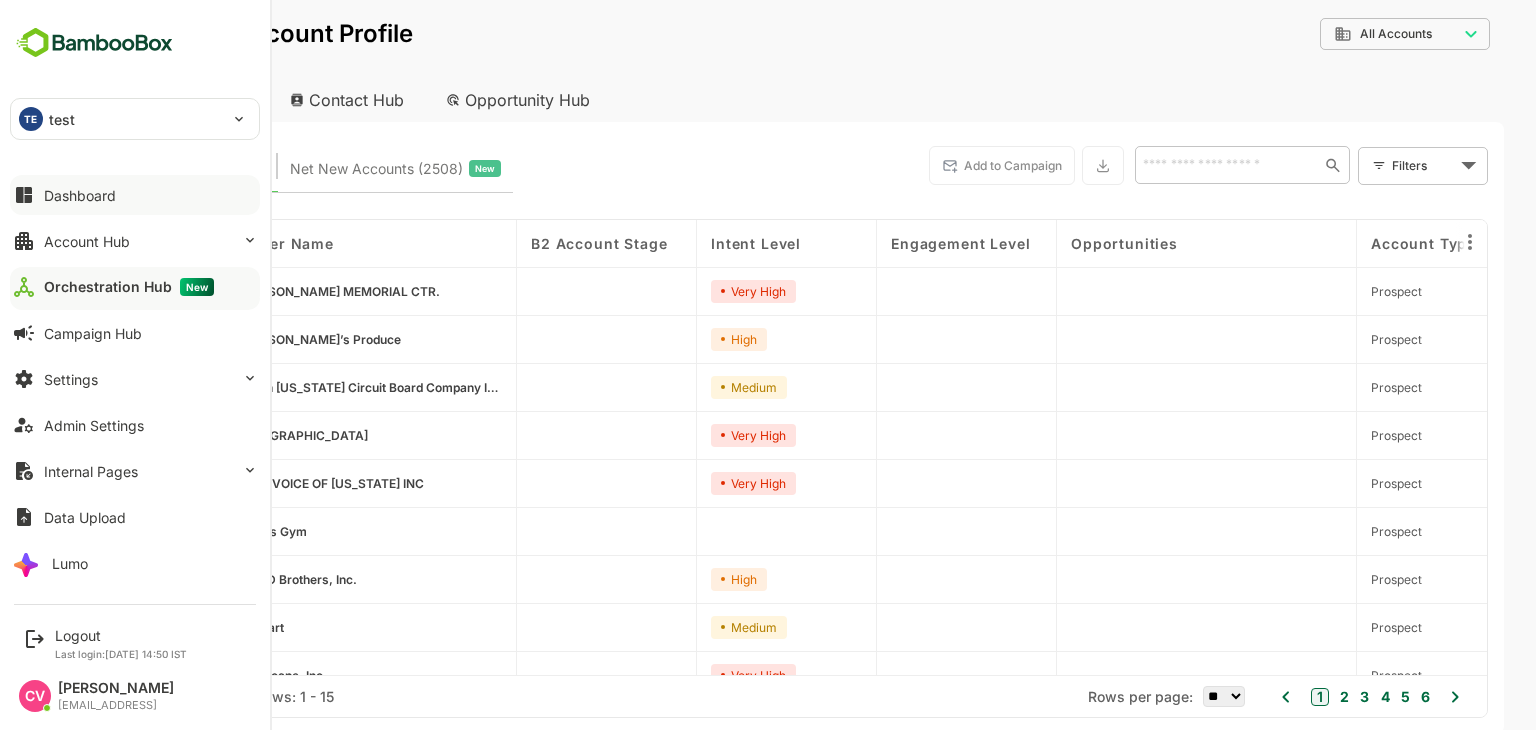 click on "Dashboard" at bounding box center (80, 195) 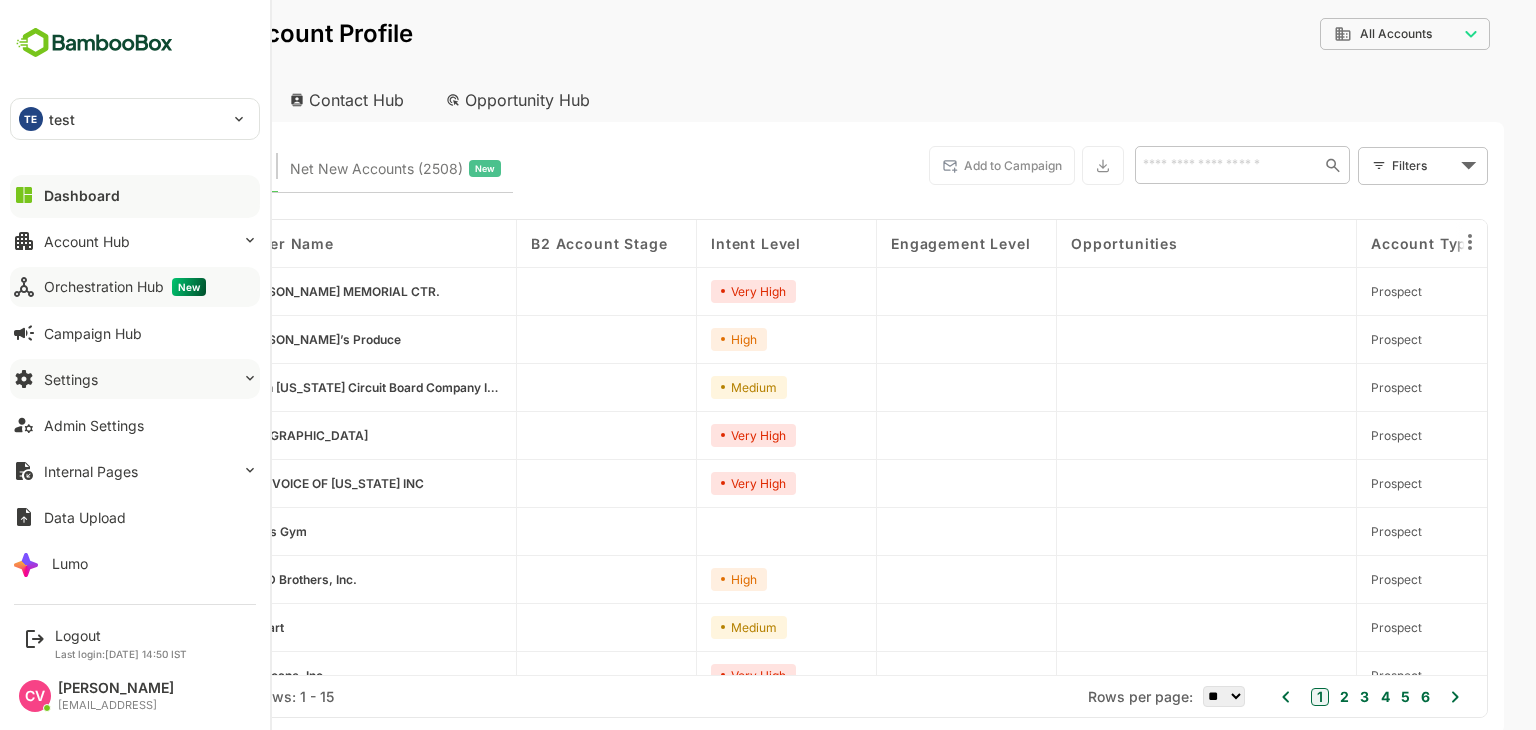 click on "Settings" at bounding box center (71, 379) 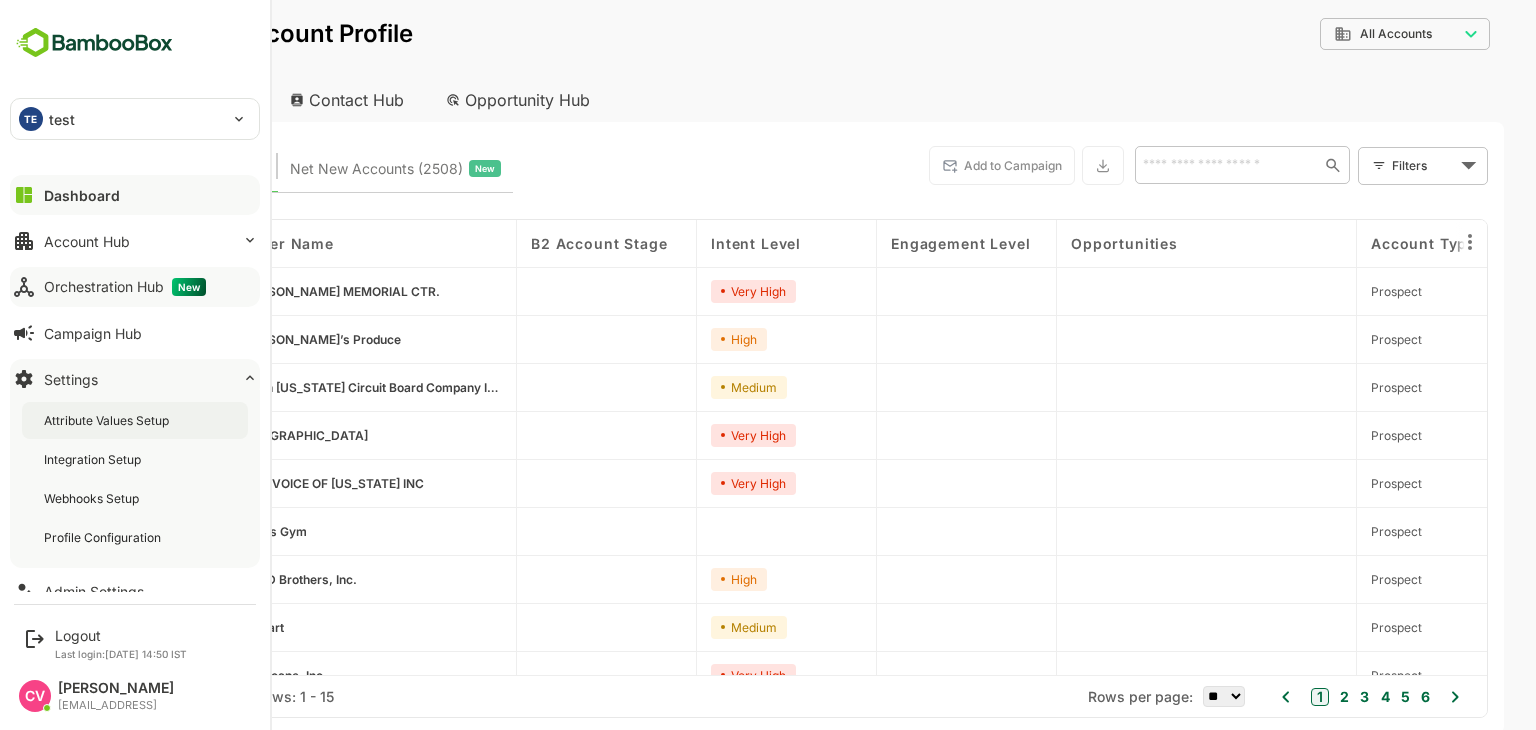 click on "Attribute Values Setup" at bounding box center [135, 420] 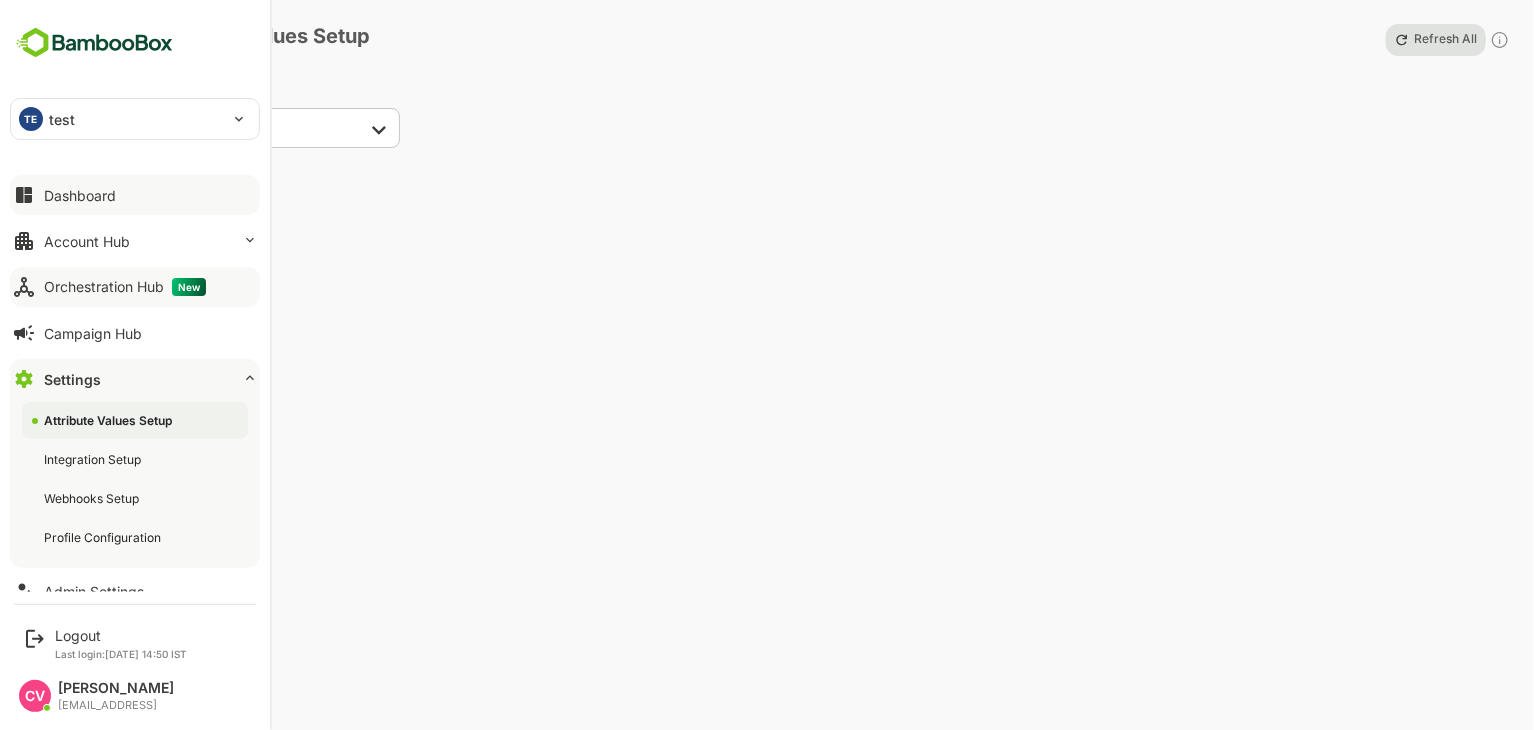 click on "Dashboard" at bounding box center (80, 195) 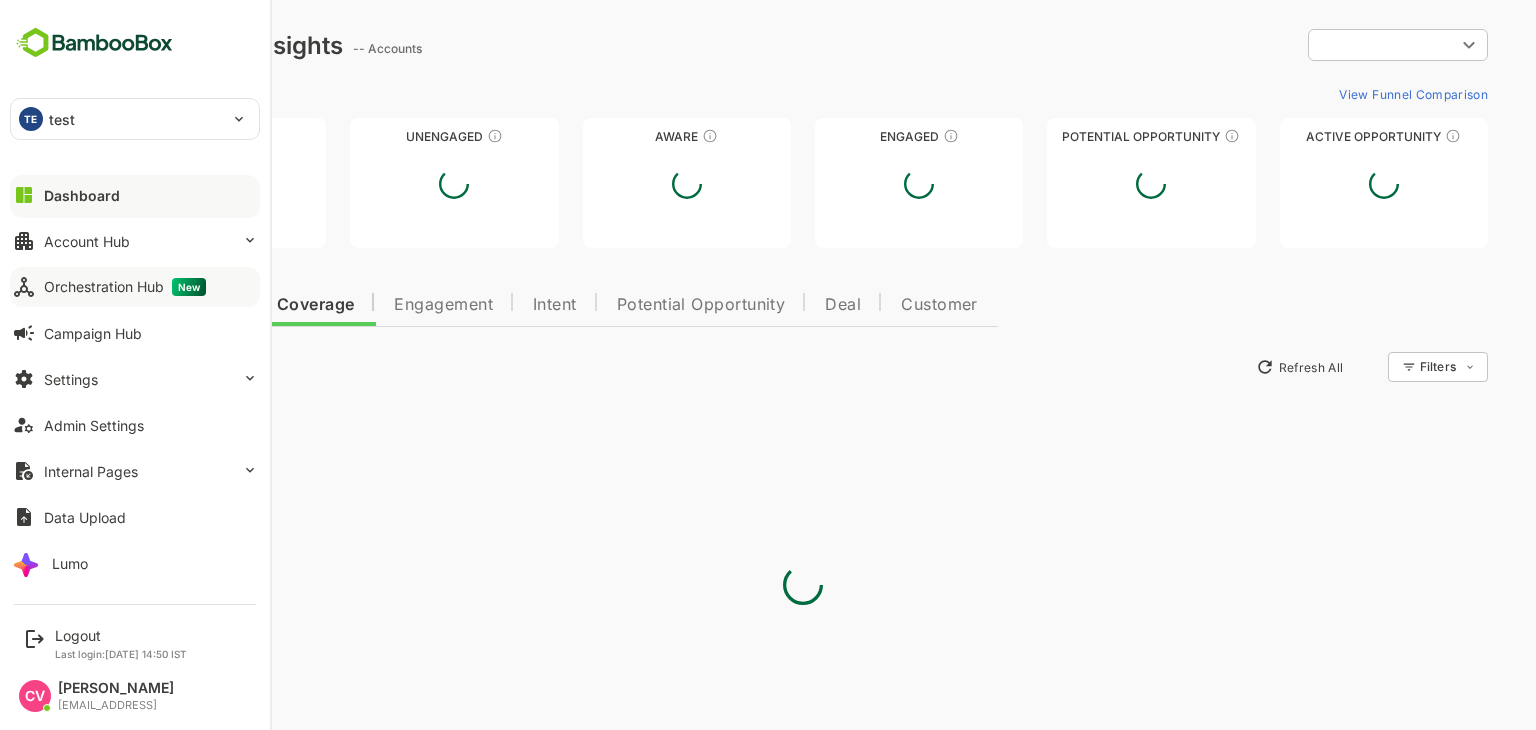 scroll, scrollTop: 0, scrollLeft: 0, axis: both 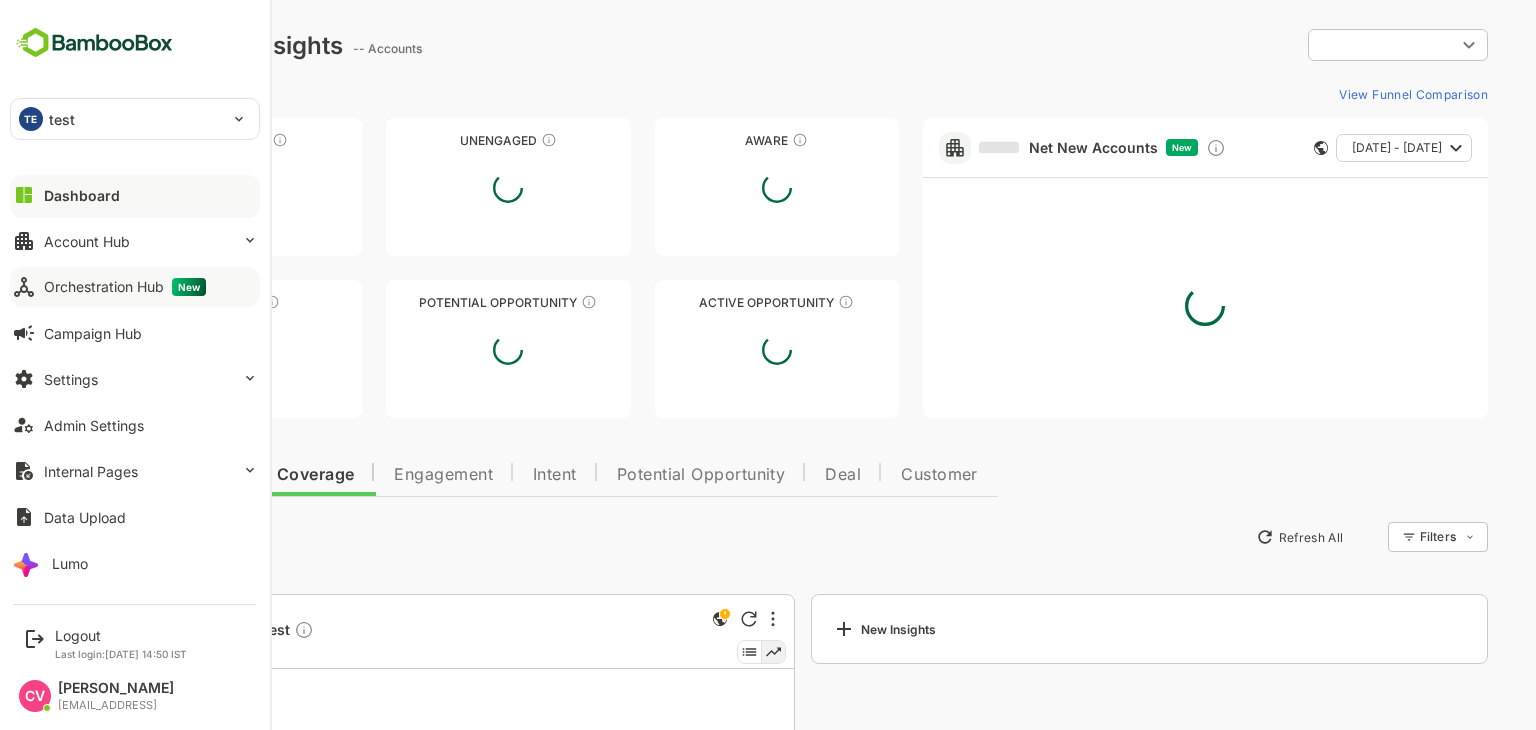 type on "**********" 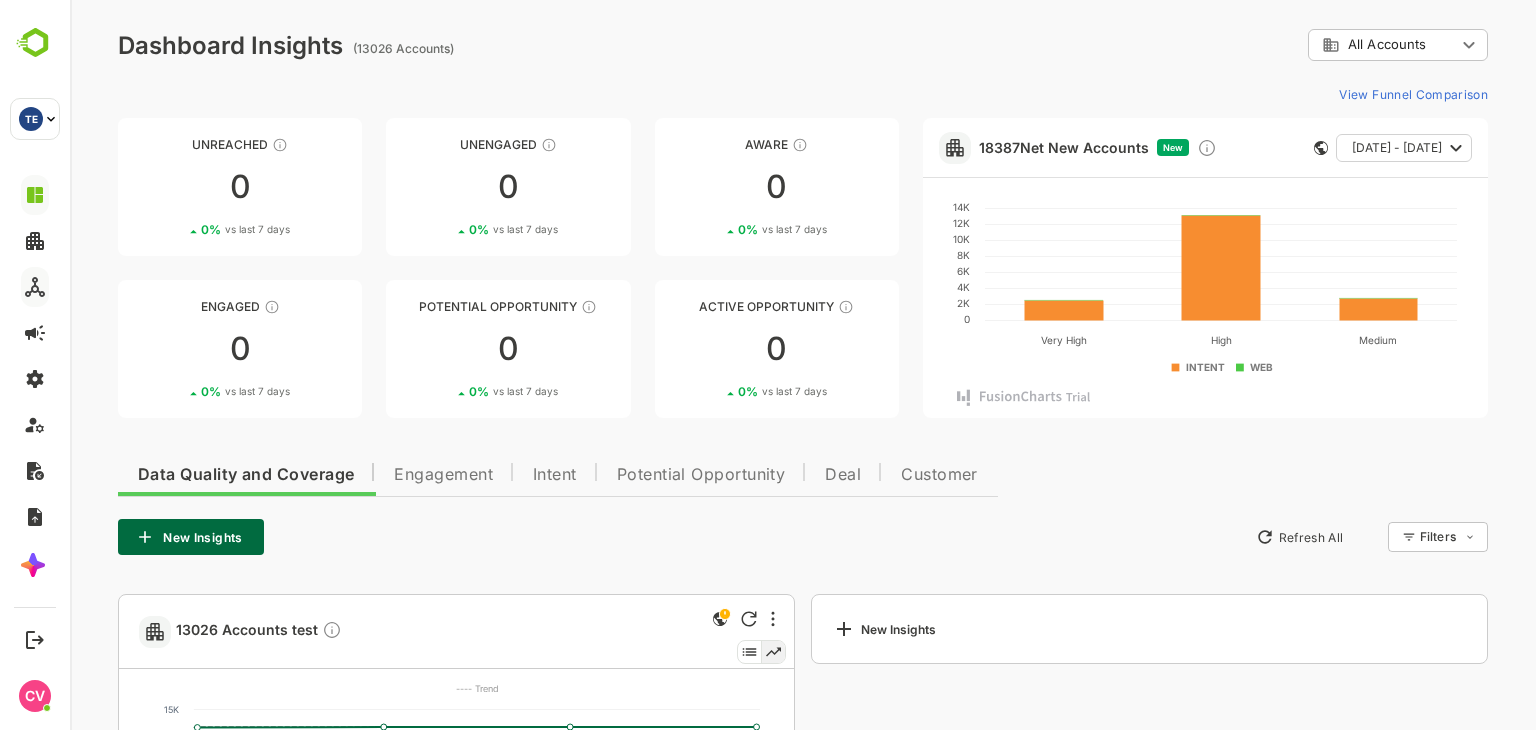 click on "**********" at bounding box center [803, 45] 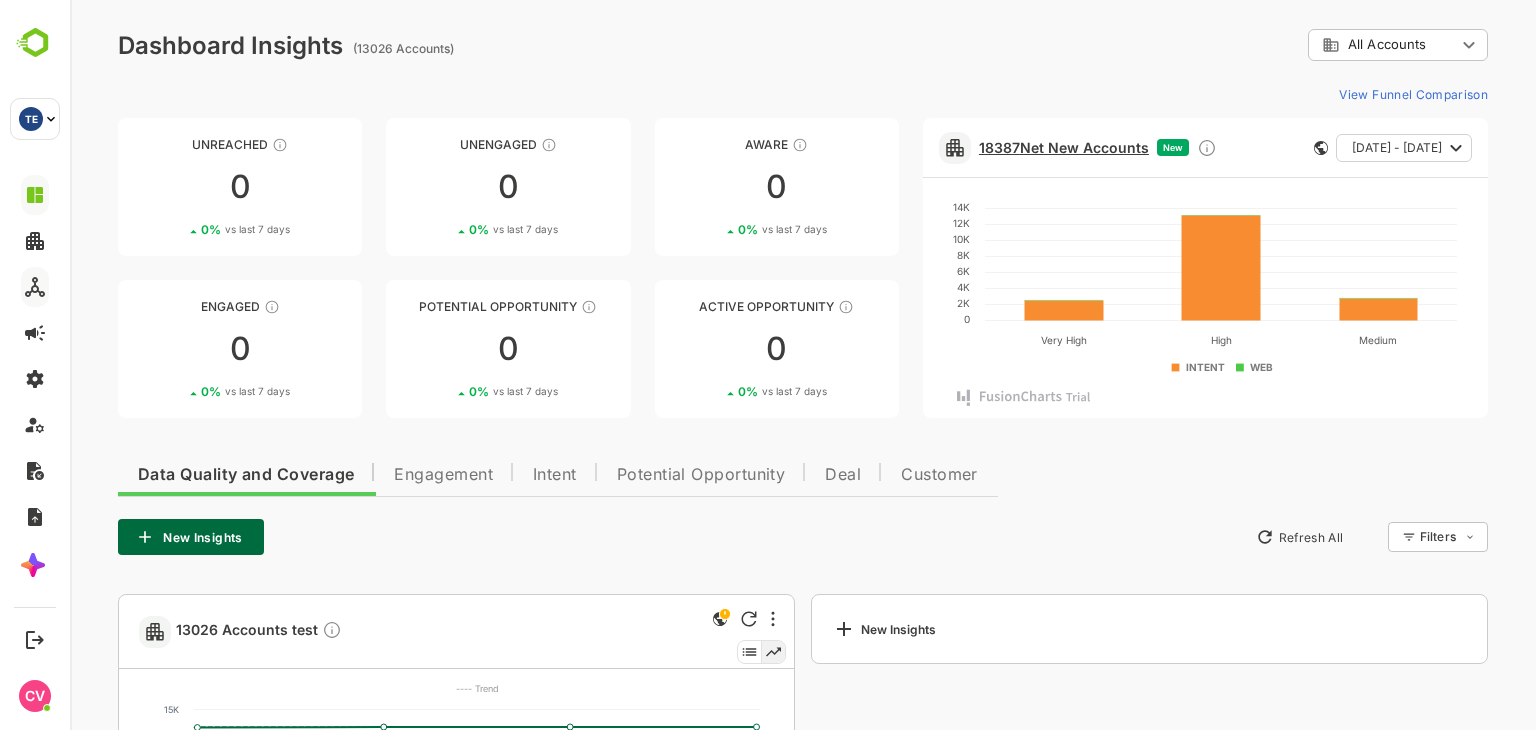 click on "18387  Net New Accounts" at bounding box center (1064, 147) 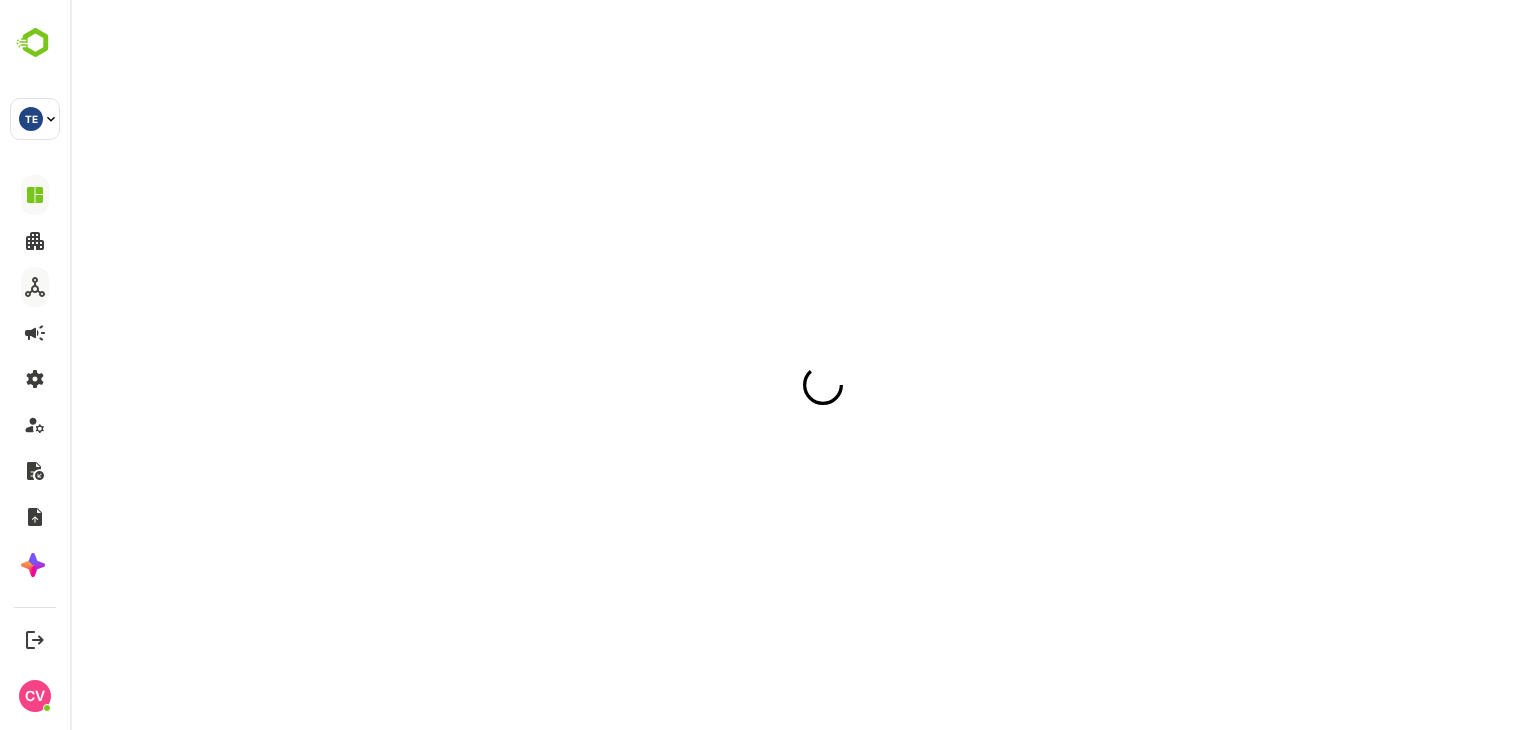 scroll, scrollTop: 0, scrollLeft: 0, axis: both 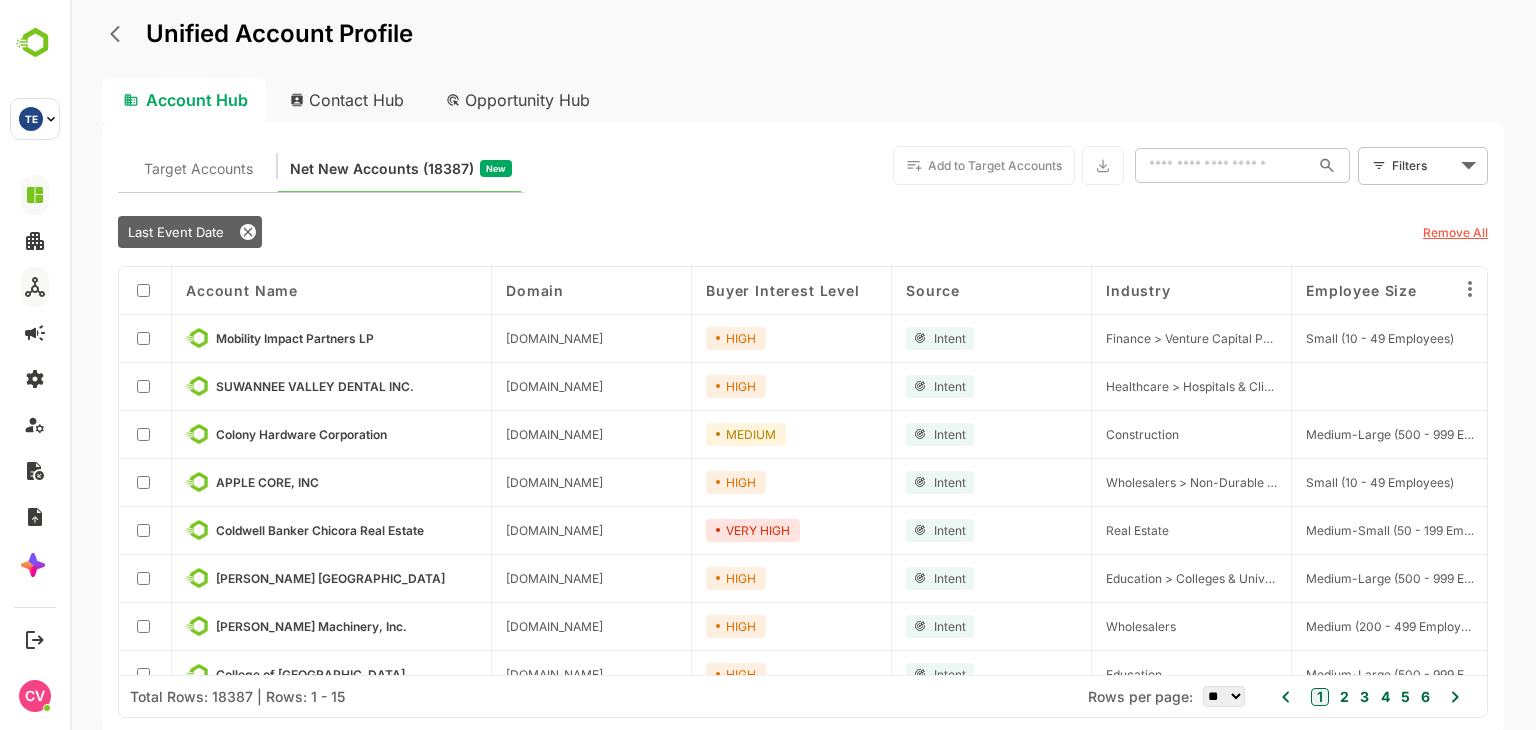 click on "Unified Account Profile" at bounding box center [803, 47] 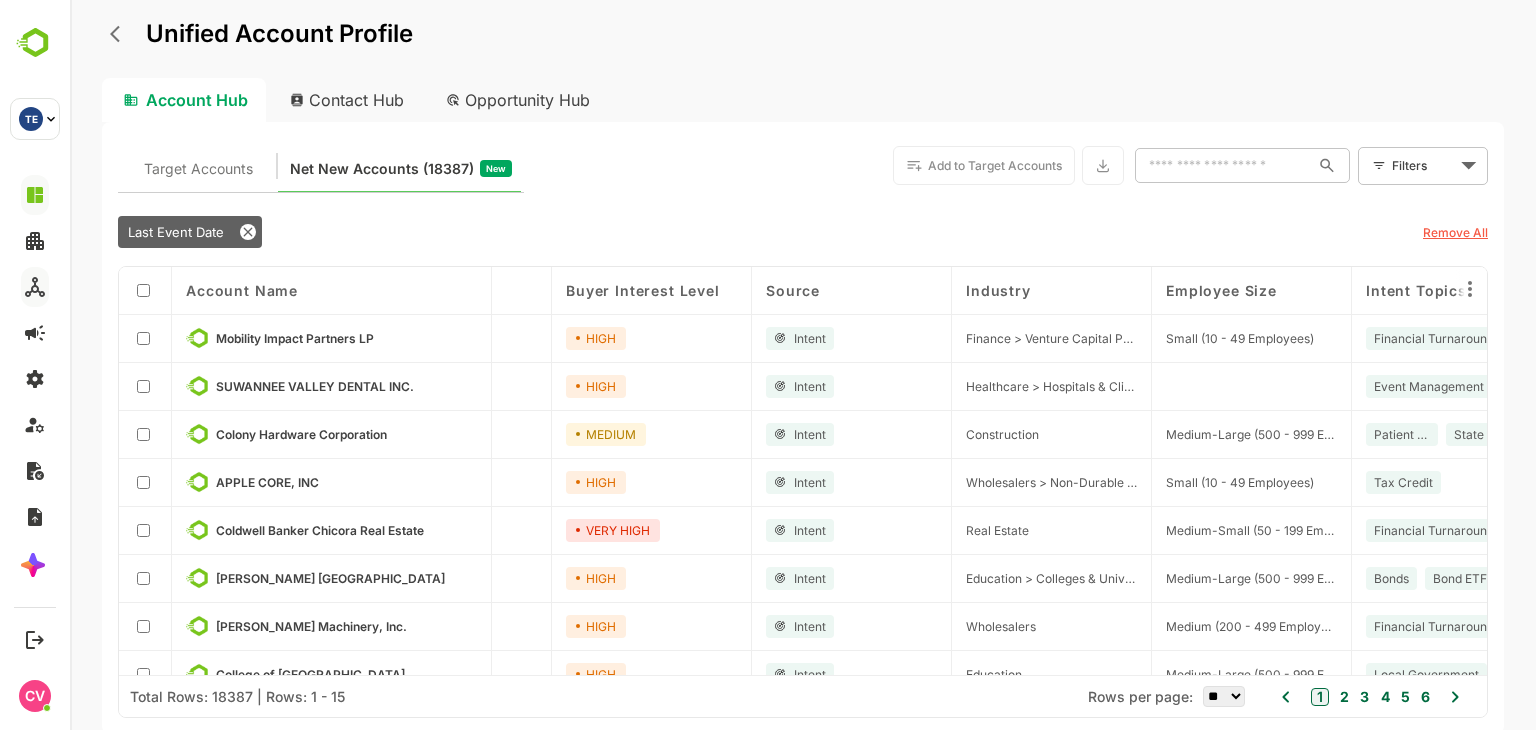 scroll, scrollTop: 0, scrollLeft: 0, axis: both 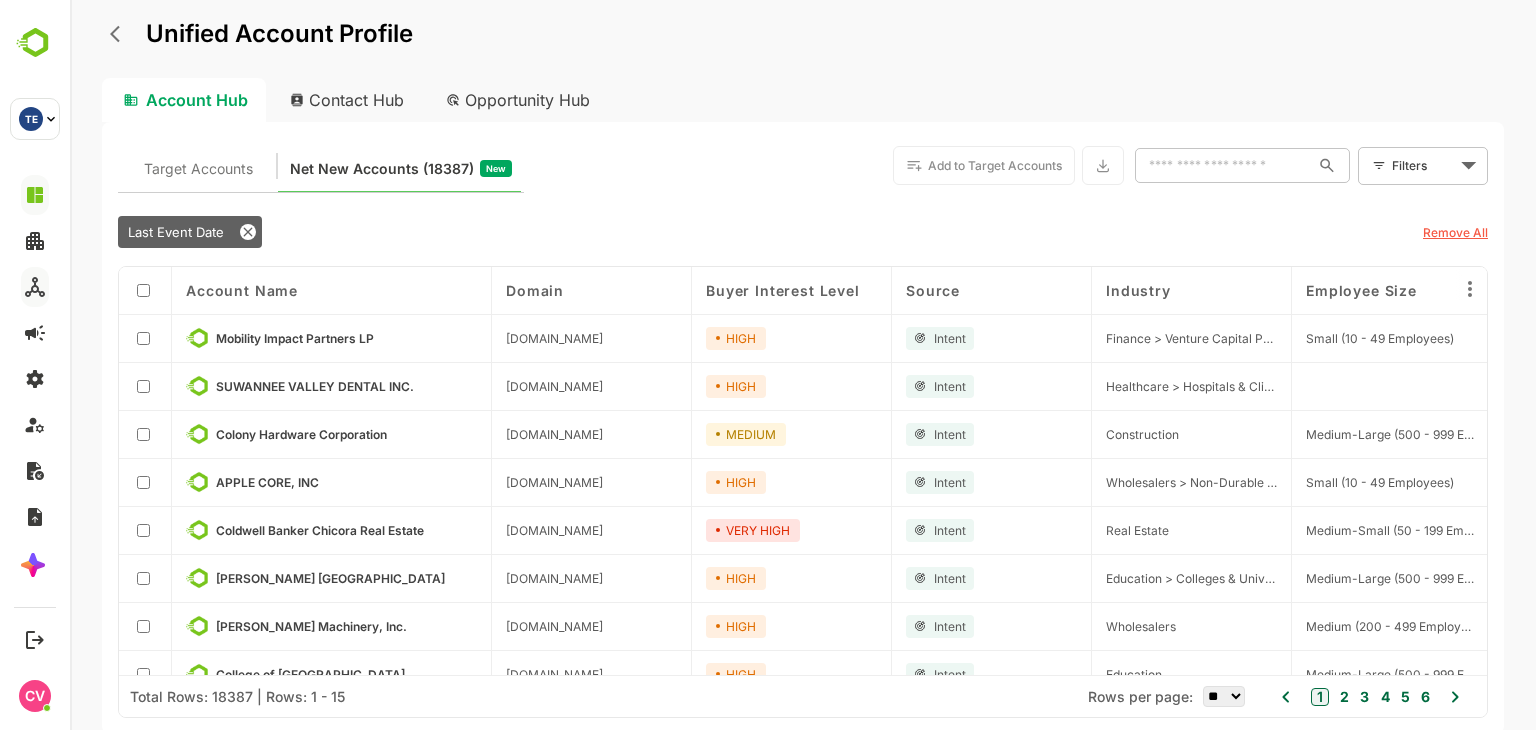 click on "Unified Account Profile" at bounding box center (803, 47) 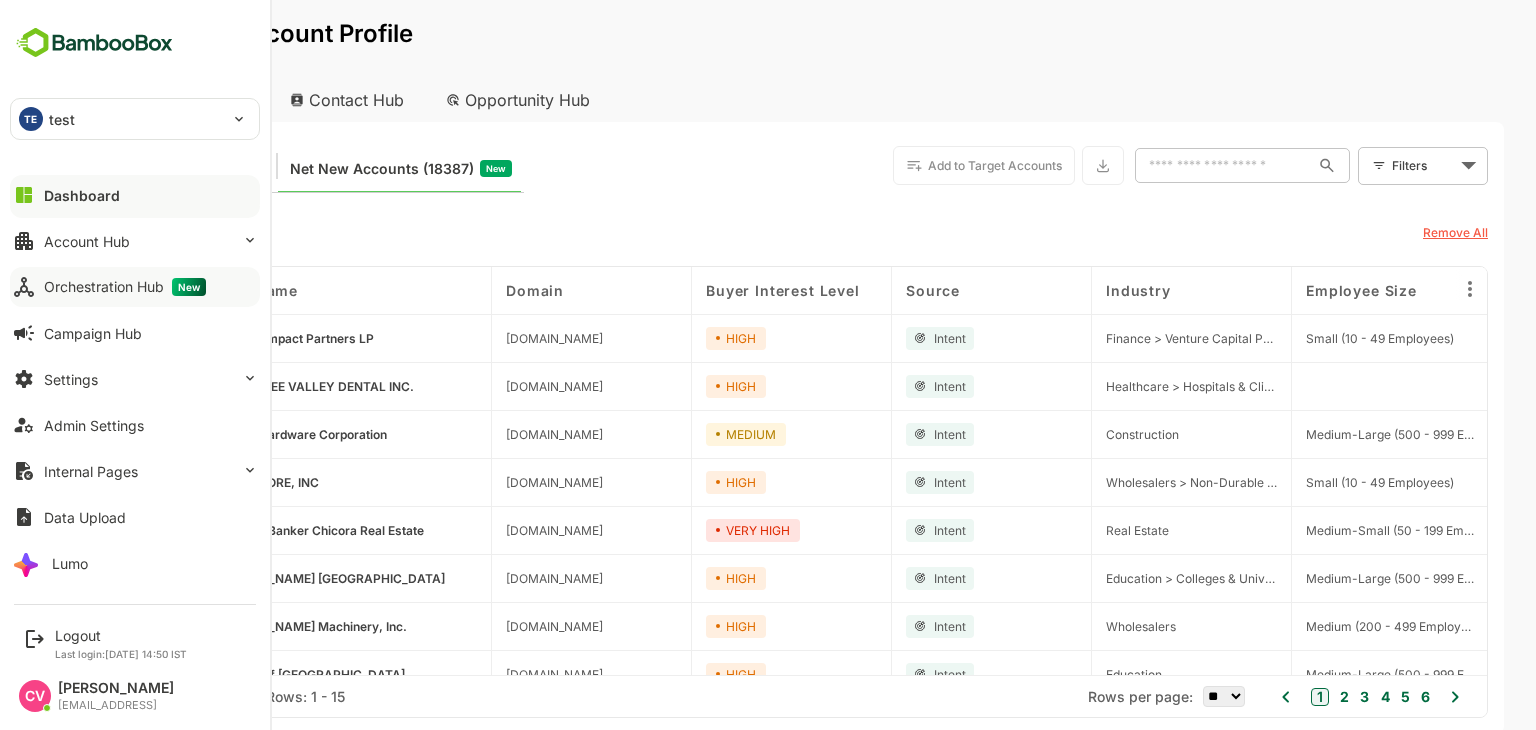 click on "Orchestration Hub New" at bounding box center [125, 287] 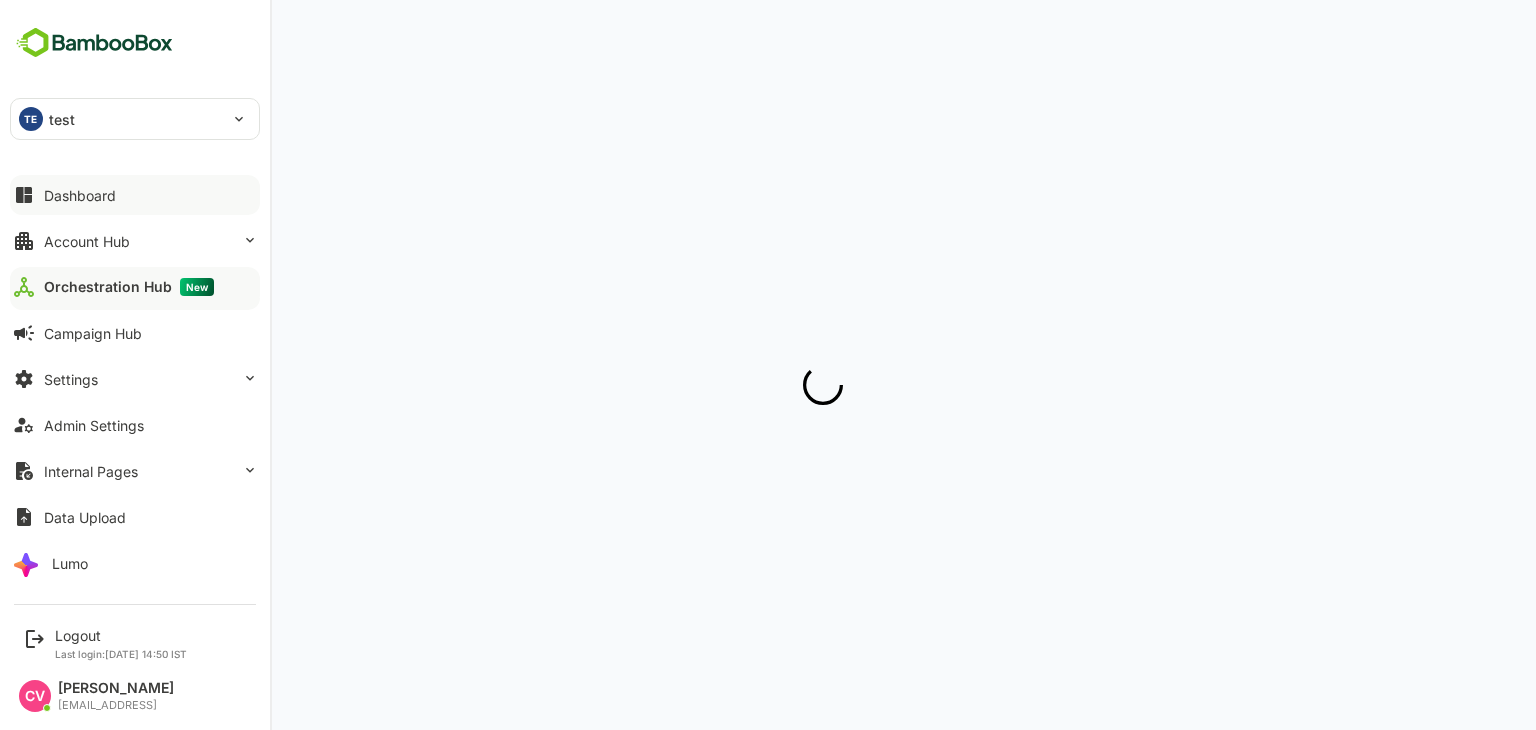 scroll, scrollTop: 0, scrollLeft: 0, axis: both 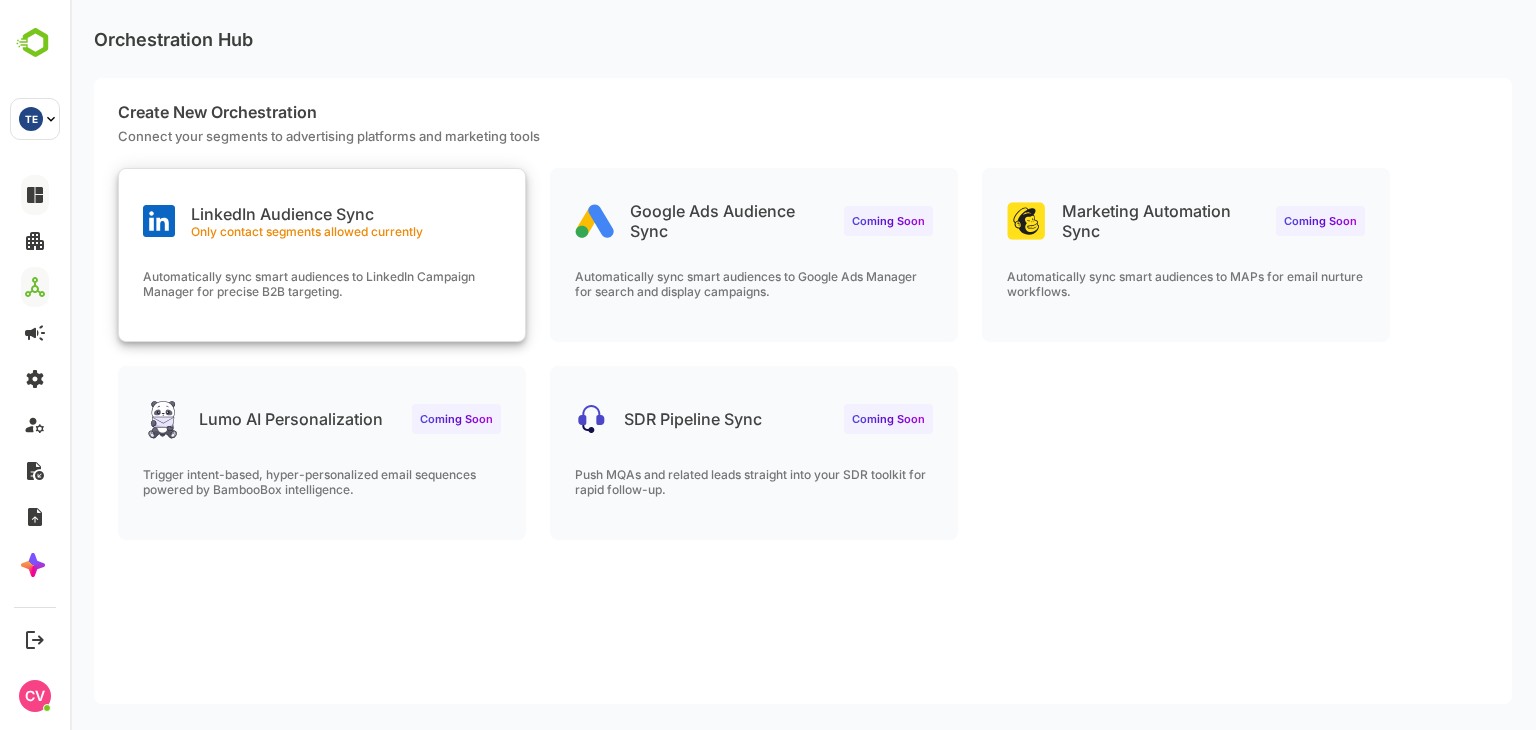 click on "LinkedIn Audience Sync Only contact segments allowed currently Automatically sync smart audiences to LinkedIn Campaign Manager for precise B2B targeting." at bounding box center [322, 255] 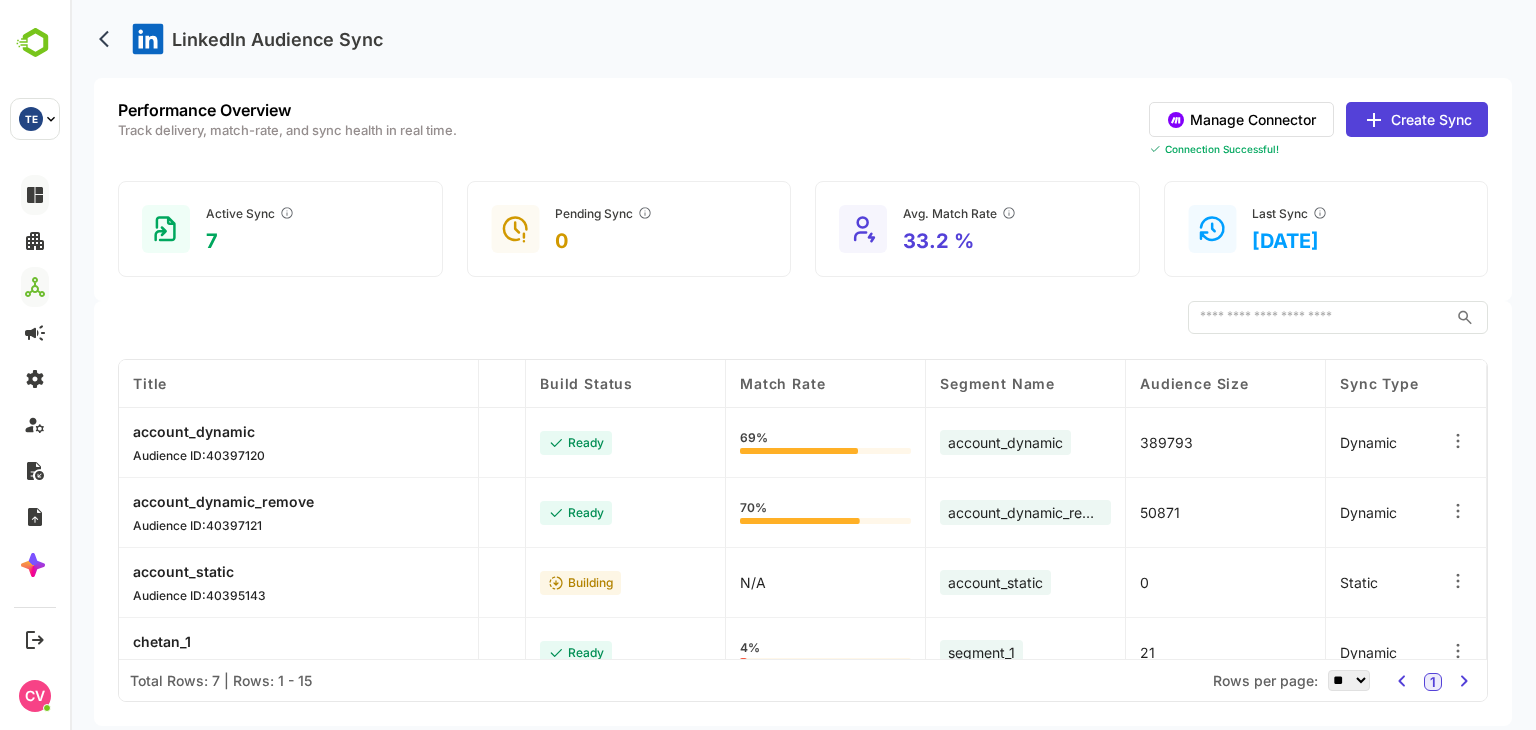 scroll, scrollTop: 0, scrollLeft: 0, axis: both 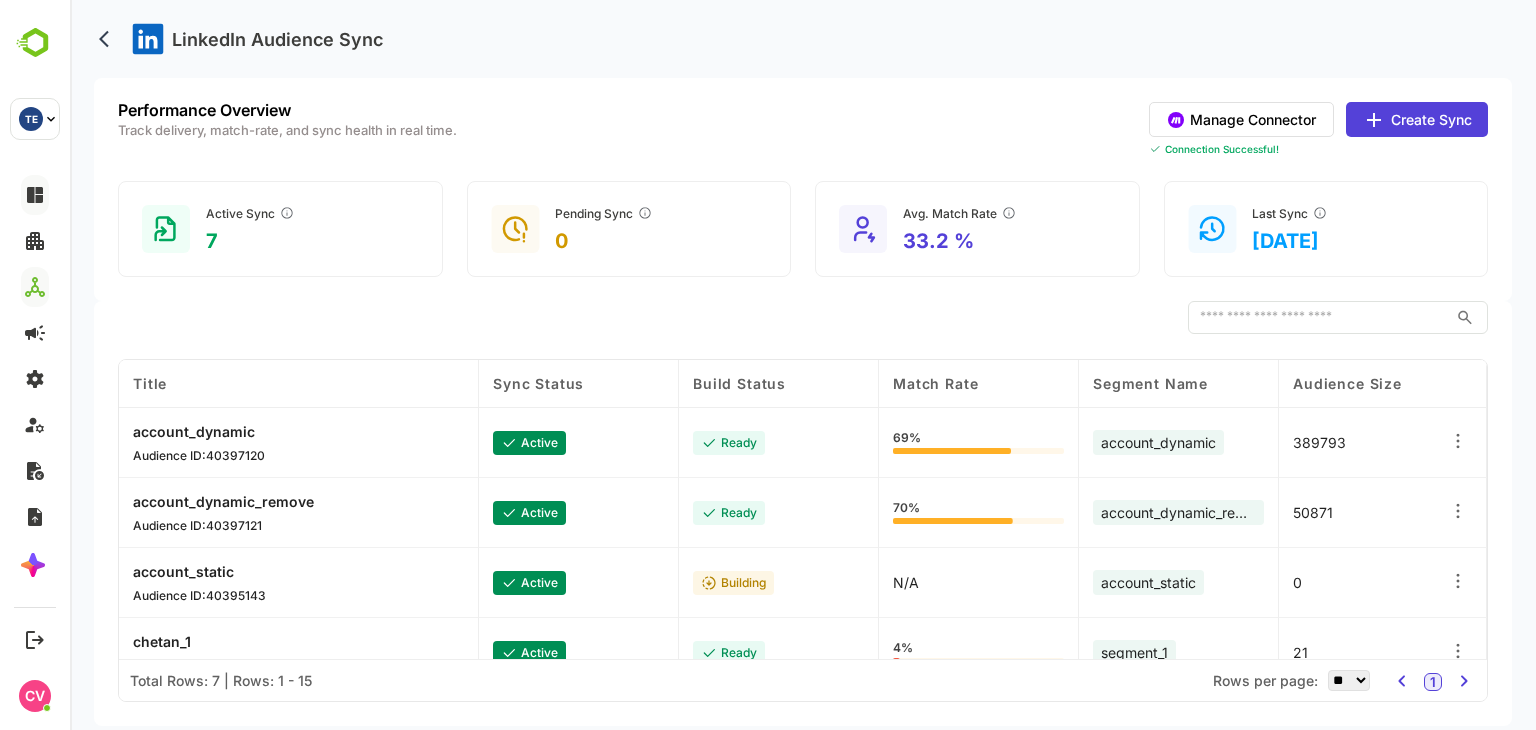 click on "account_dynamic_remove" at bounding box center [223, 501] 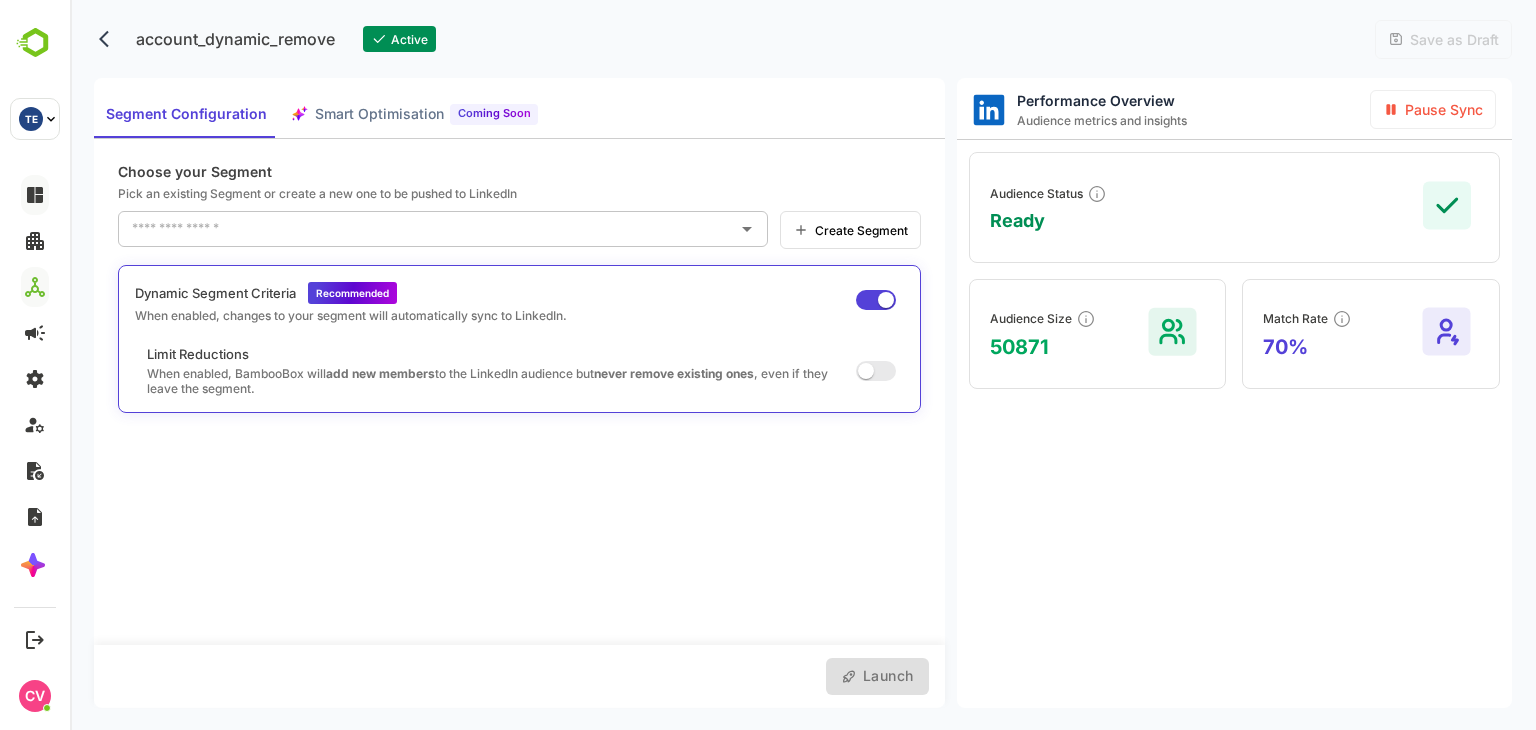 type on "**********" 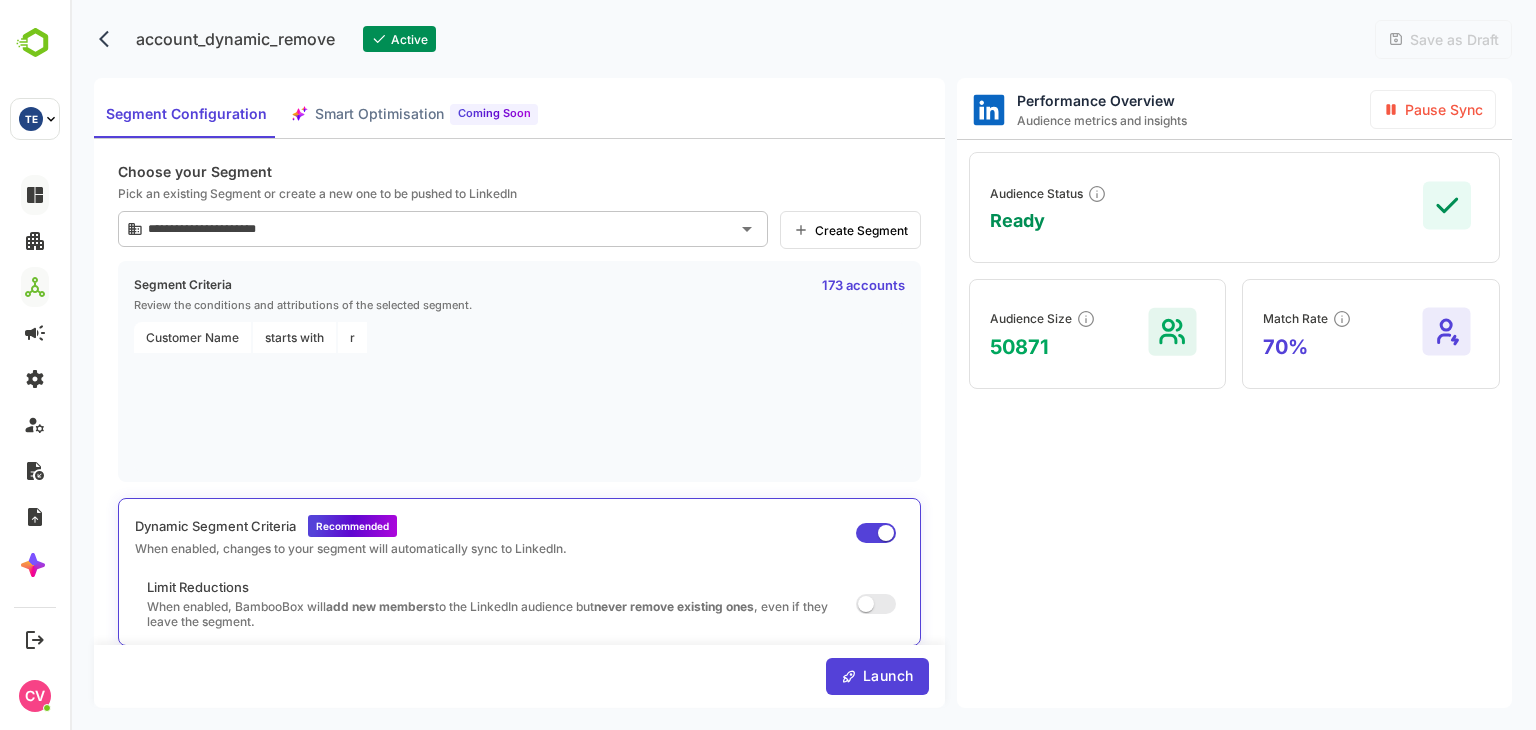 click on "account_dynamic_remove   Active Save as Draft" at bounding box center (803, 39) 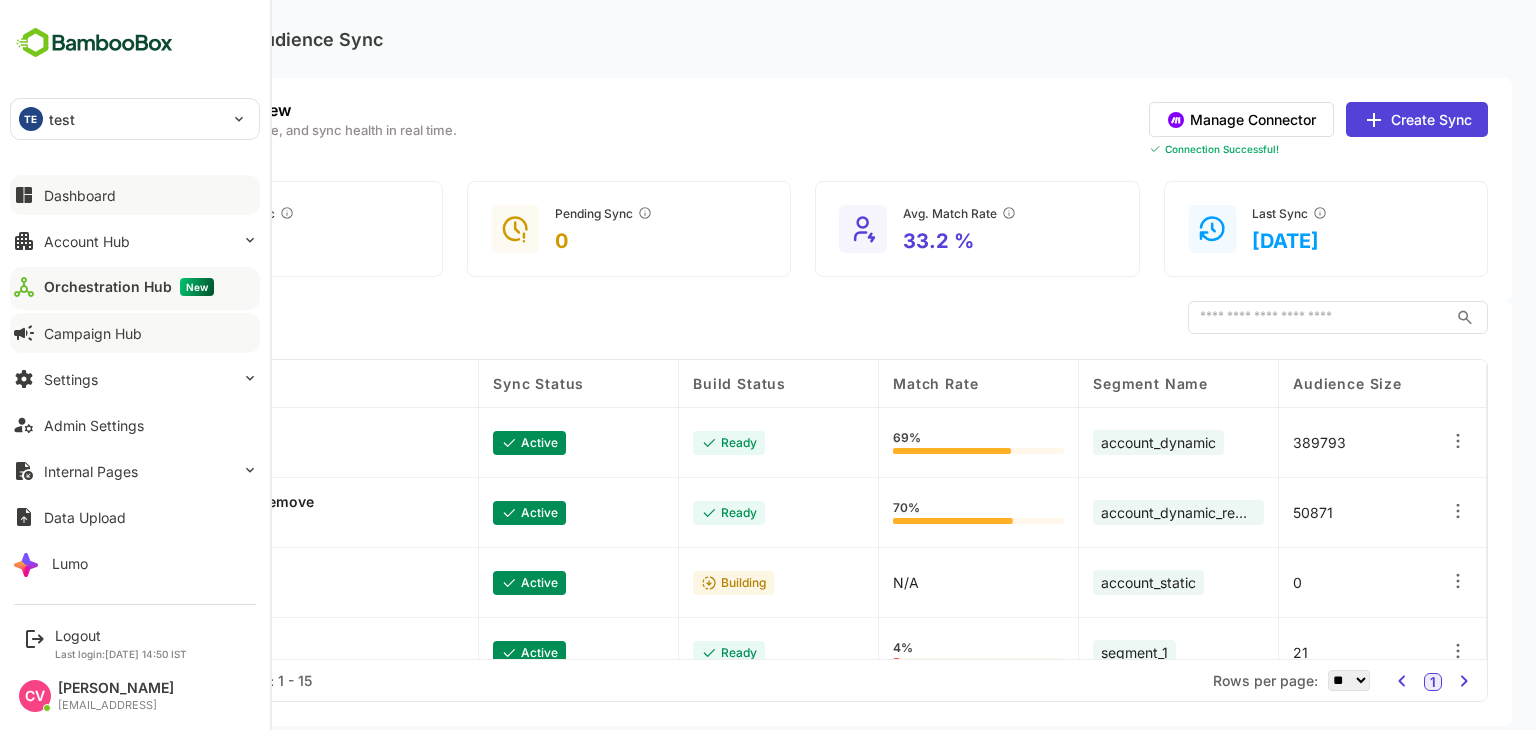 click on "Campaign Hub" at bounding box center [93, 333] 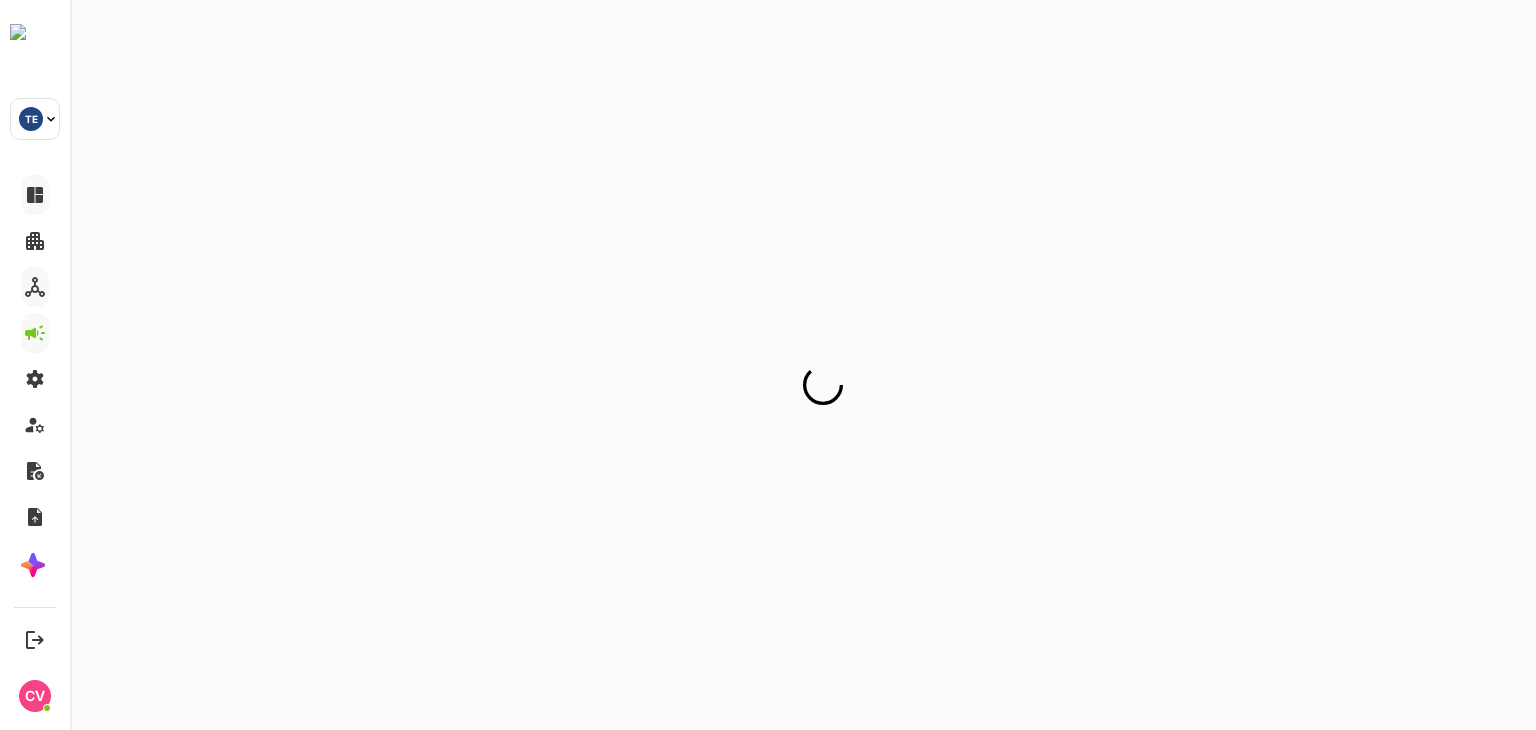 scroll, scrollTop: 0, scrollLeft: 0, axis: both 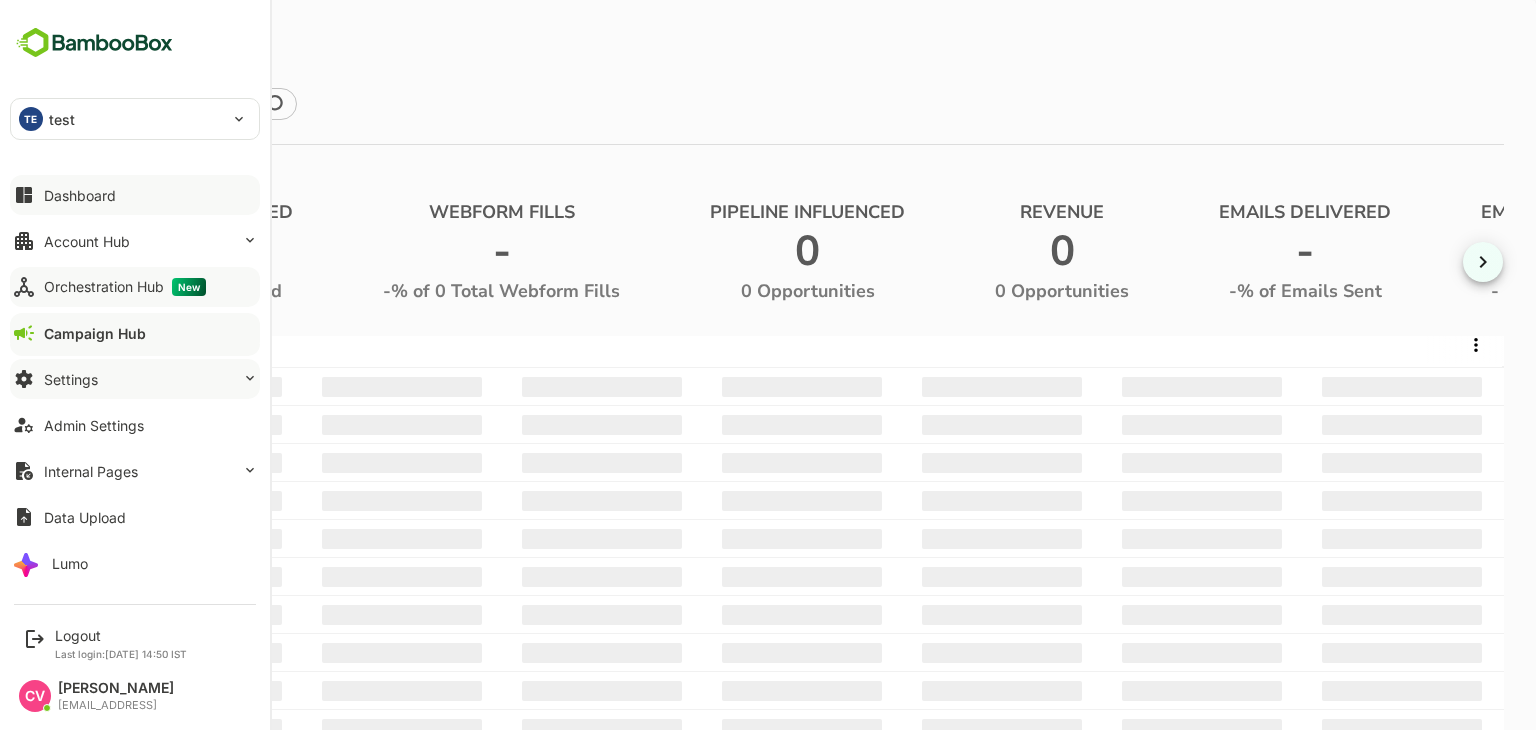 click on "Settings" at bounding box center (135, 379) 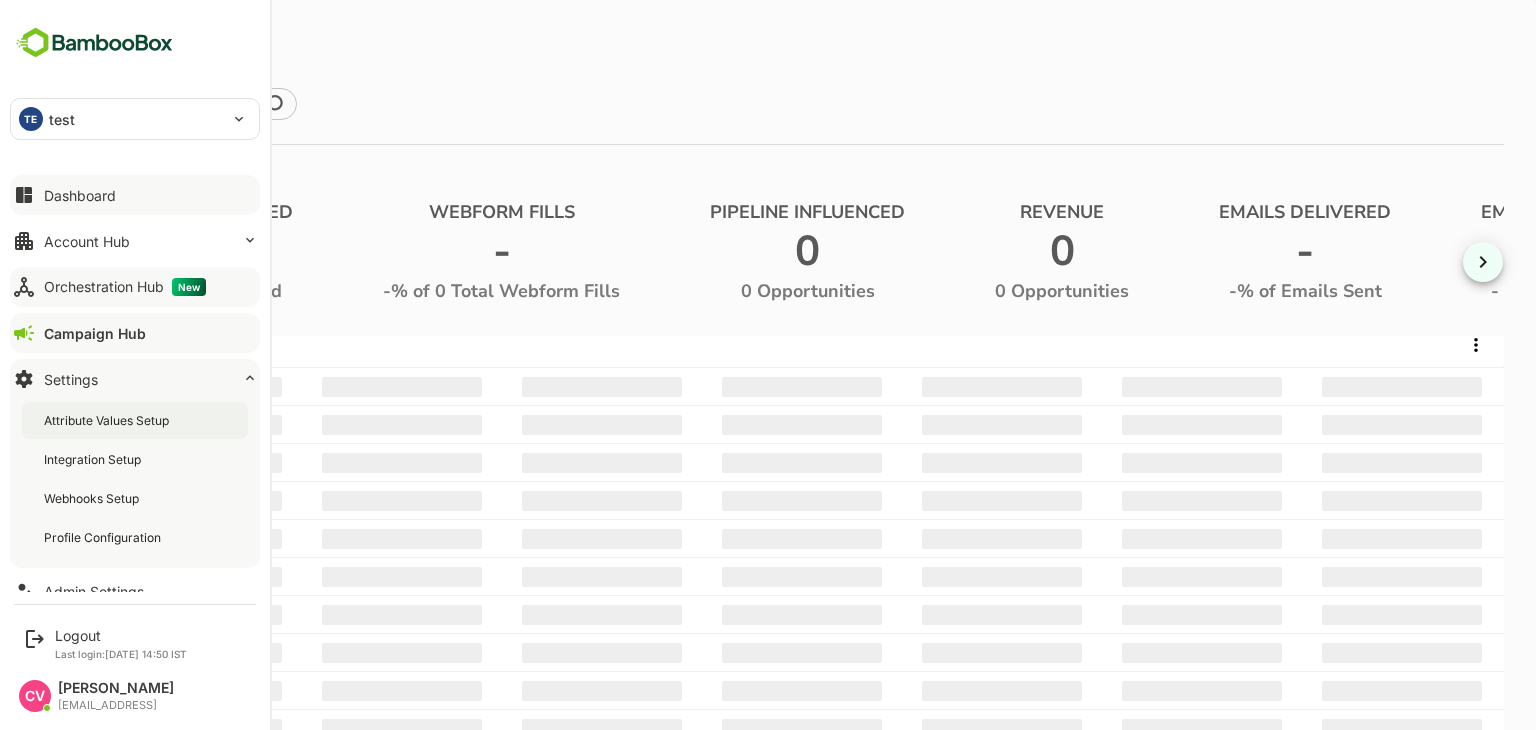 click on "Attribute Values Setup" at bounding box center (108, 420) 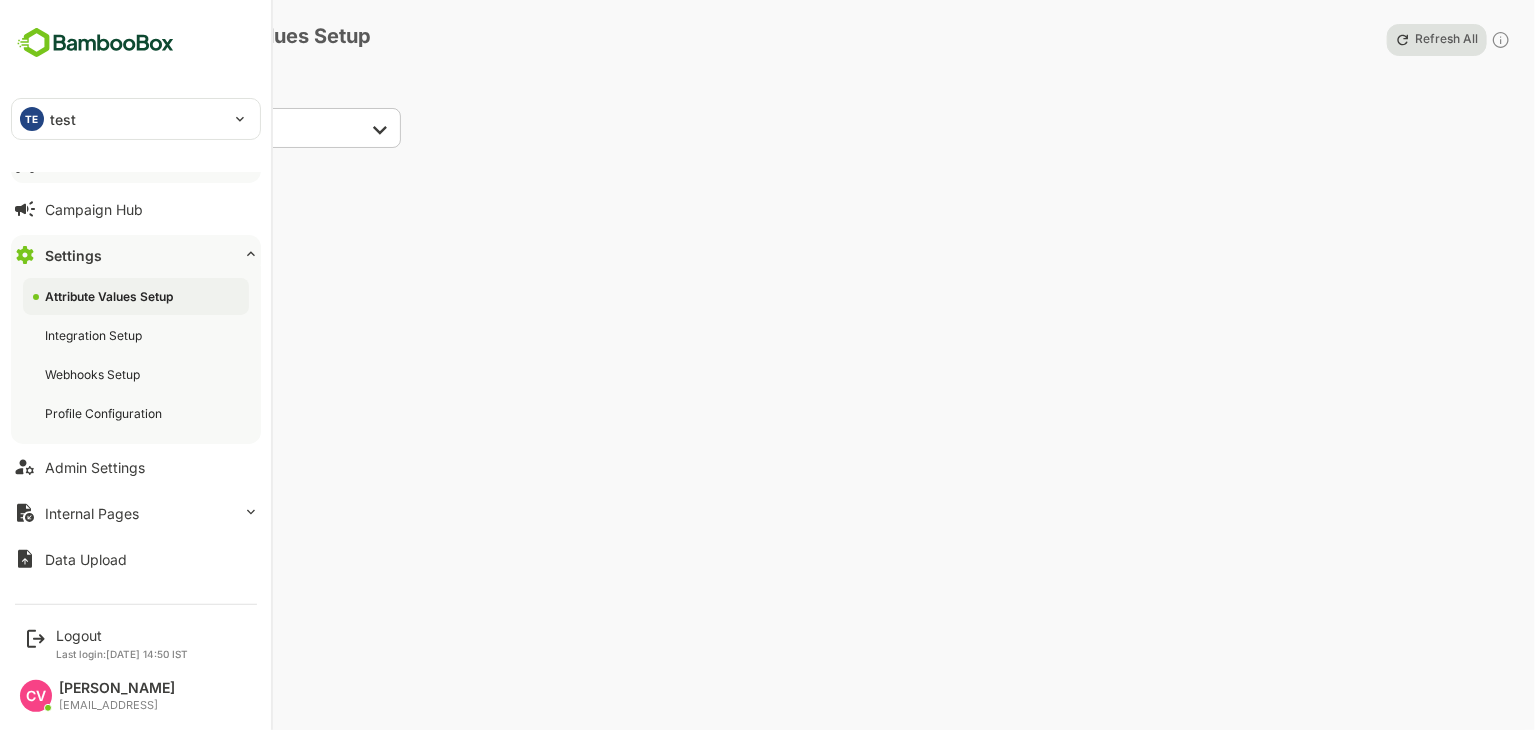 scroll, scrollTop: 144, scrollLeft: 0, axis: vertical 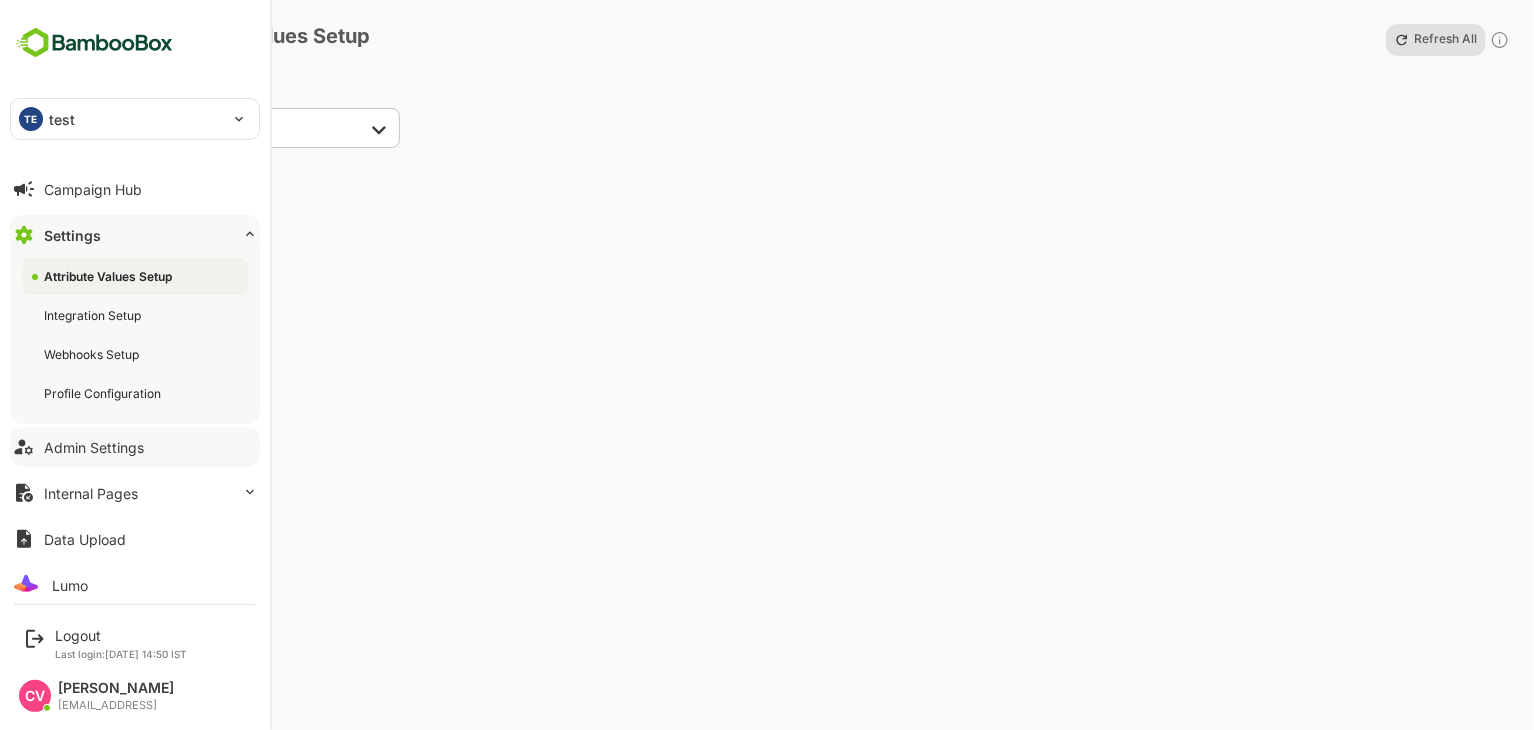 click on "Admin Settings" at bounding box center [135, 447] 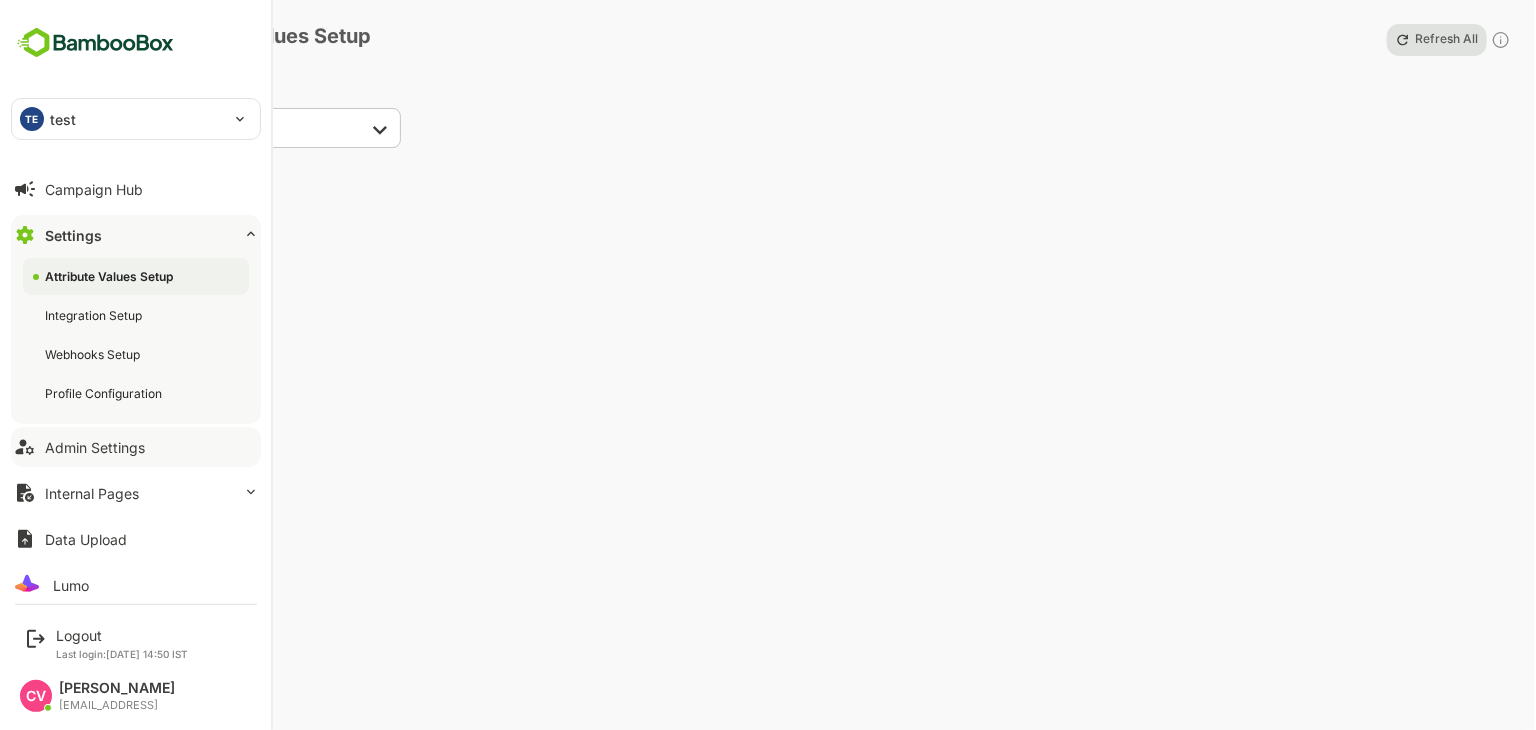 scroll, scrollTop: 0, scrollLeft: 0, axis: both 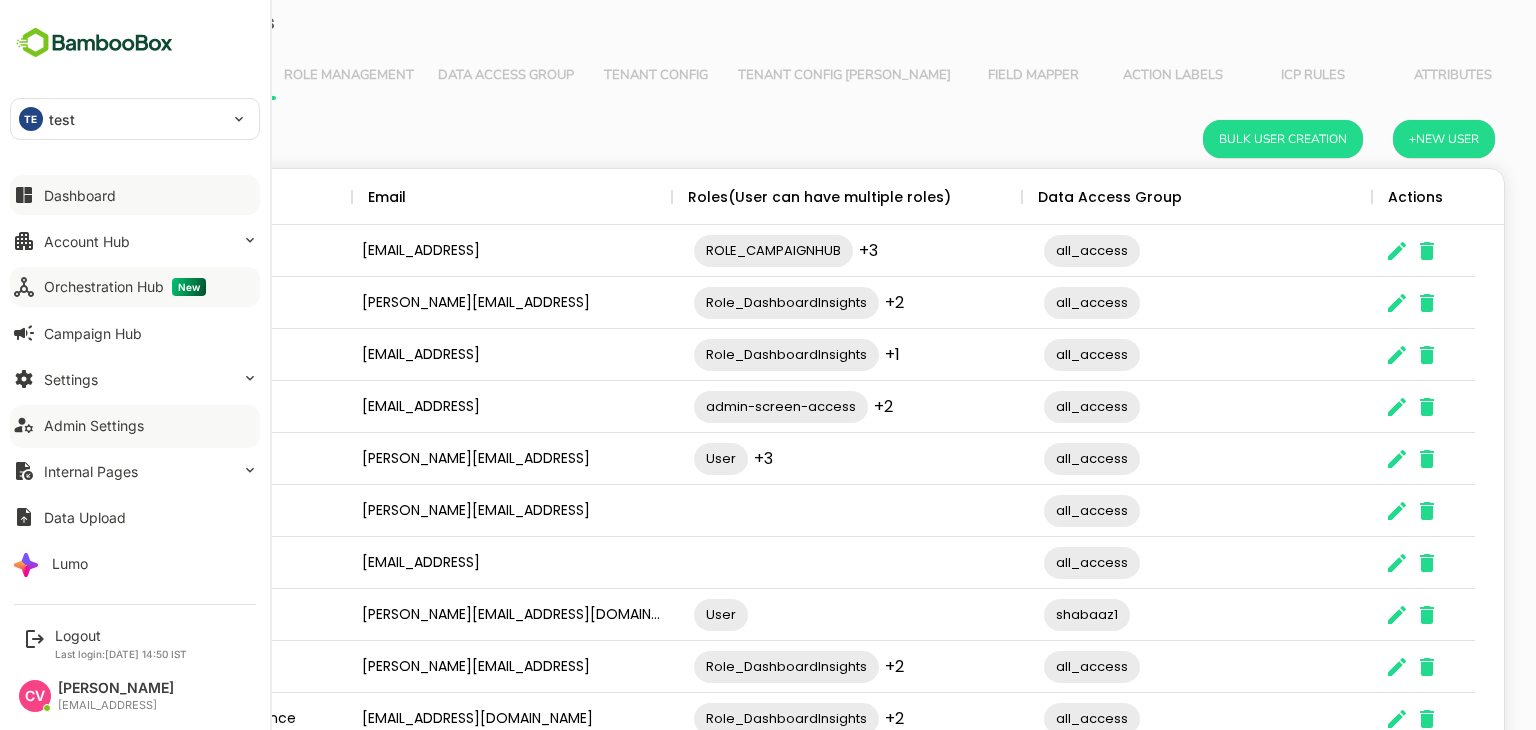 click on "Dashboard" at bounding box center [80, 195] 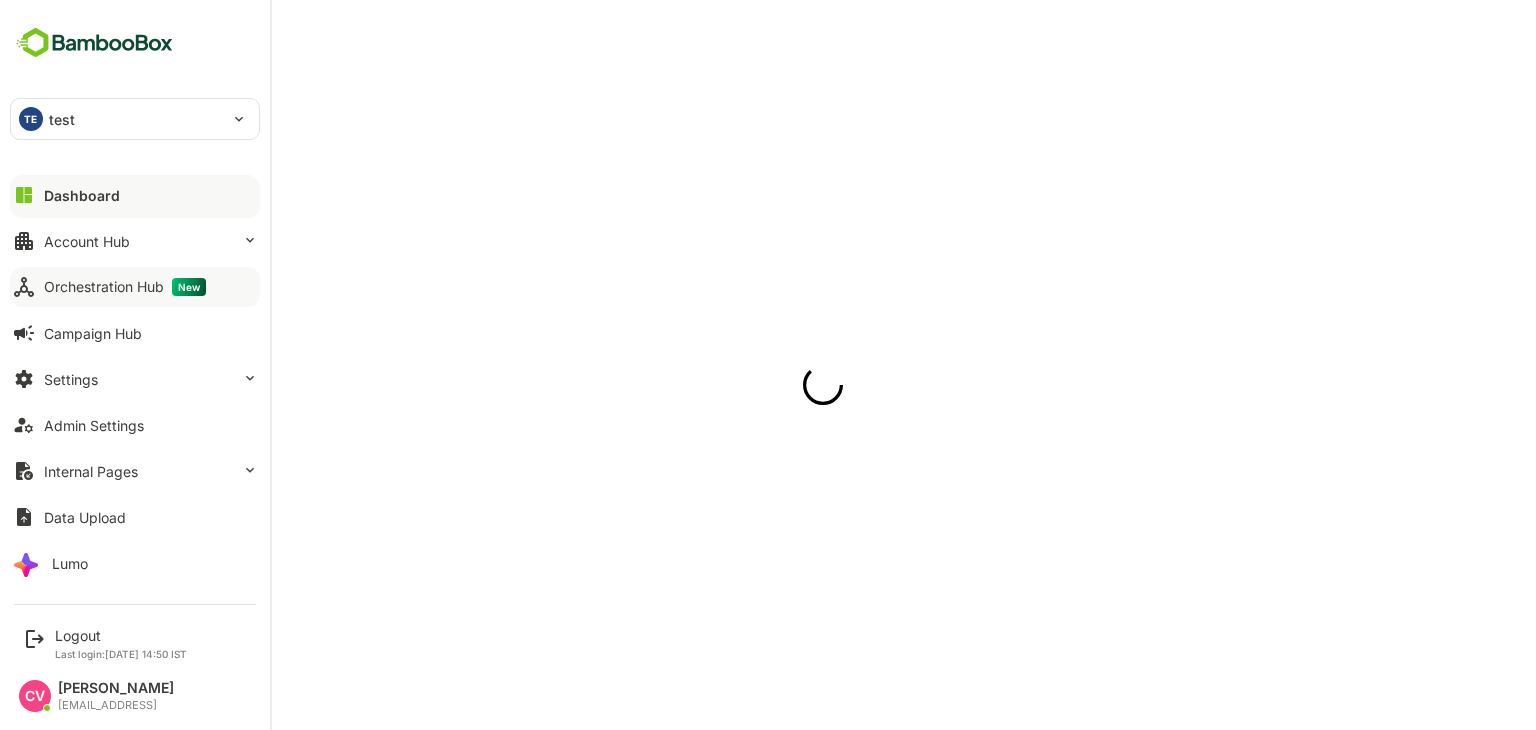 scroll, scrollTop: 0, scrollLeft: 0, axis: both 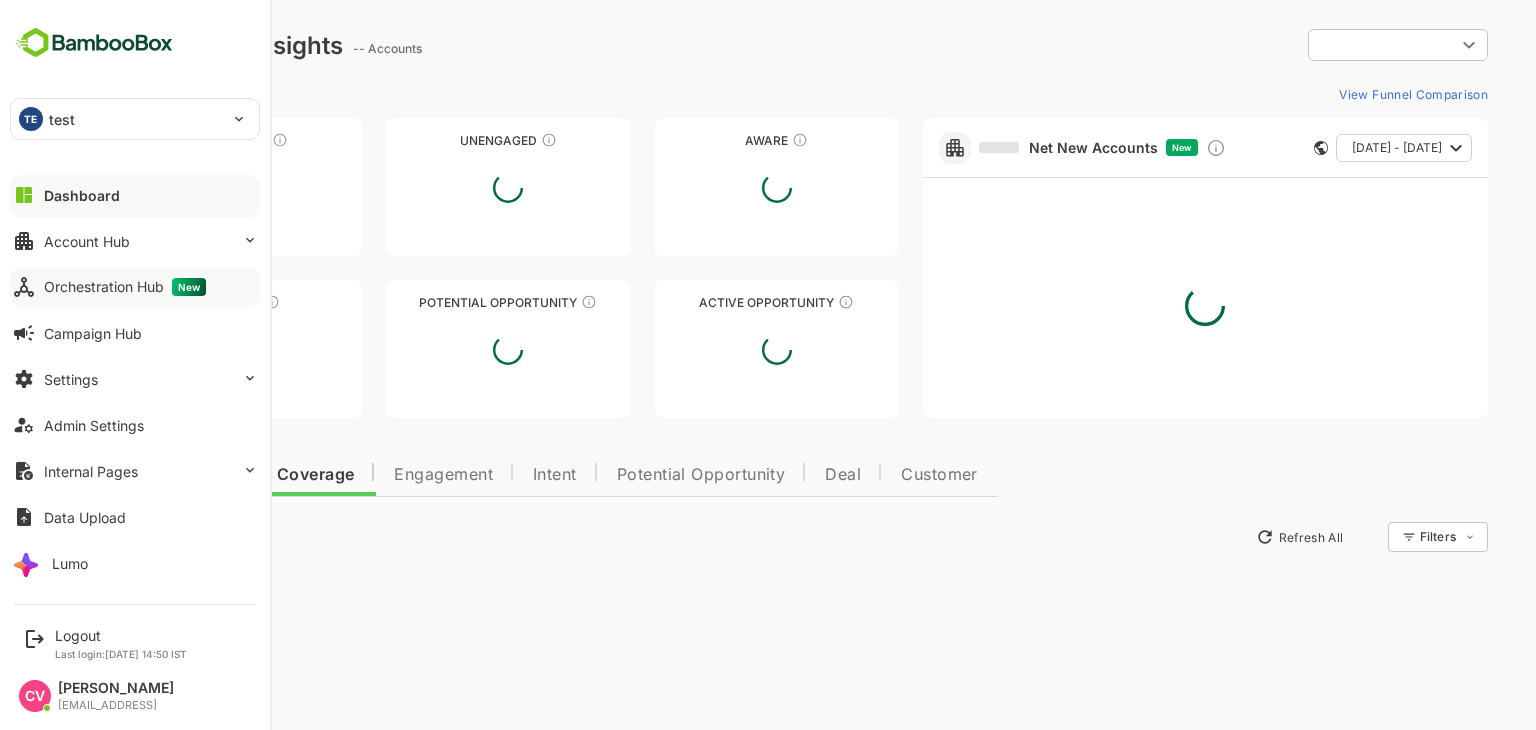 type on "**********" 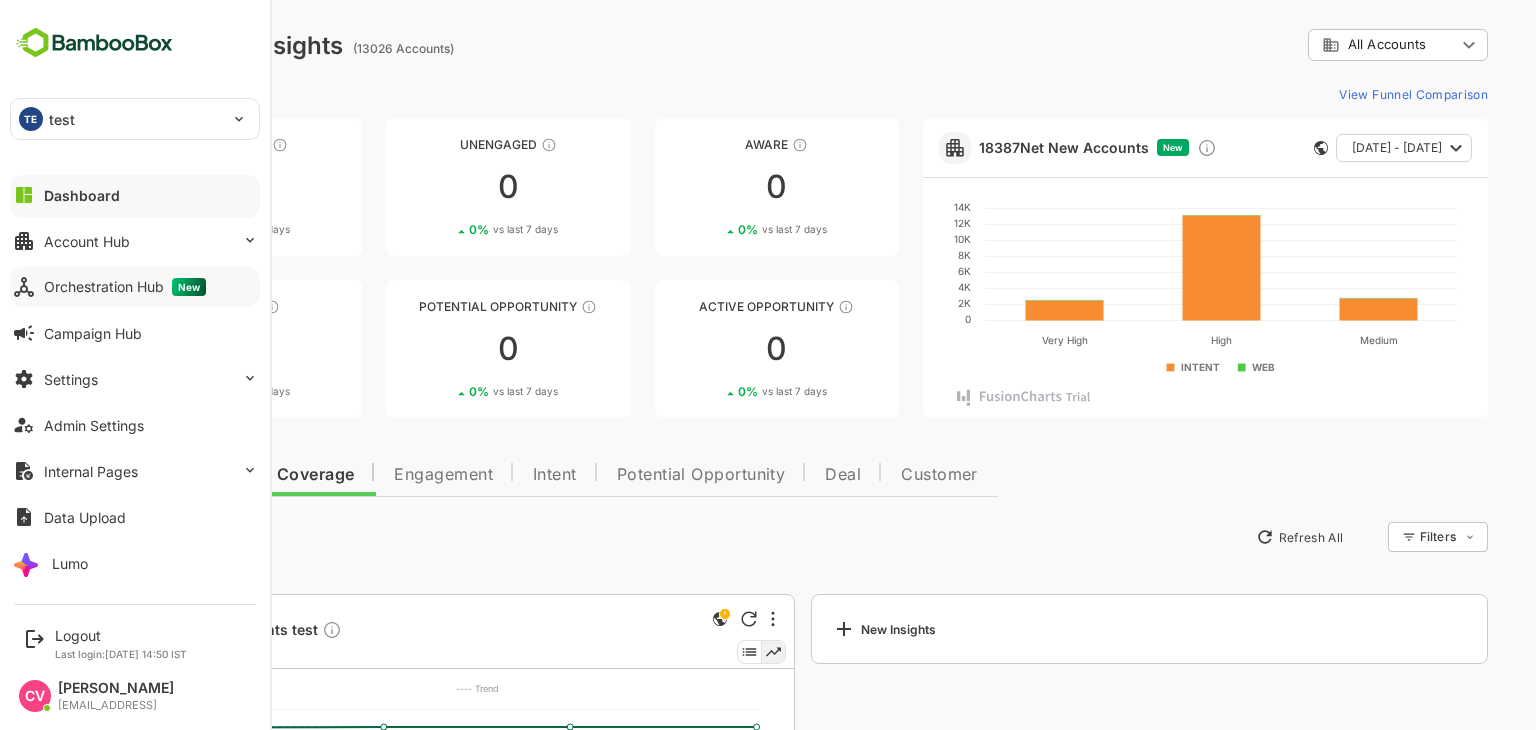 click on "Orchestration Hub New" at bounding box center [125, 287] 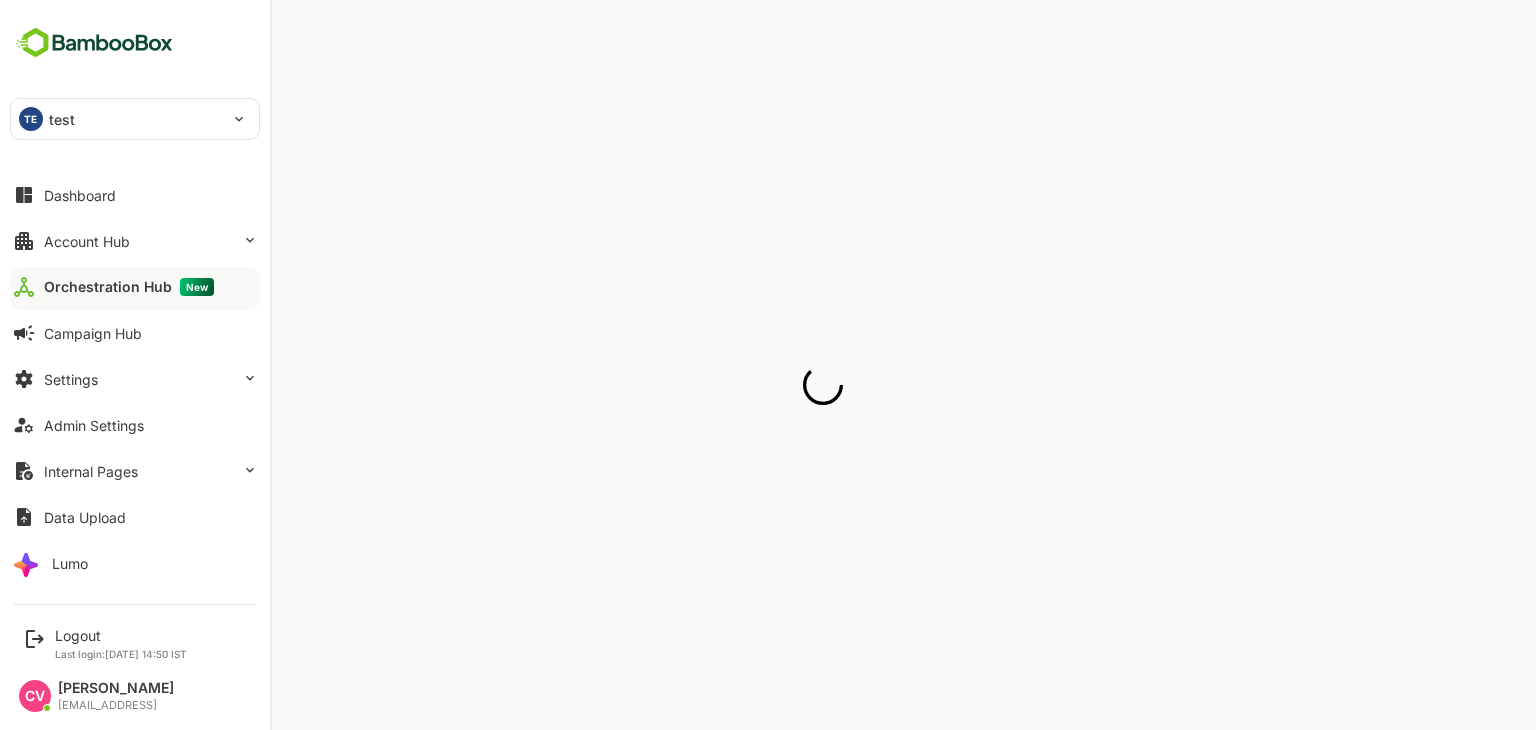 scroll, scrollTop: 0, scrollLeft: 0, axis: both 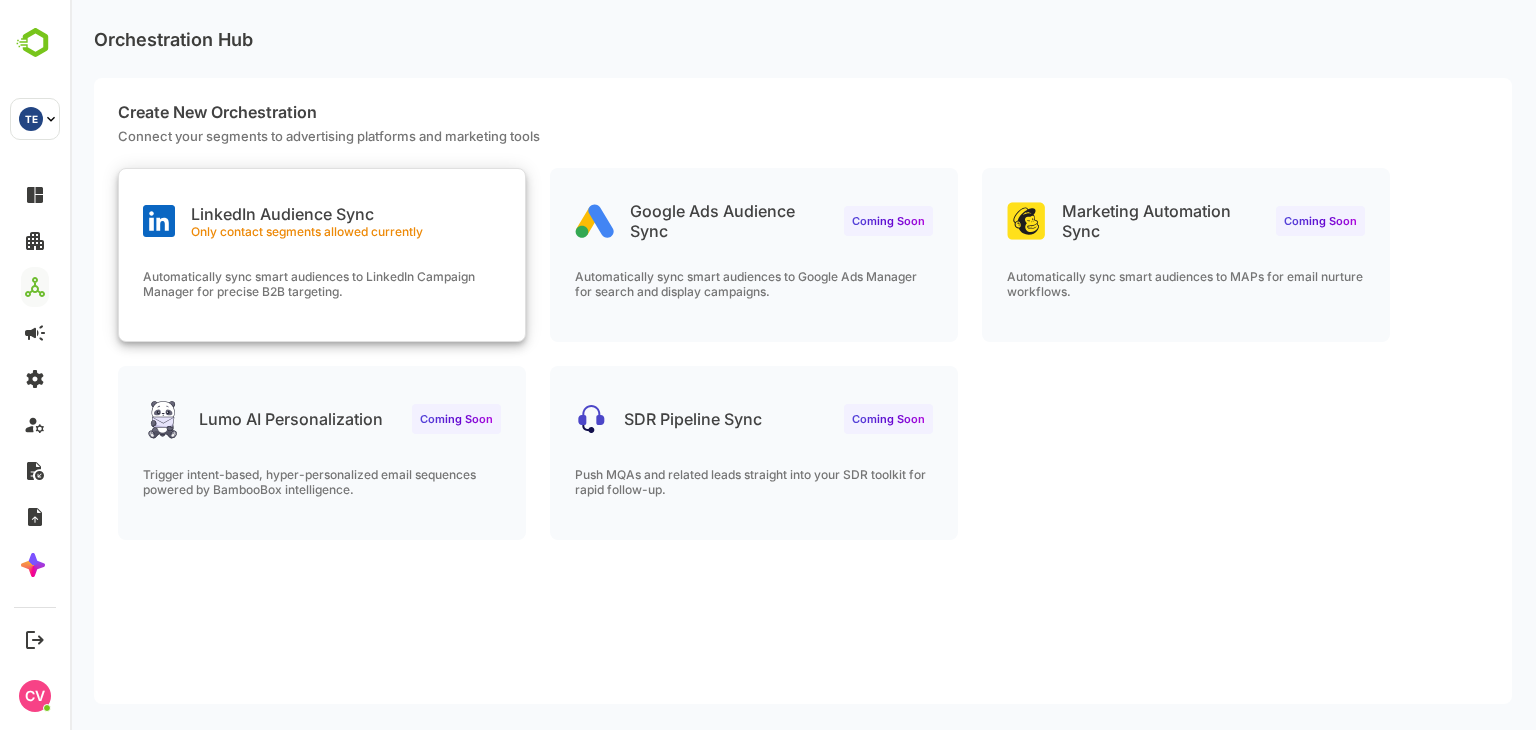 click on "LinkedIn Audience Sync Only contact segments allowed currently" at bounding box center (322, 205) 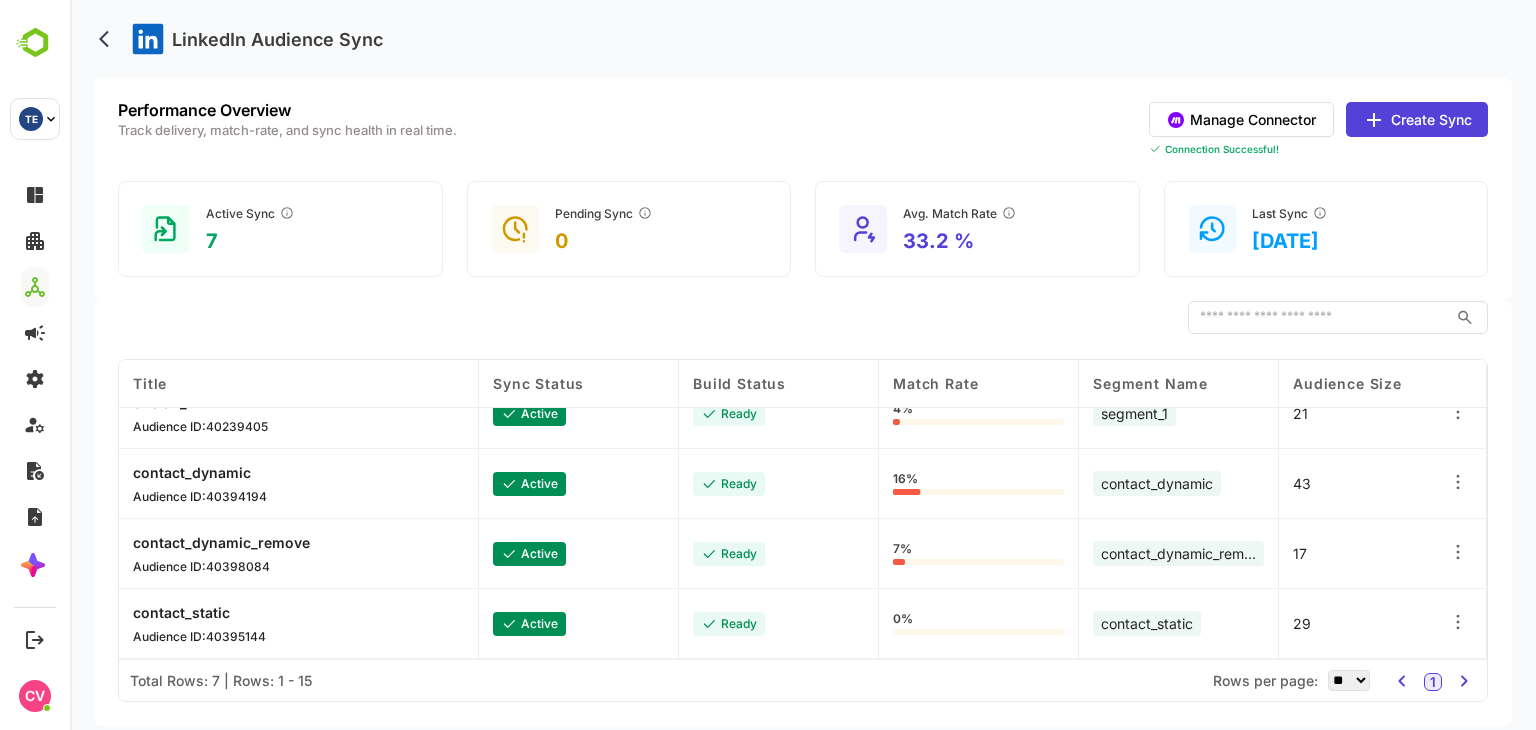 scroll, scrollTop: 0, scrollLeft: 0, axis: both 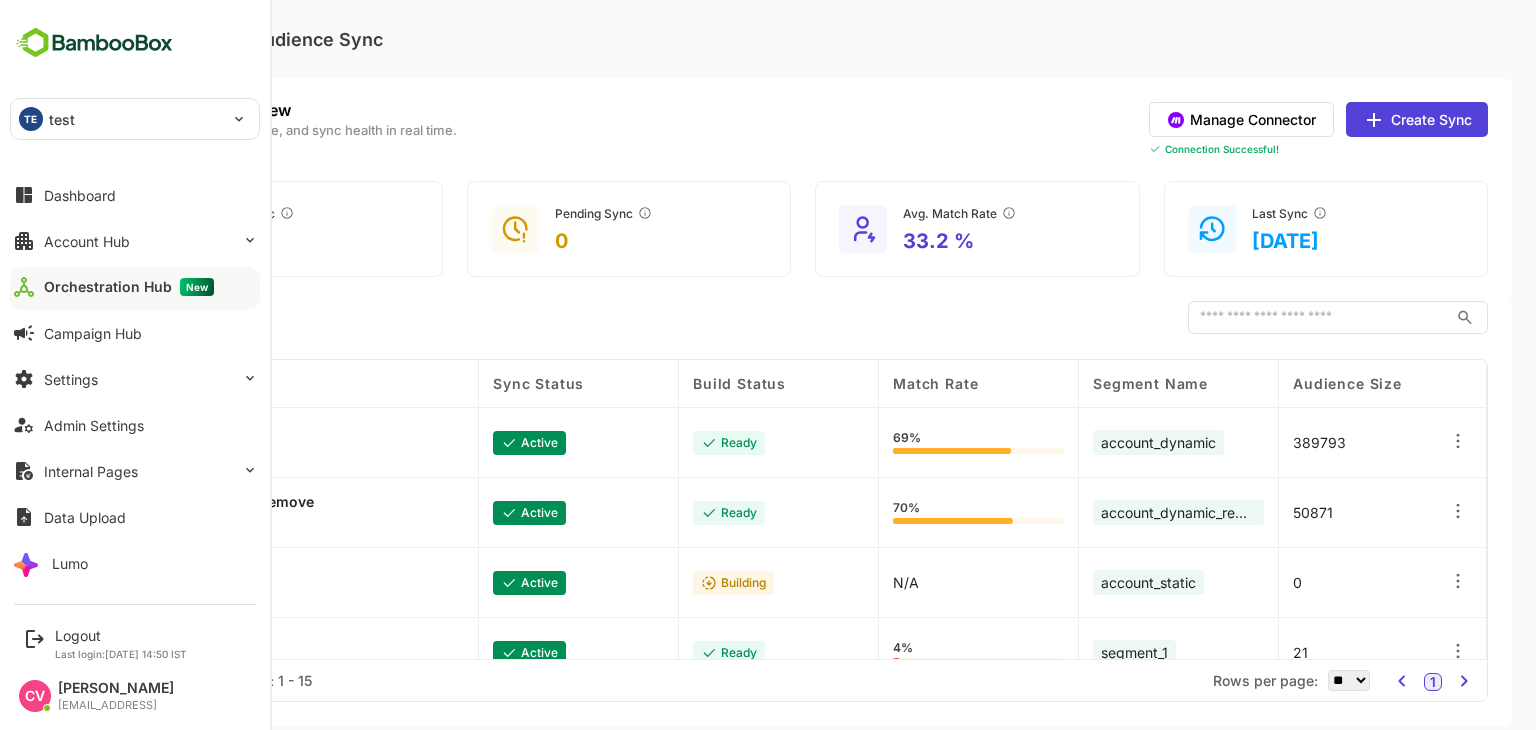 click on "test" at bounding box center [62, 119] 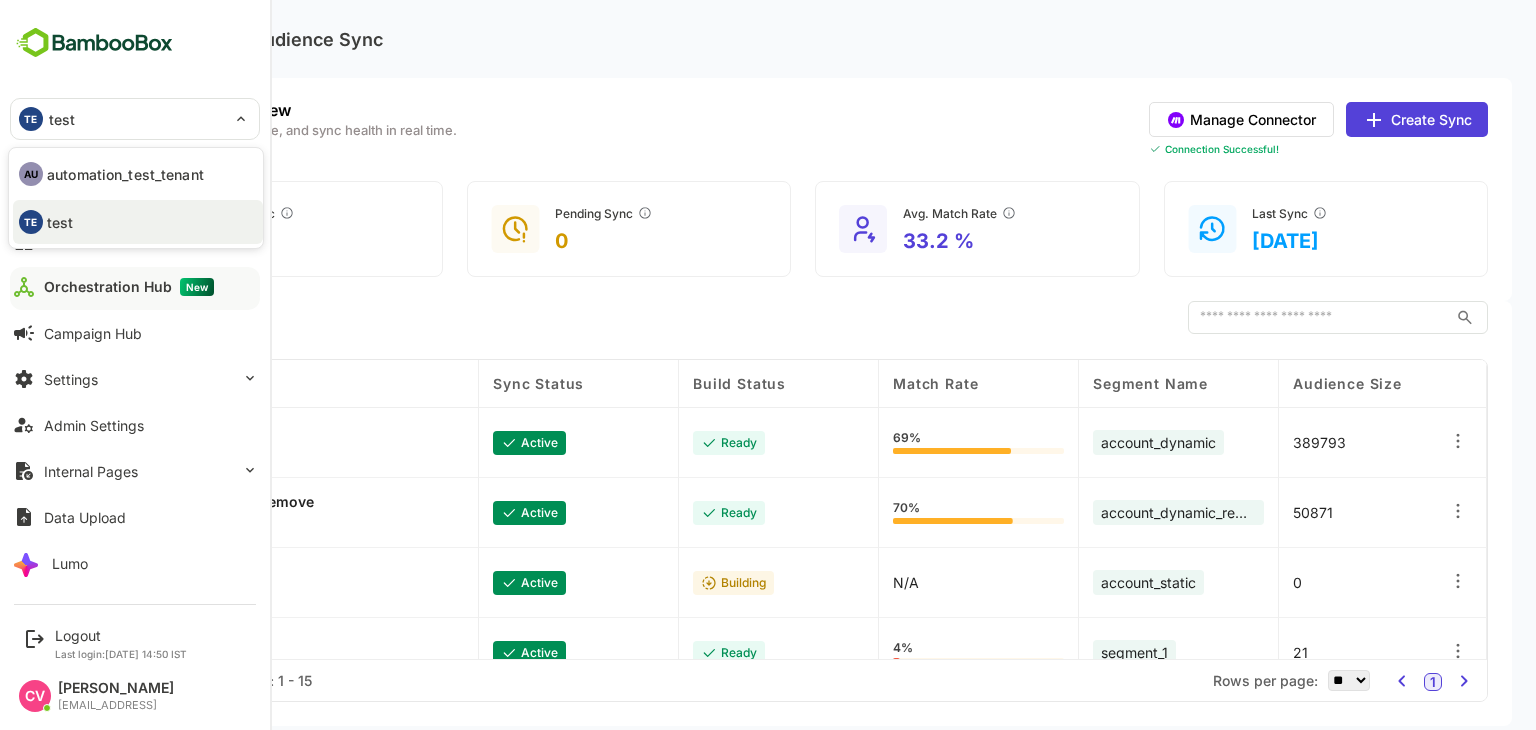 click on "automation_test_tenant" at bounding box center [125, 174] 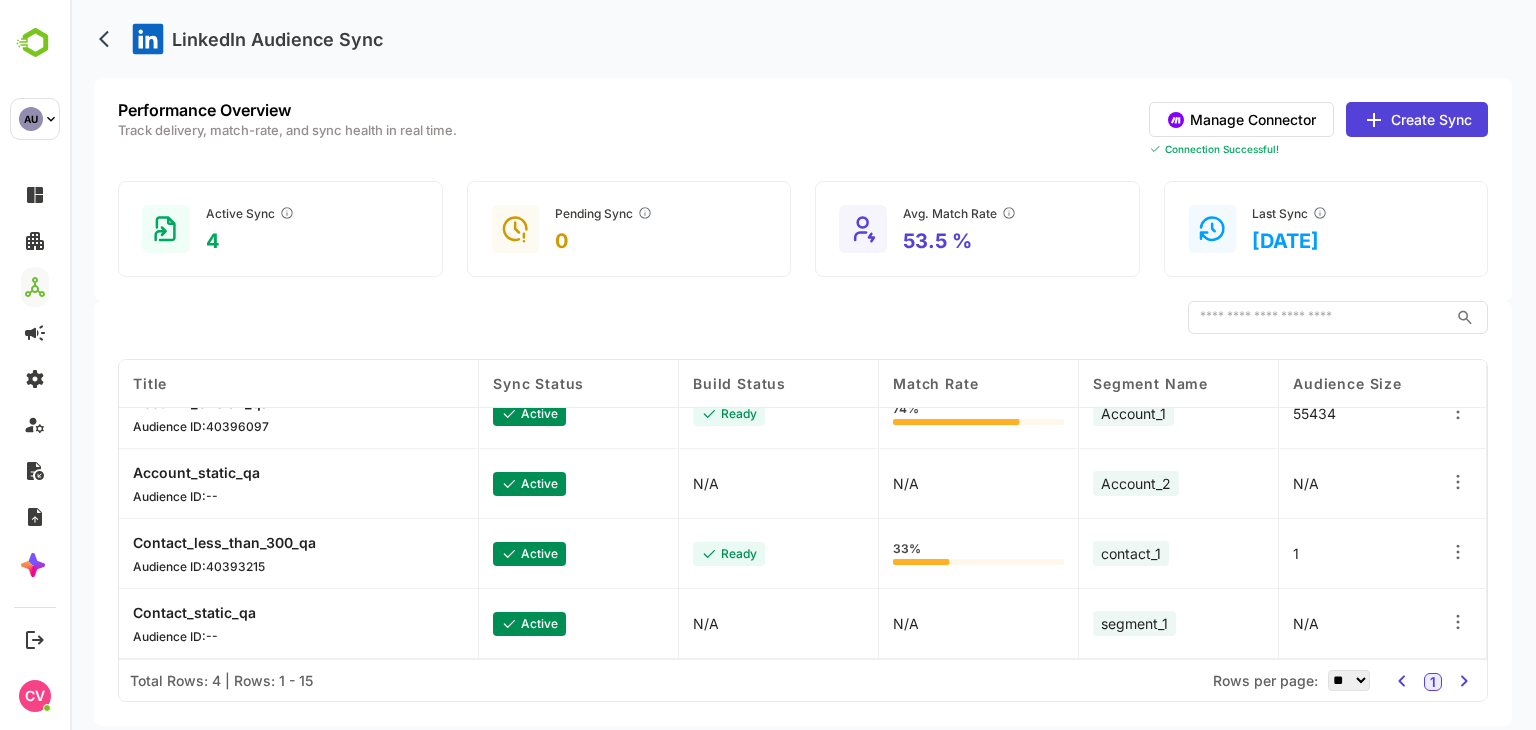 scroll, scrollTop: 0, scrollLeft: 0, axis: both 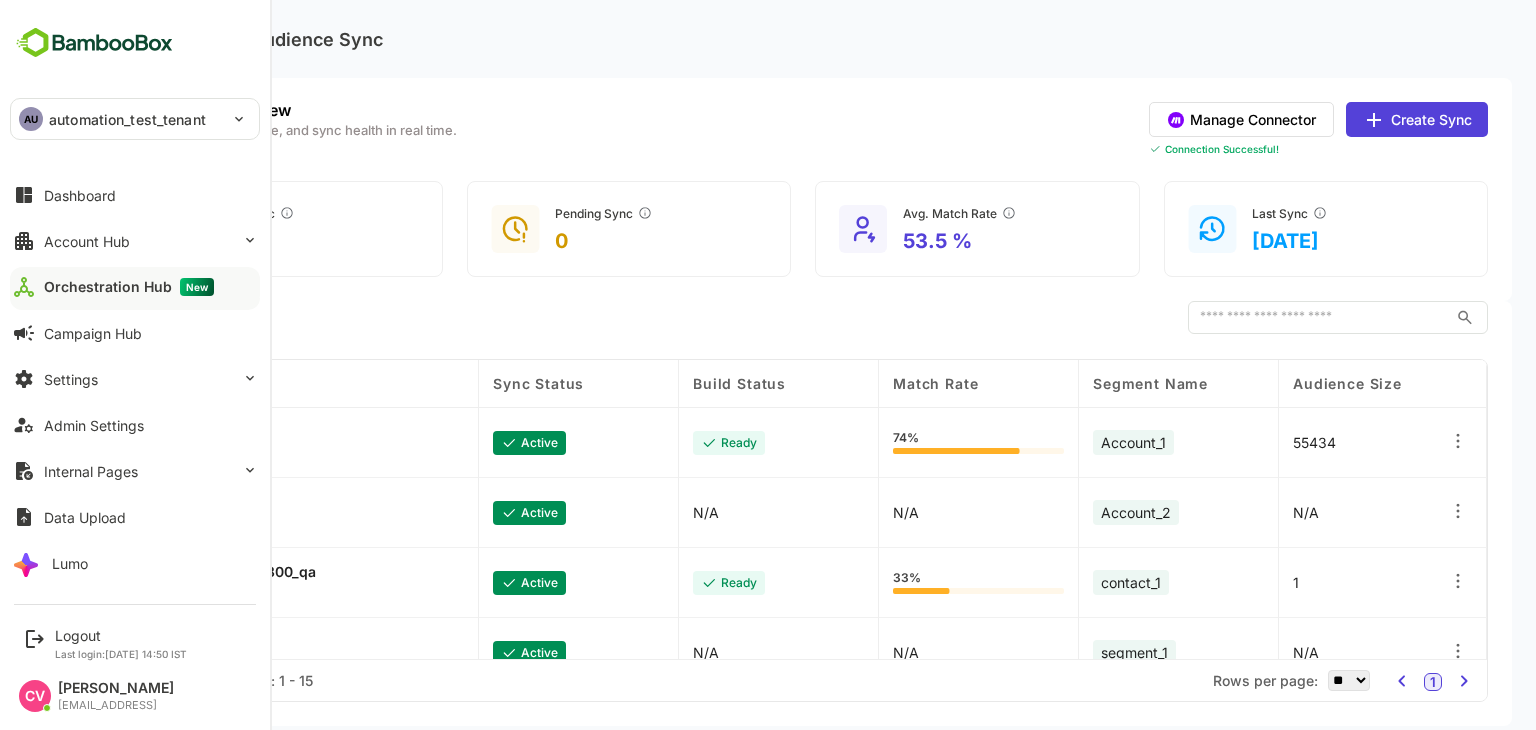 click on "automation_test_tenant" at bounding box center (127, 119) 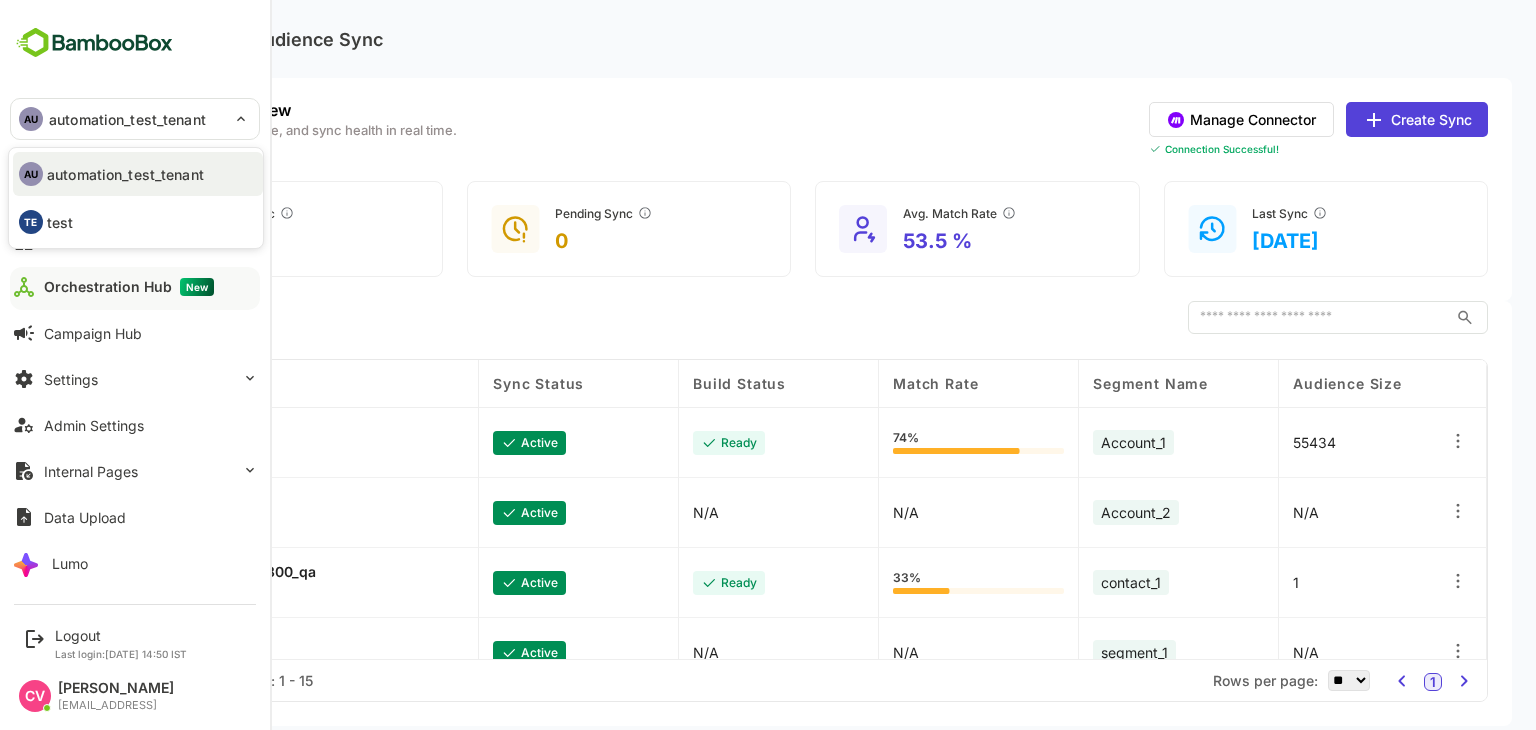 click on "test" at bounding box center [60, 222] 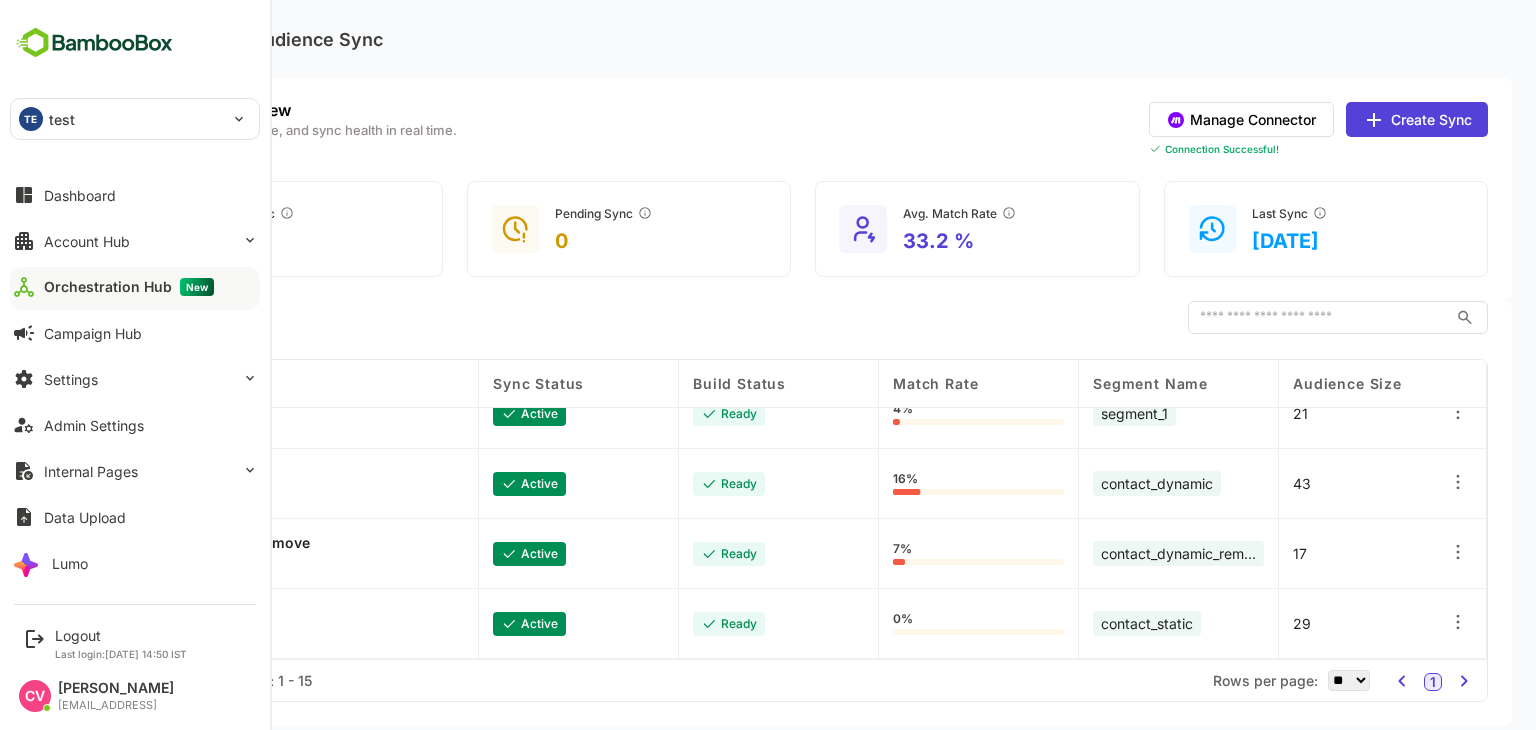 click on "TE" at bounding box center [31, 119] 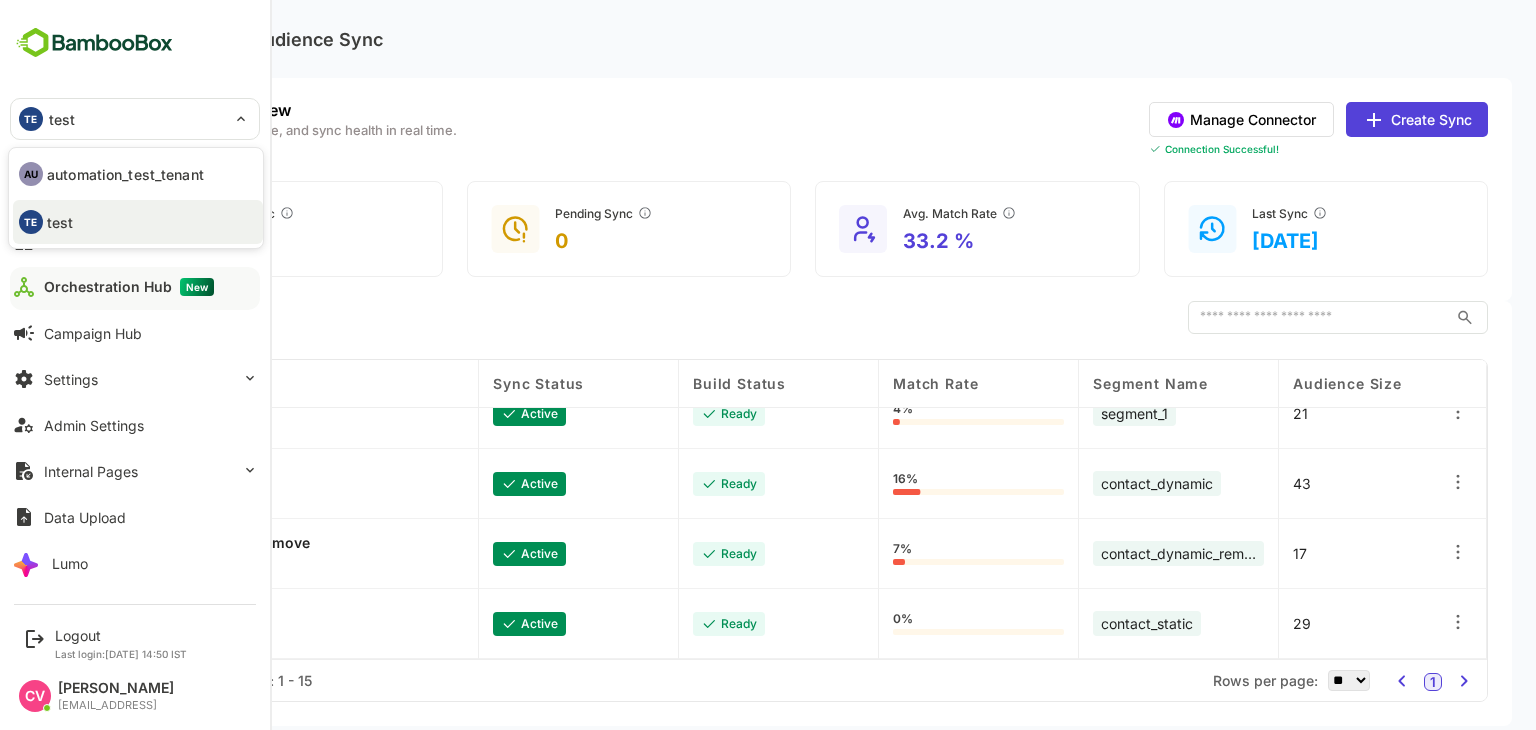 click on "automation_test_tenant" at bounding box center [125, 174] 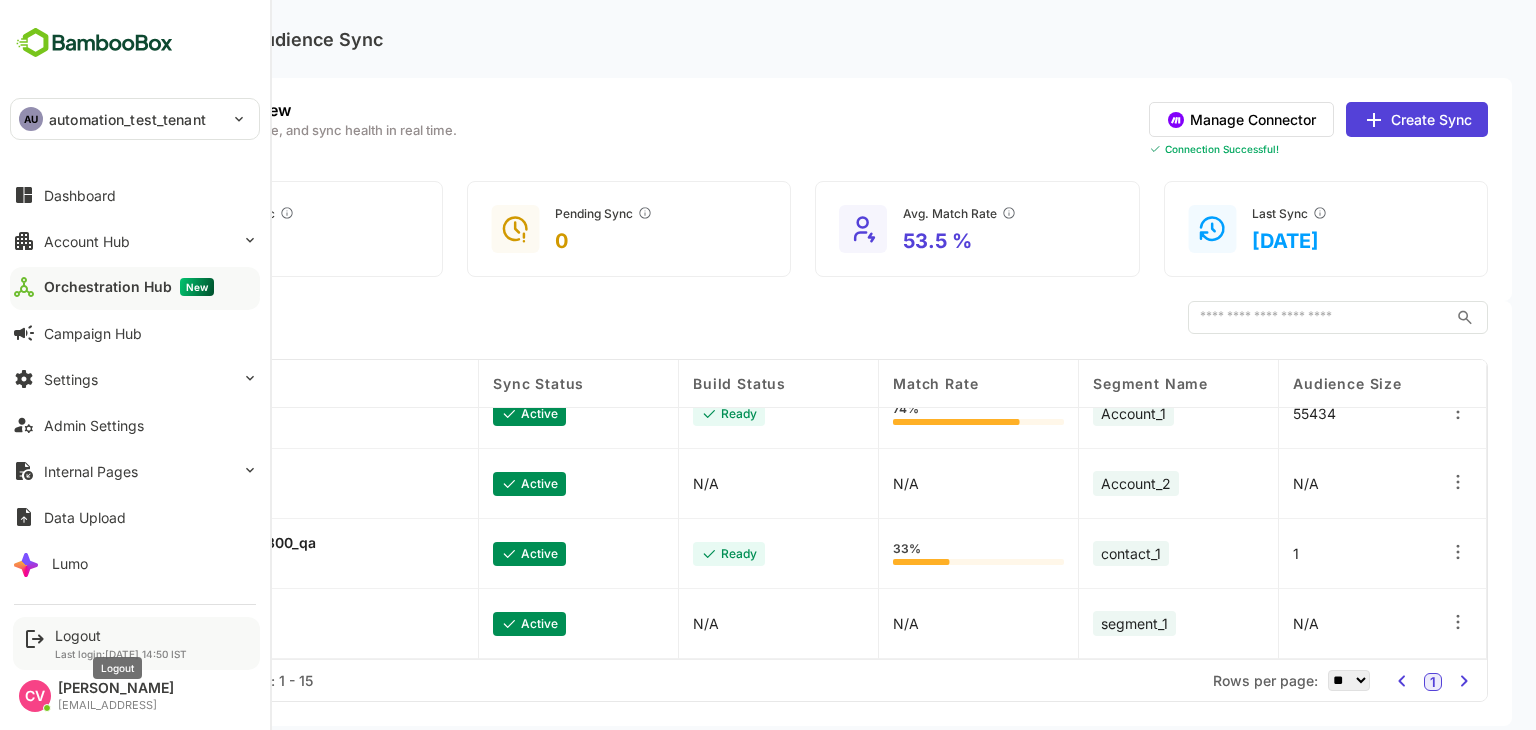 click on "Logout" at bounding box center [121, 635] 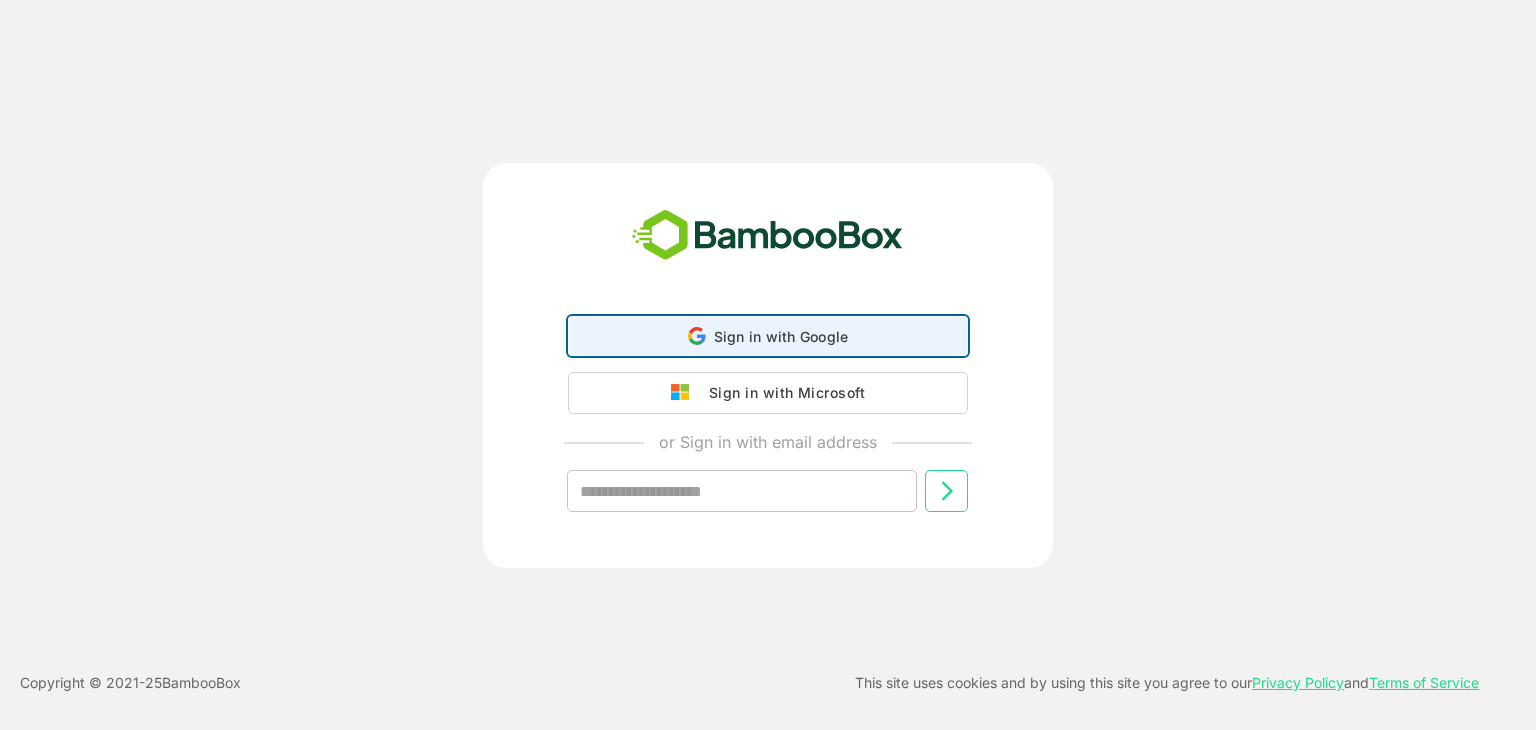 click on "Sign in with Google Sign in with Google. Opens in new tab" at bounding box center (768, 336) 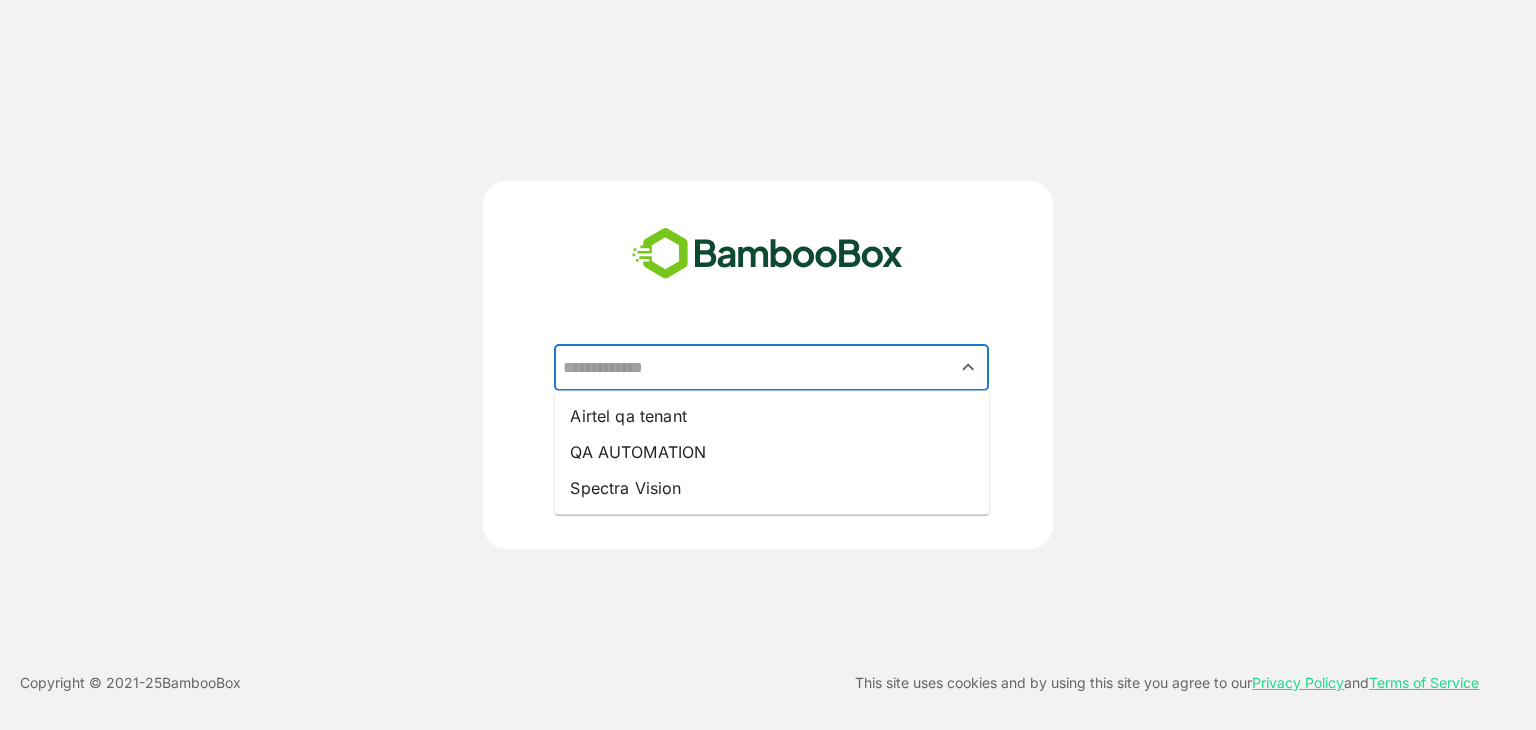 click at bounding box center (771, 368) 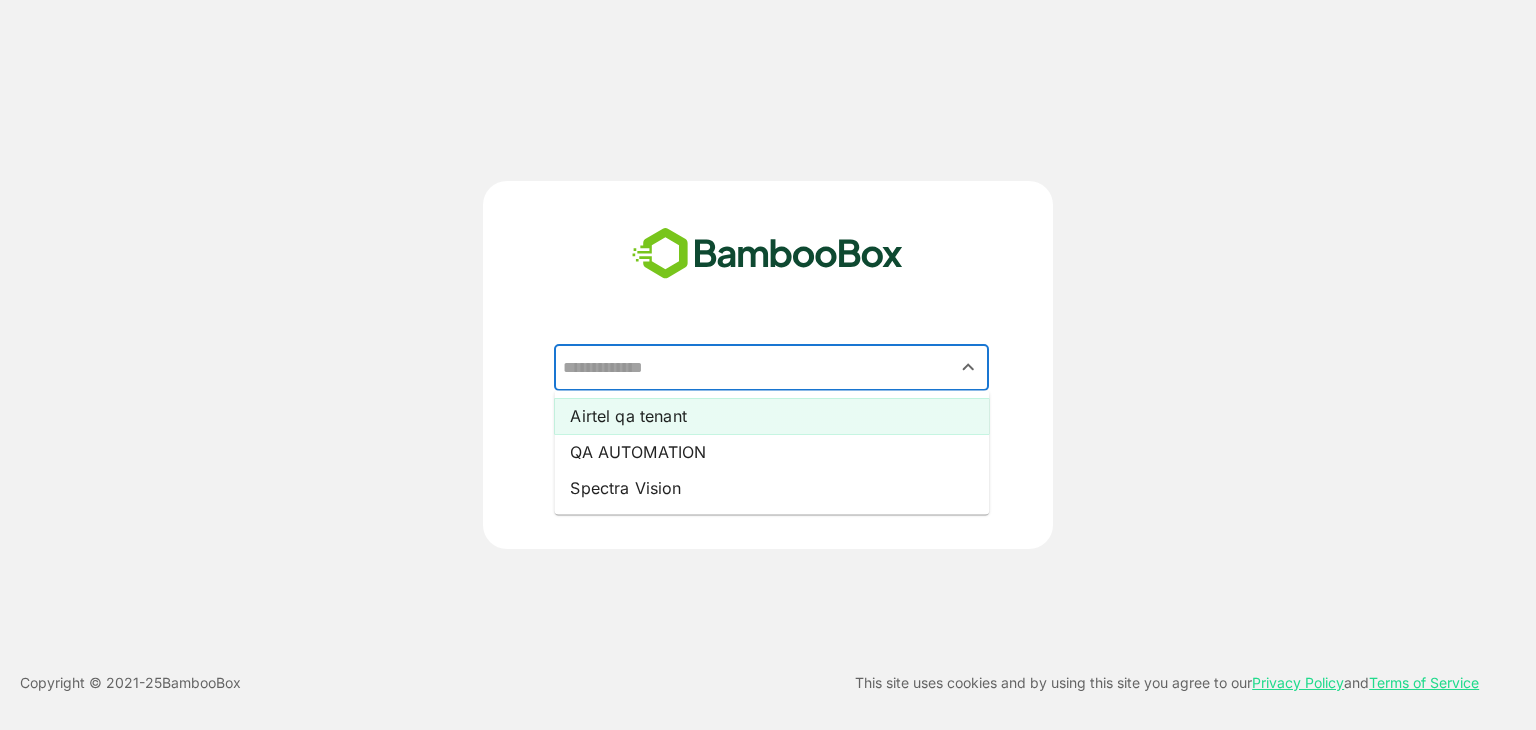 click on "Airtel qa tenant" at bounding box center [771, 416] 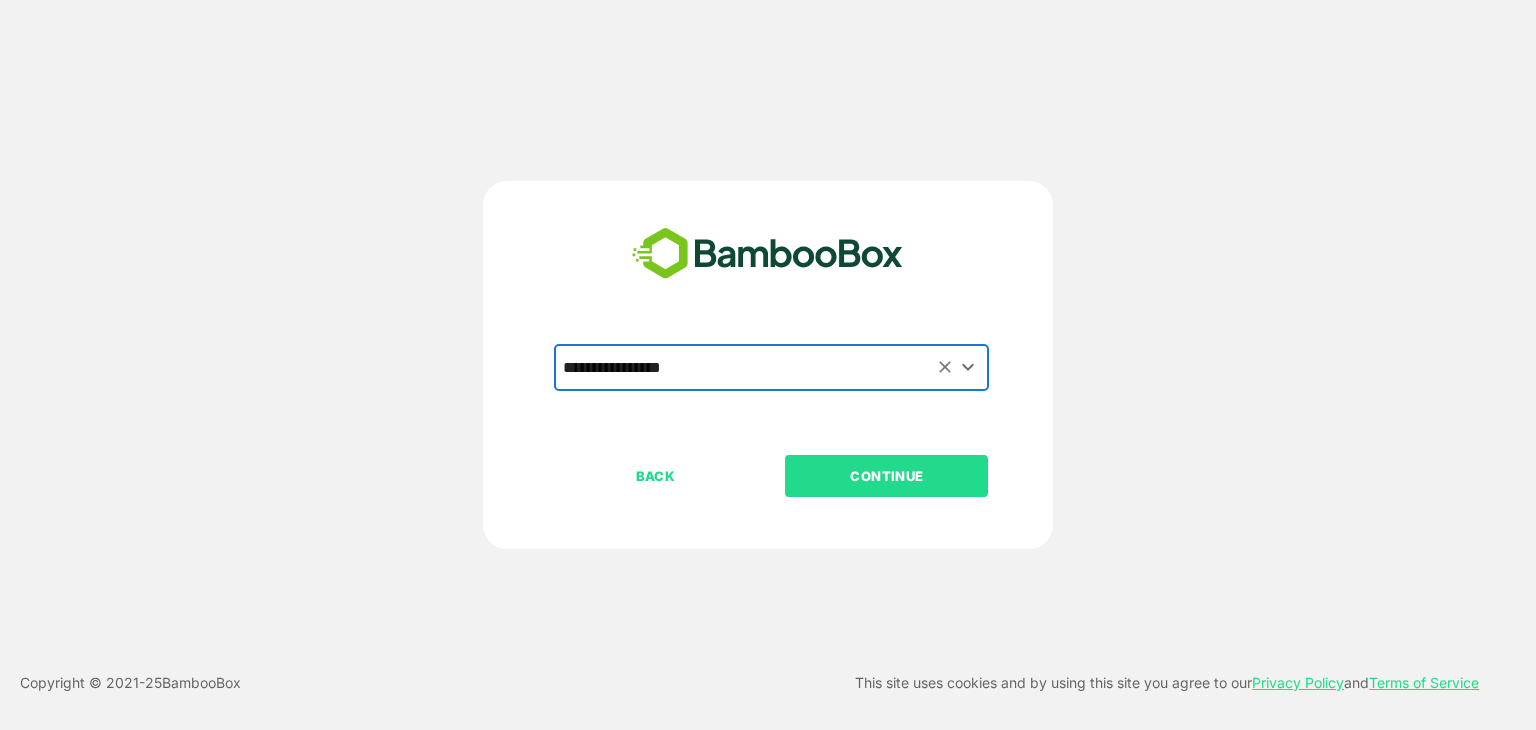 click on "CONTINUE" at bounding box center (887, 476) 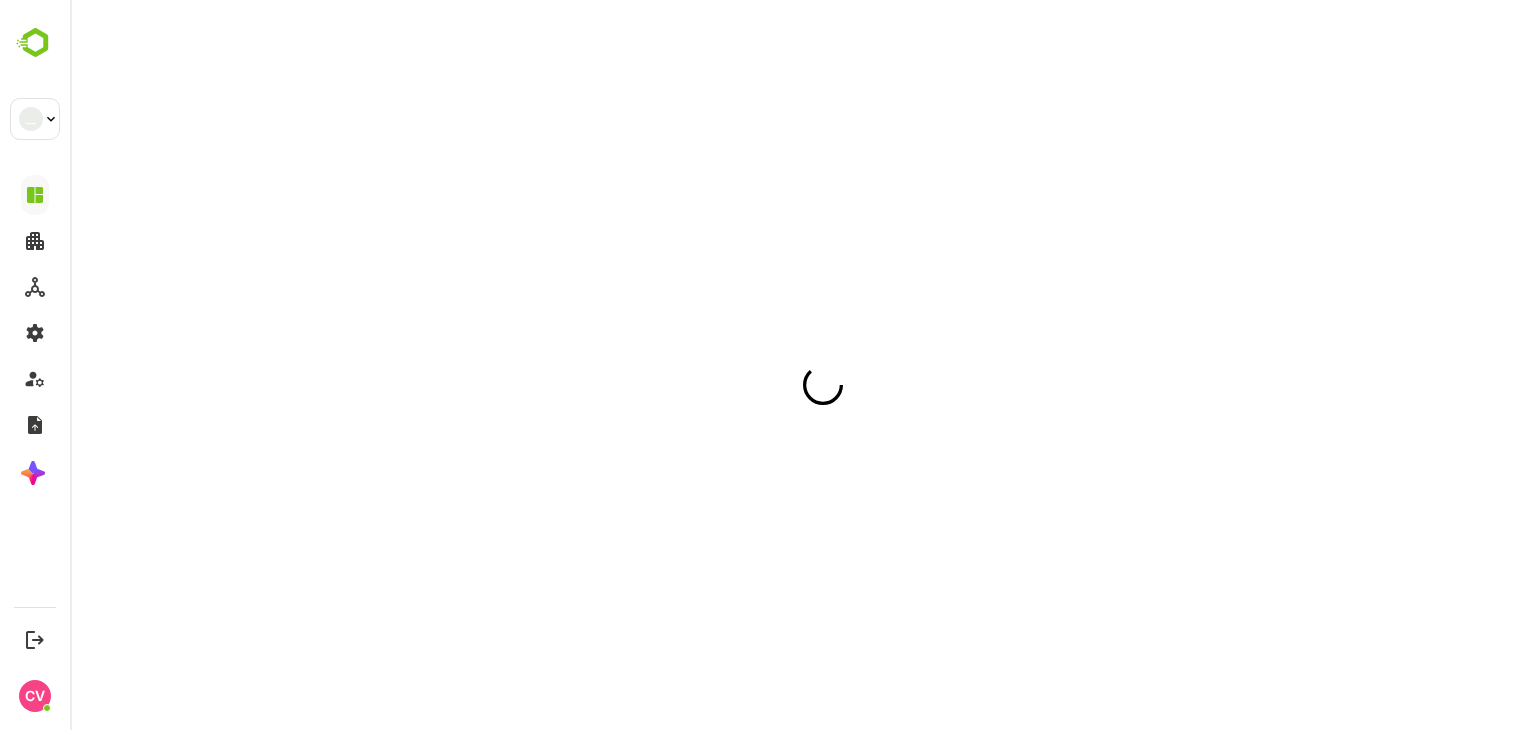 scroll, scrollTop: 0, scrollLeft: 0, axis: both 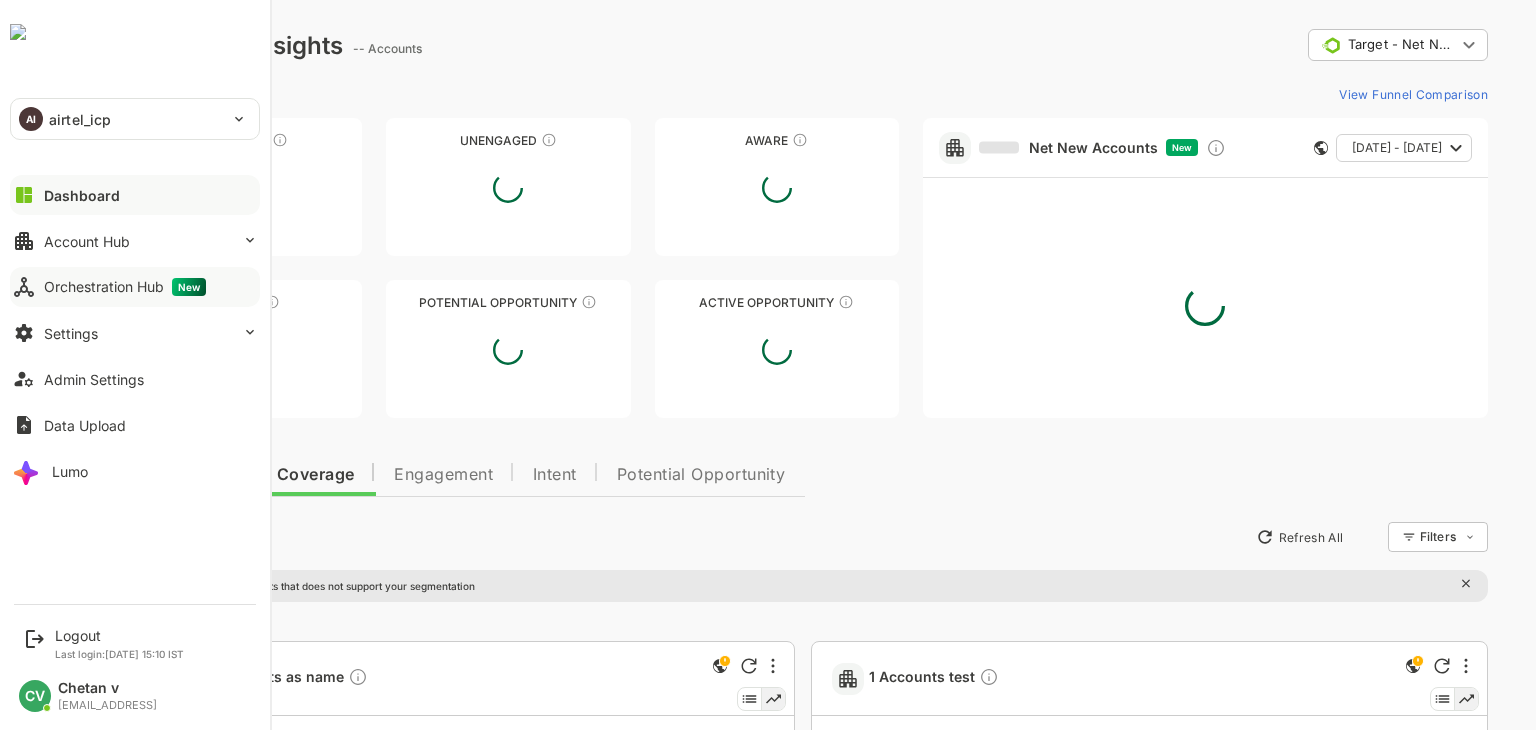 click on "Orchestration Hub New" at bounding box center [125, 287] 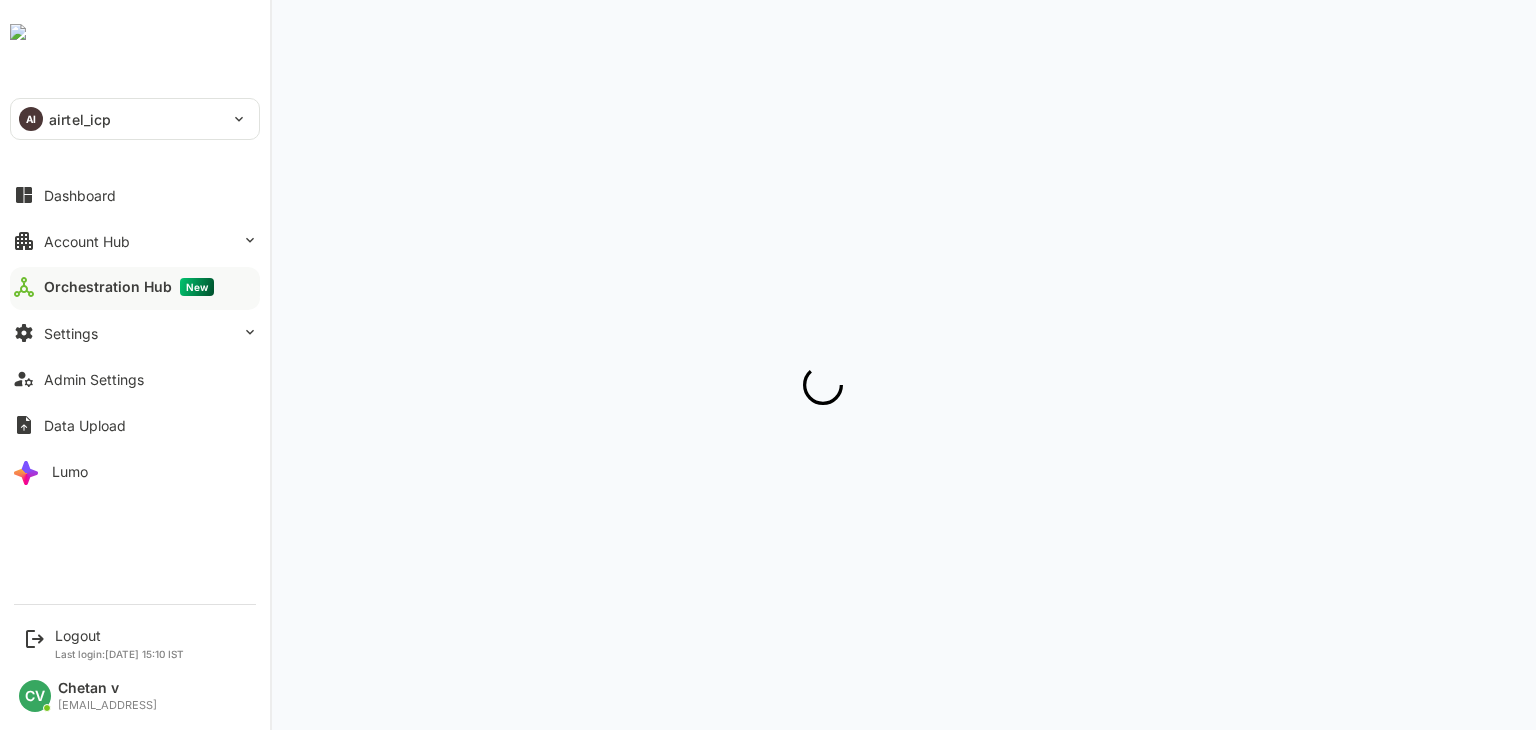 scroll, scrollTop: 0, scrollLeft: 0, axis: both 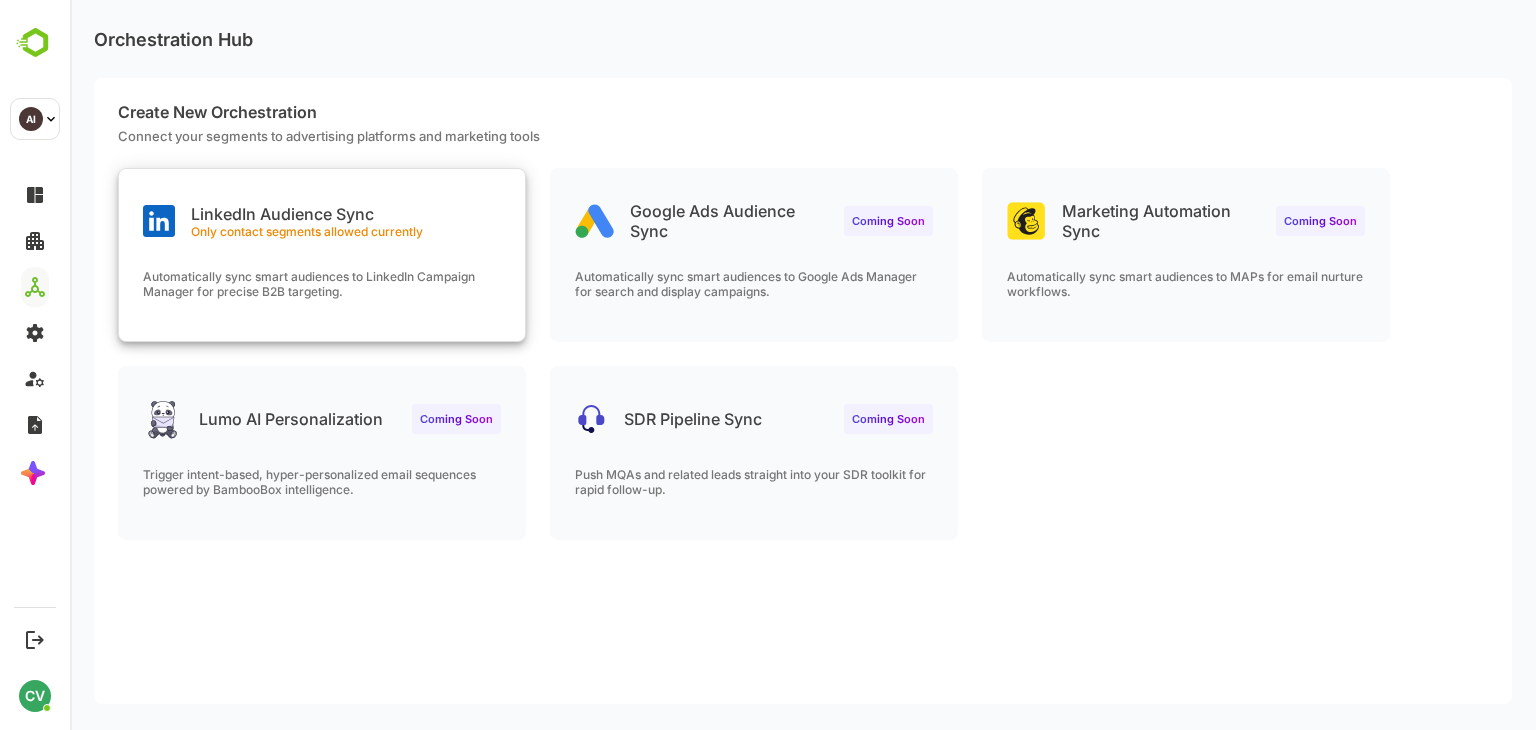 click on "LinkedIn Audience Sync Only contact segments allowed currently Automatically sync smart audiences to LinkedIn Campaign Manager for precise B2B targeting." at bounding box center (322, 255) 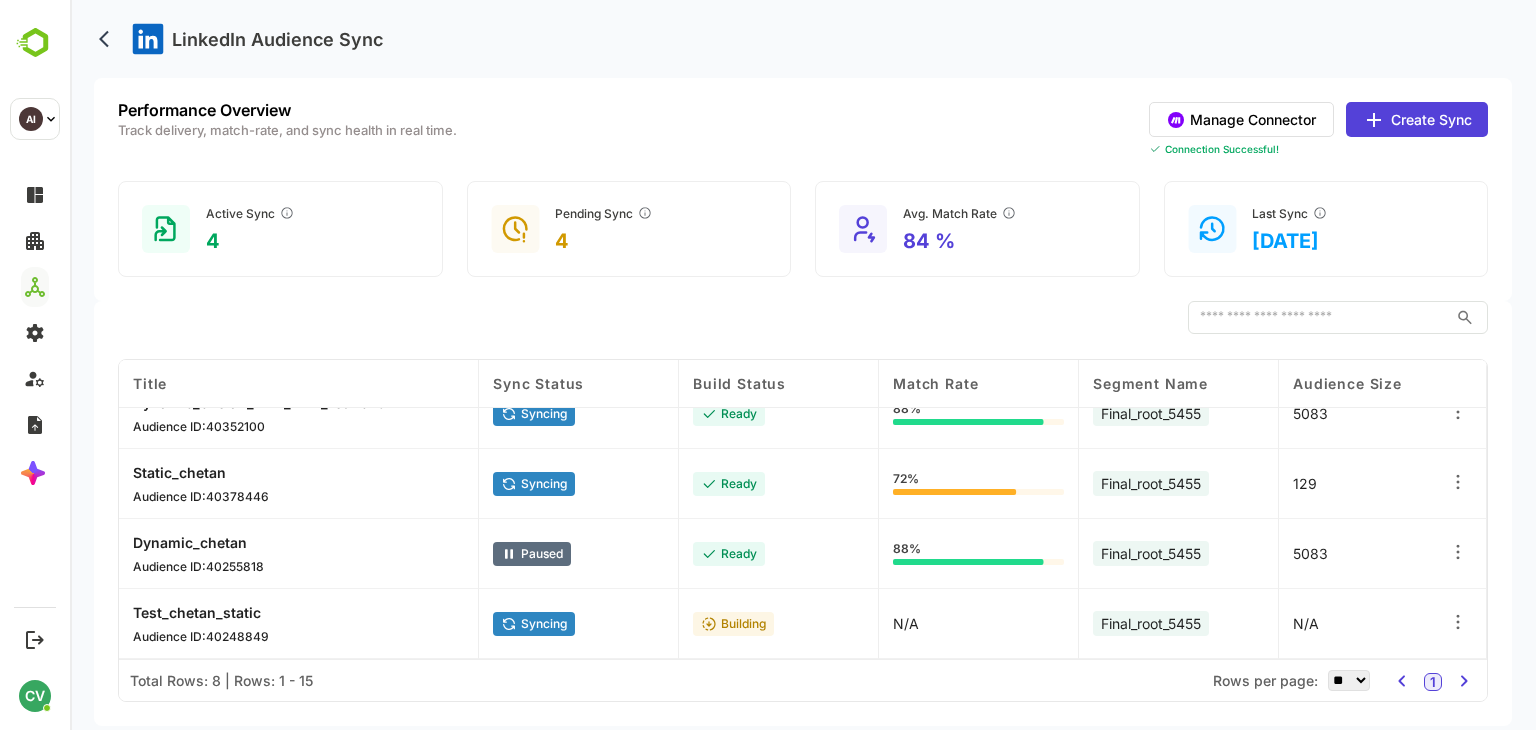 scroll, scrollTop: 0, scrollLeft: 0, axis: both 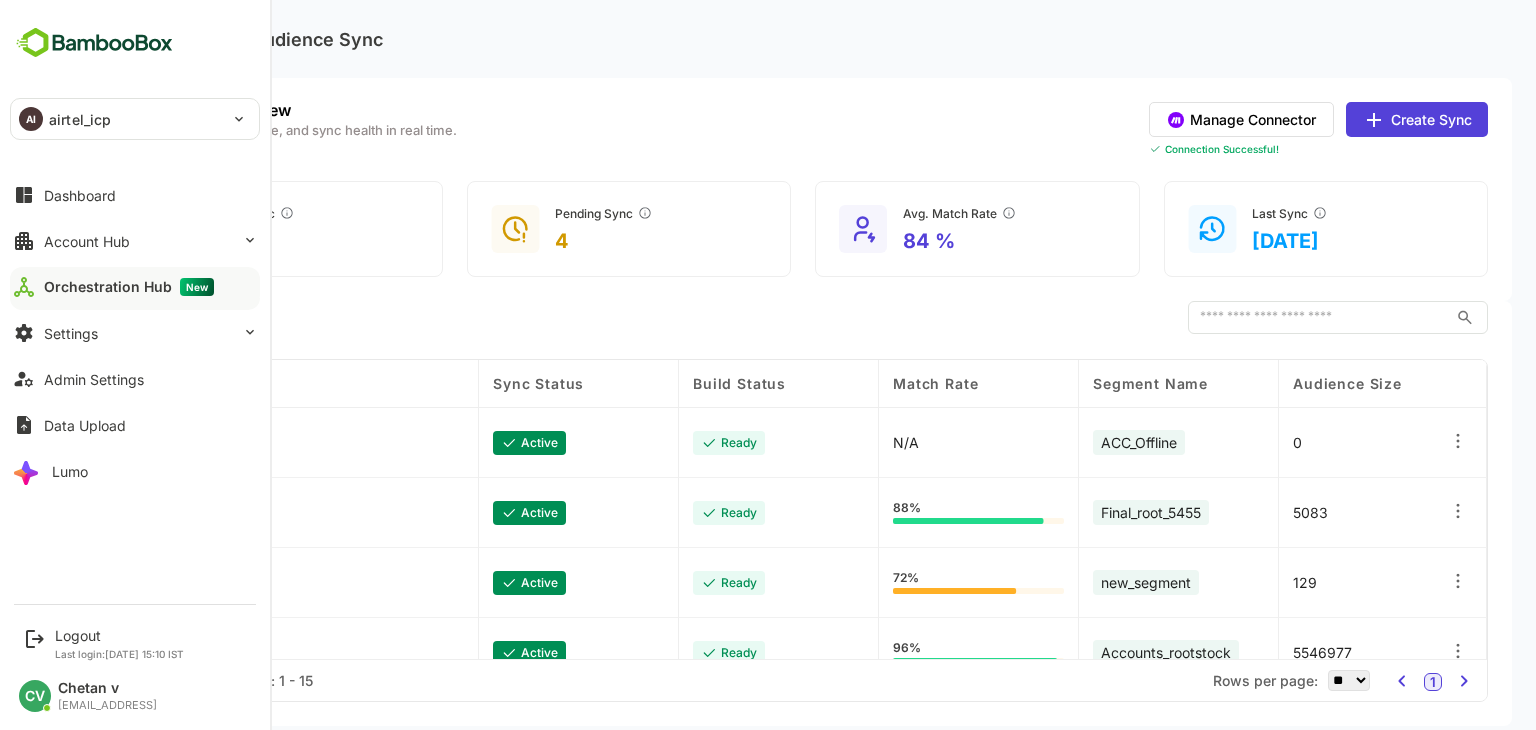 click on "airtel_icp" at bounding box center (80, 119) 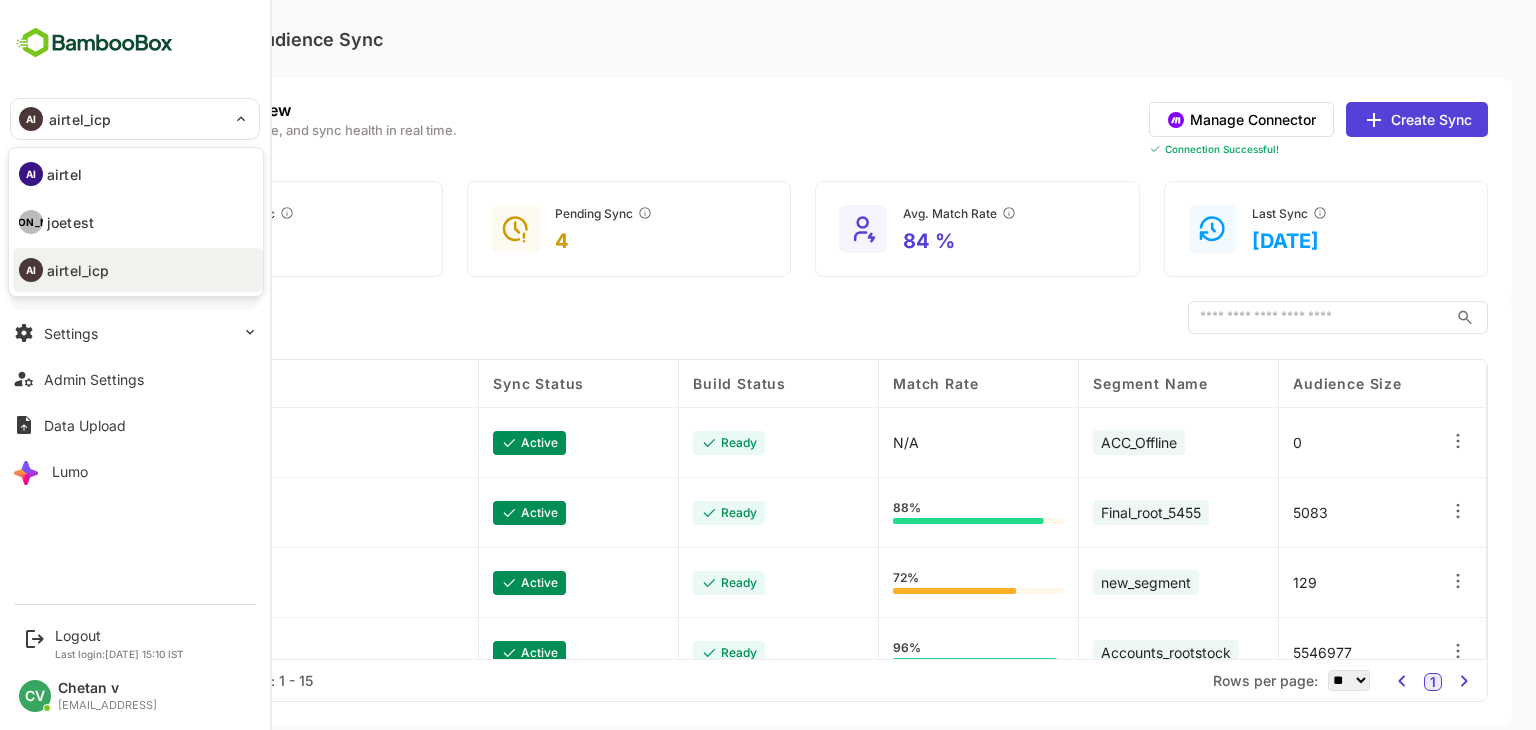 click on "airtel" at bounding box center [64, 174] 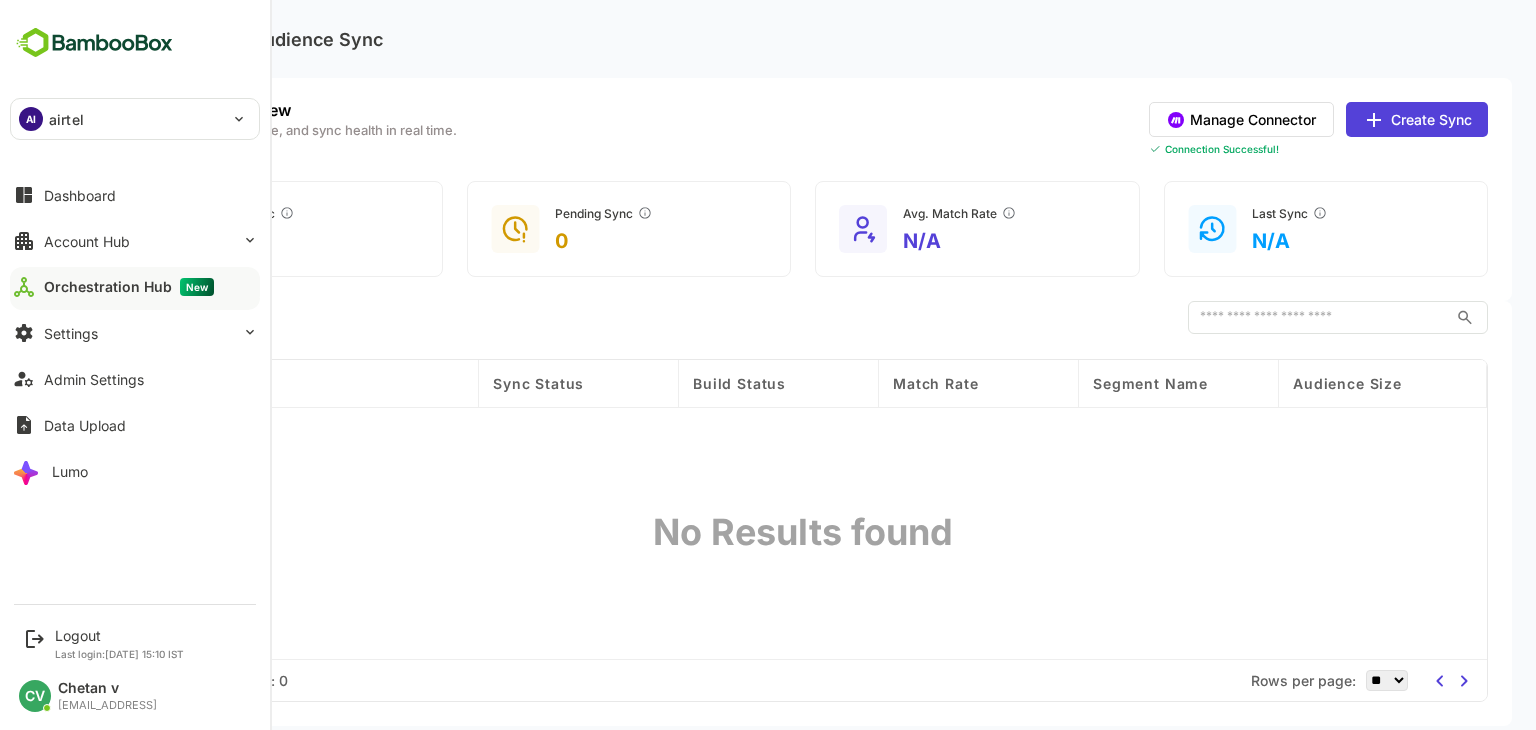 click on "airtel" at bounding box center [66, 119] 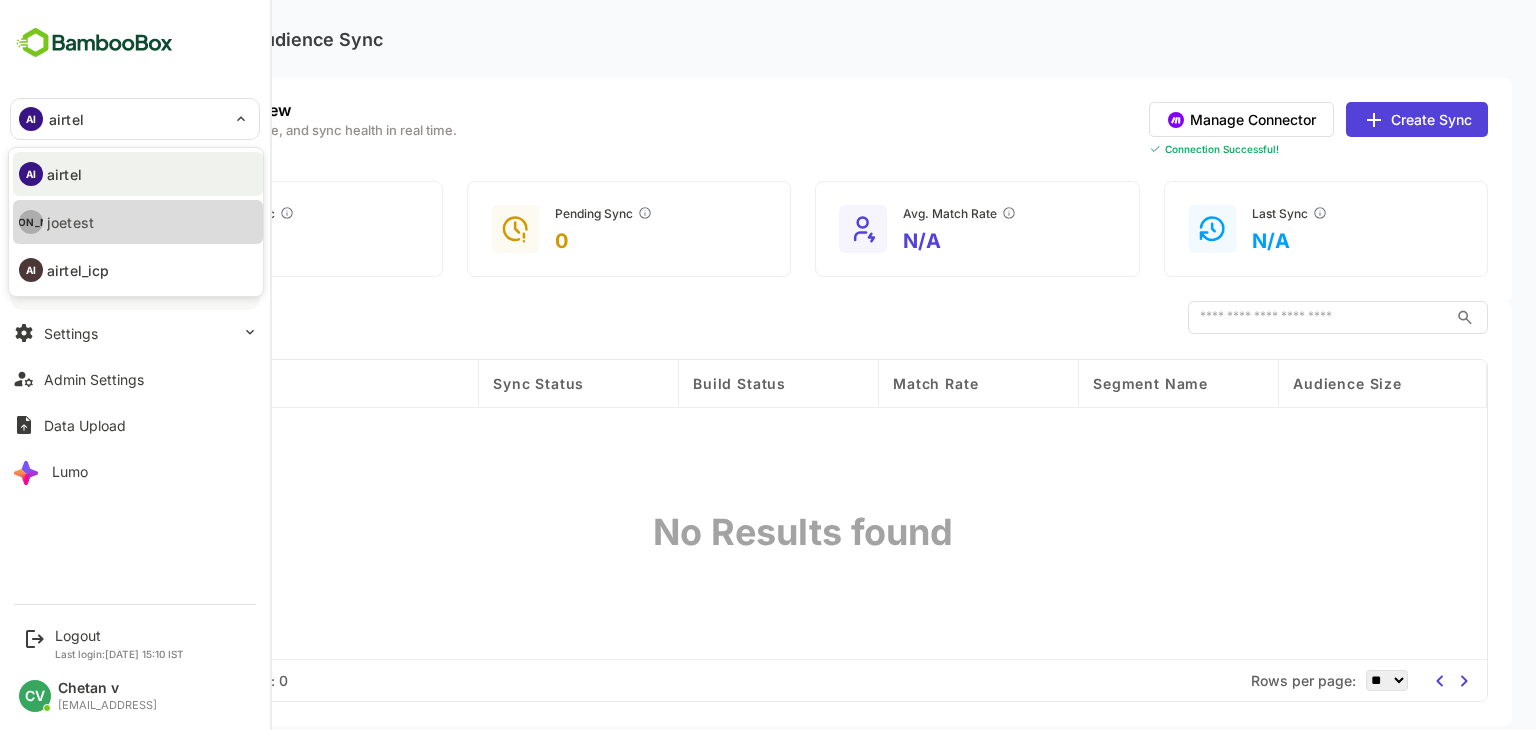 click on "joetest" at bounding box center [70, 222] 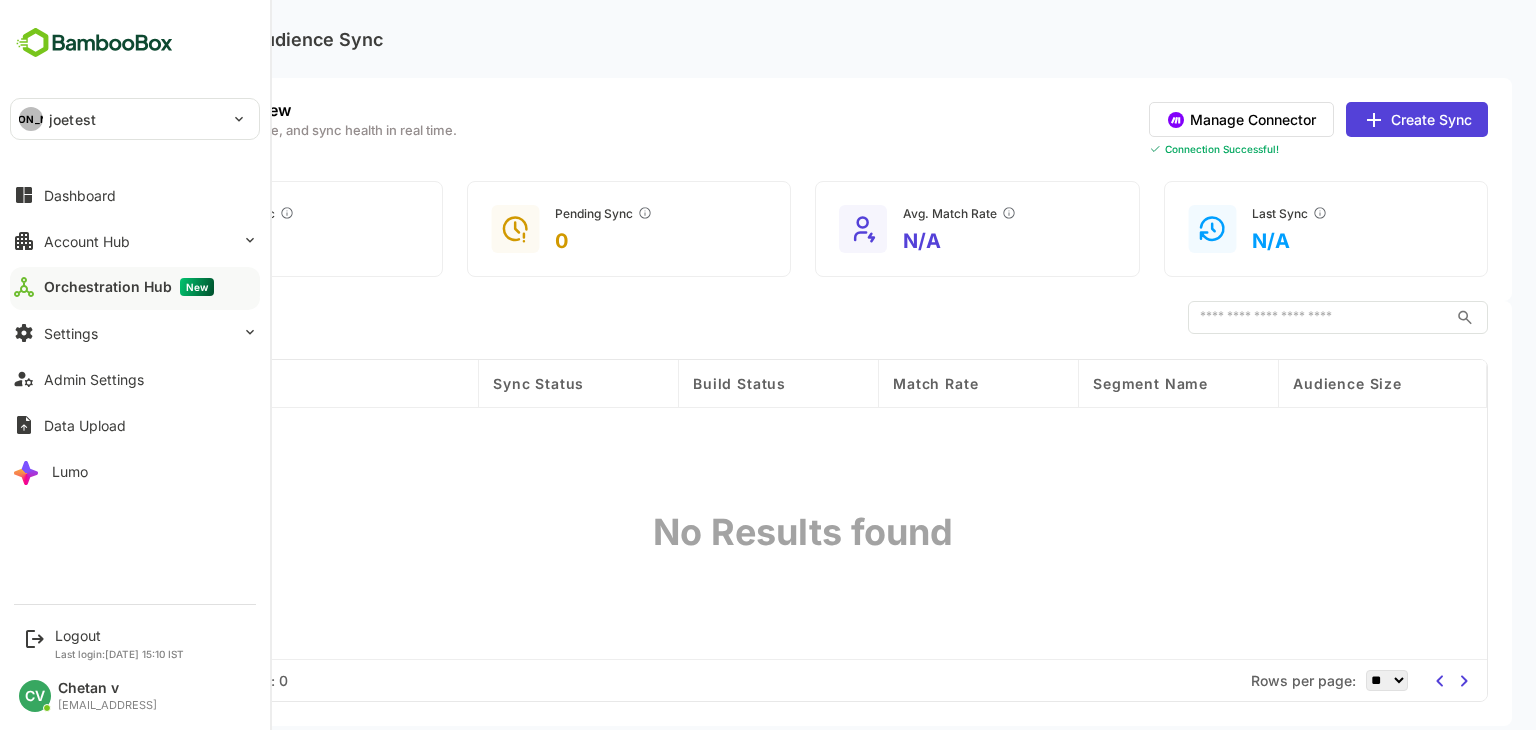 click on "joetest" at bounding box center [72, 119] 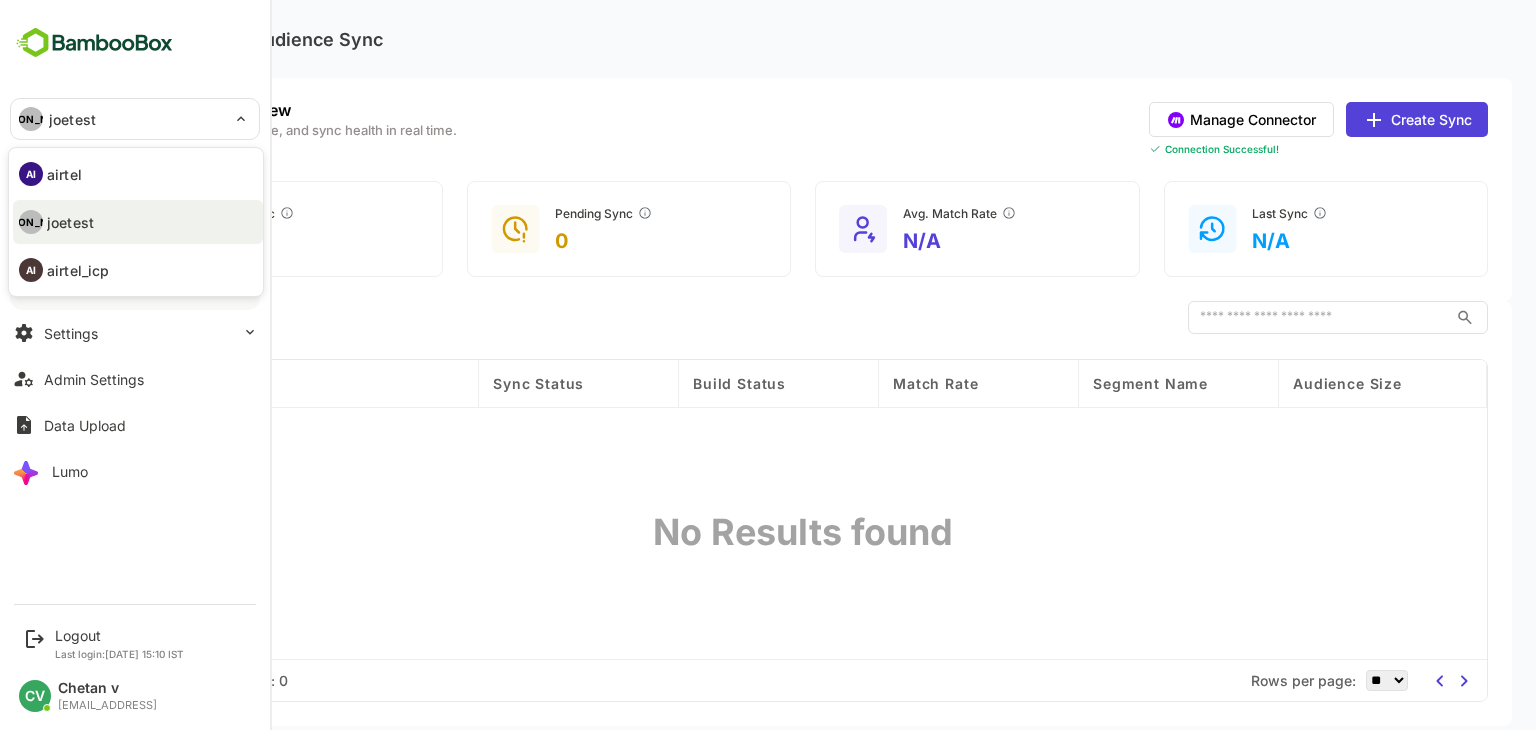 click on "airtel_icp" at bounding box center [78, 270] 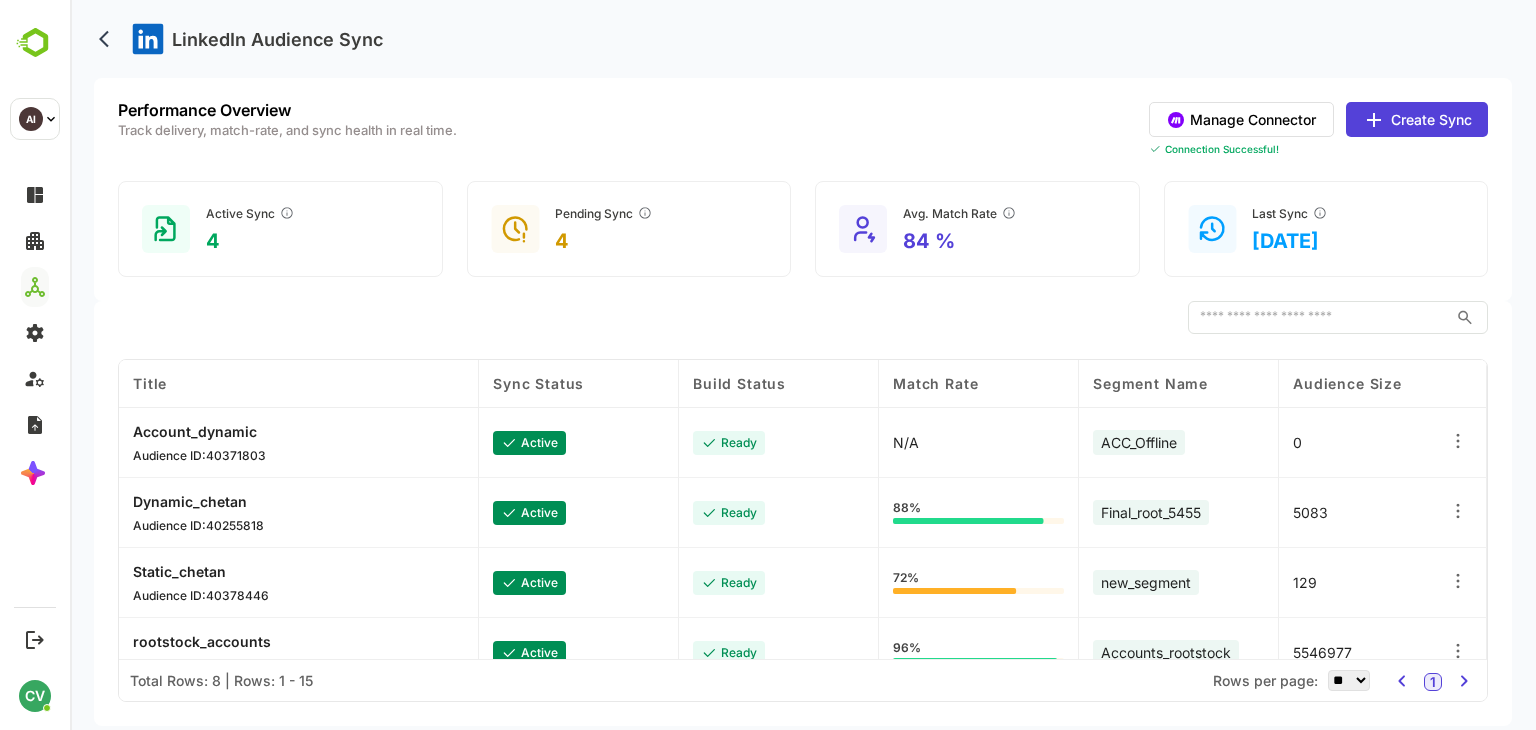 click on "LinkedIn Audience Sync" at bounding box center [803, 39] 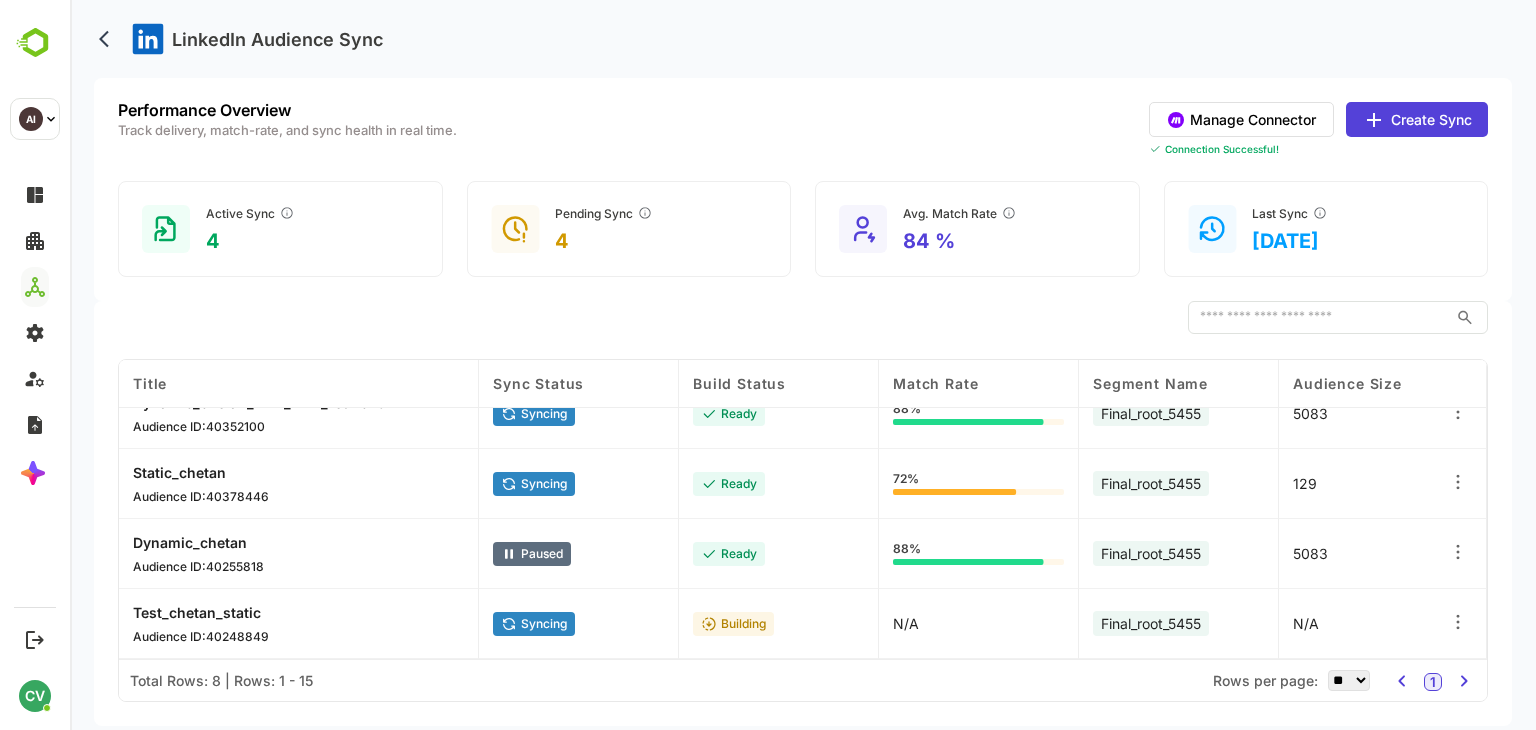scroll, scrollTop: 0, scrollLeft: 0, axis: both 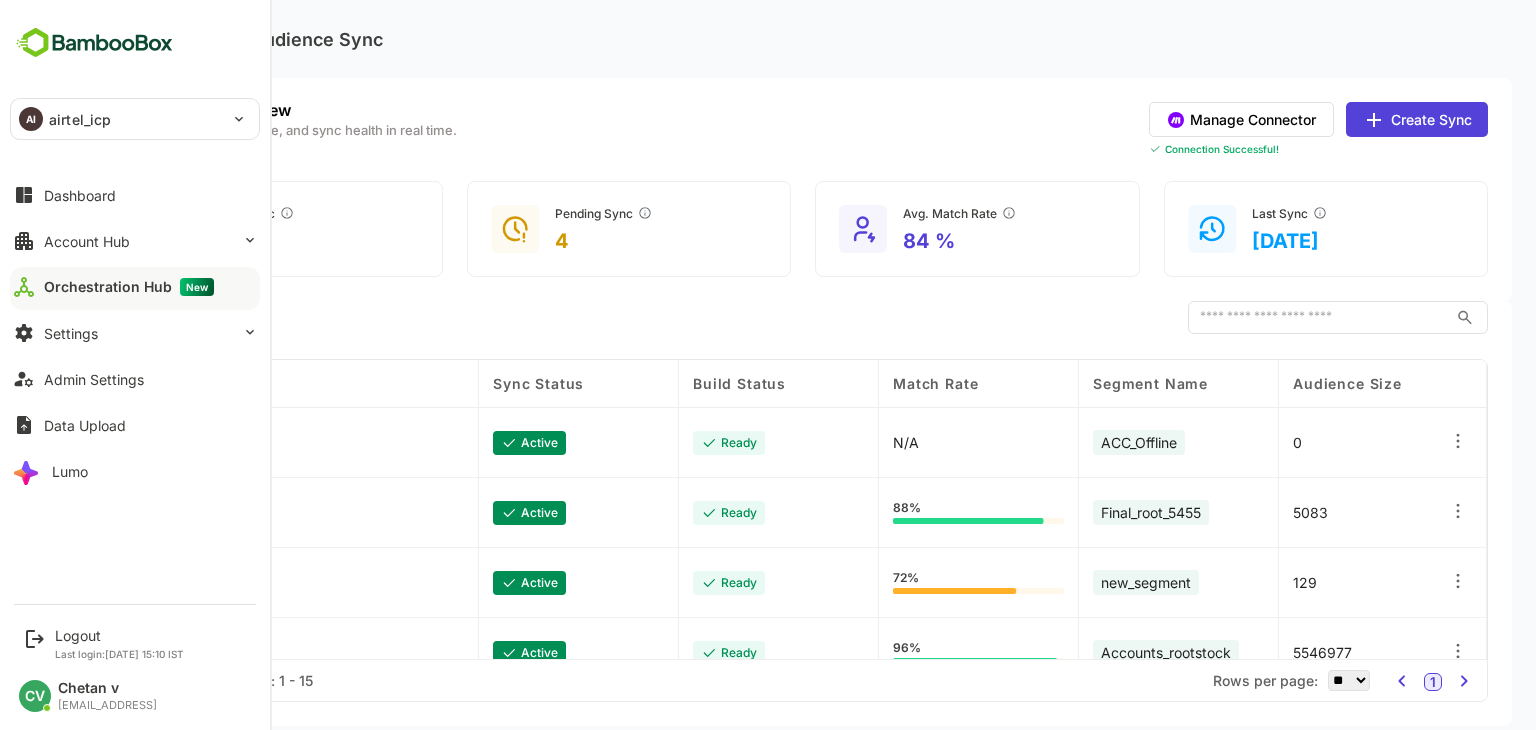 click on "airtel_icp" at bounding box center (80, 119) 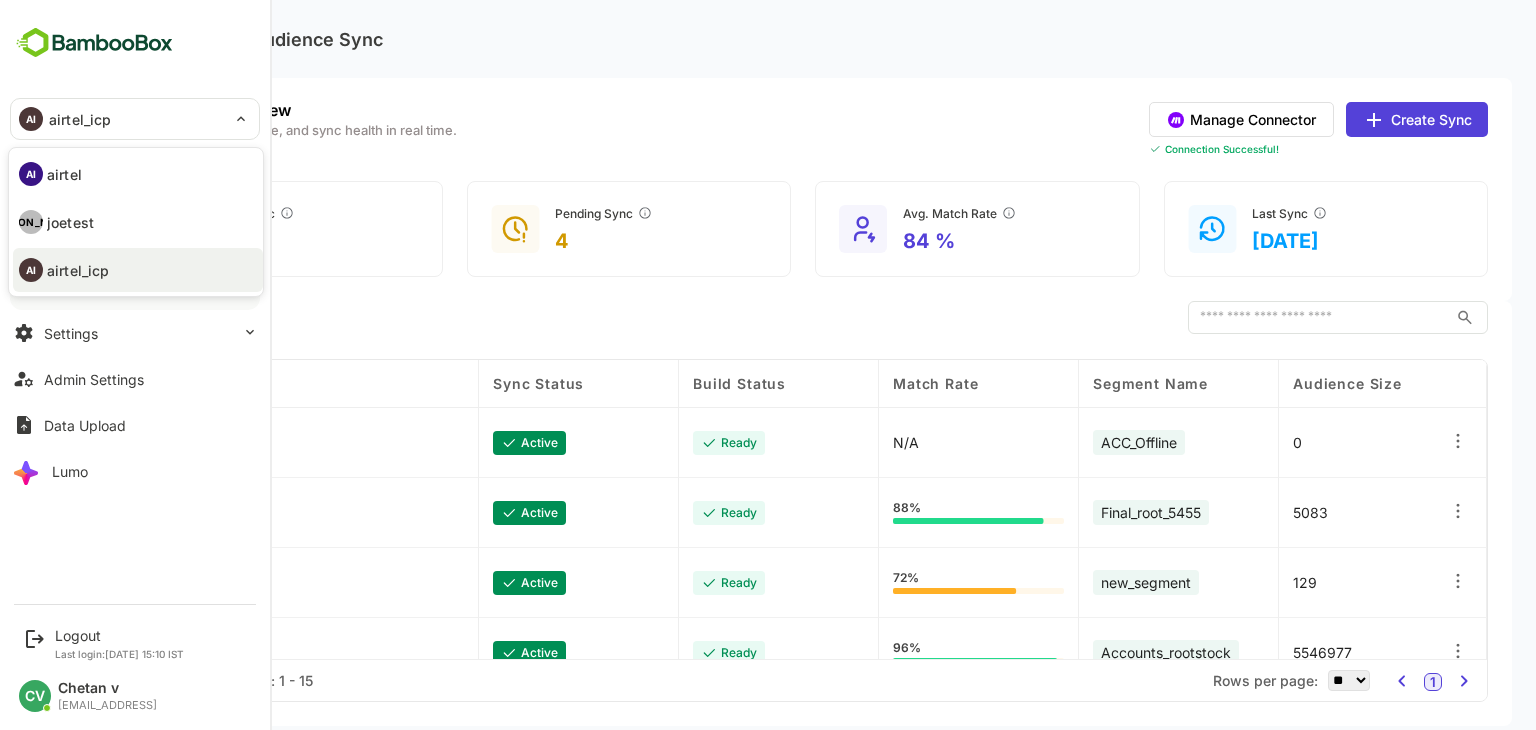 click at bounding box center (768, 365) 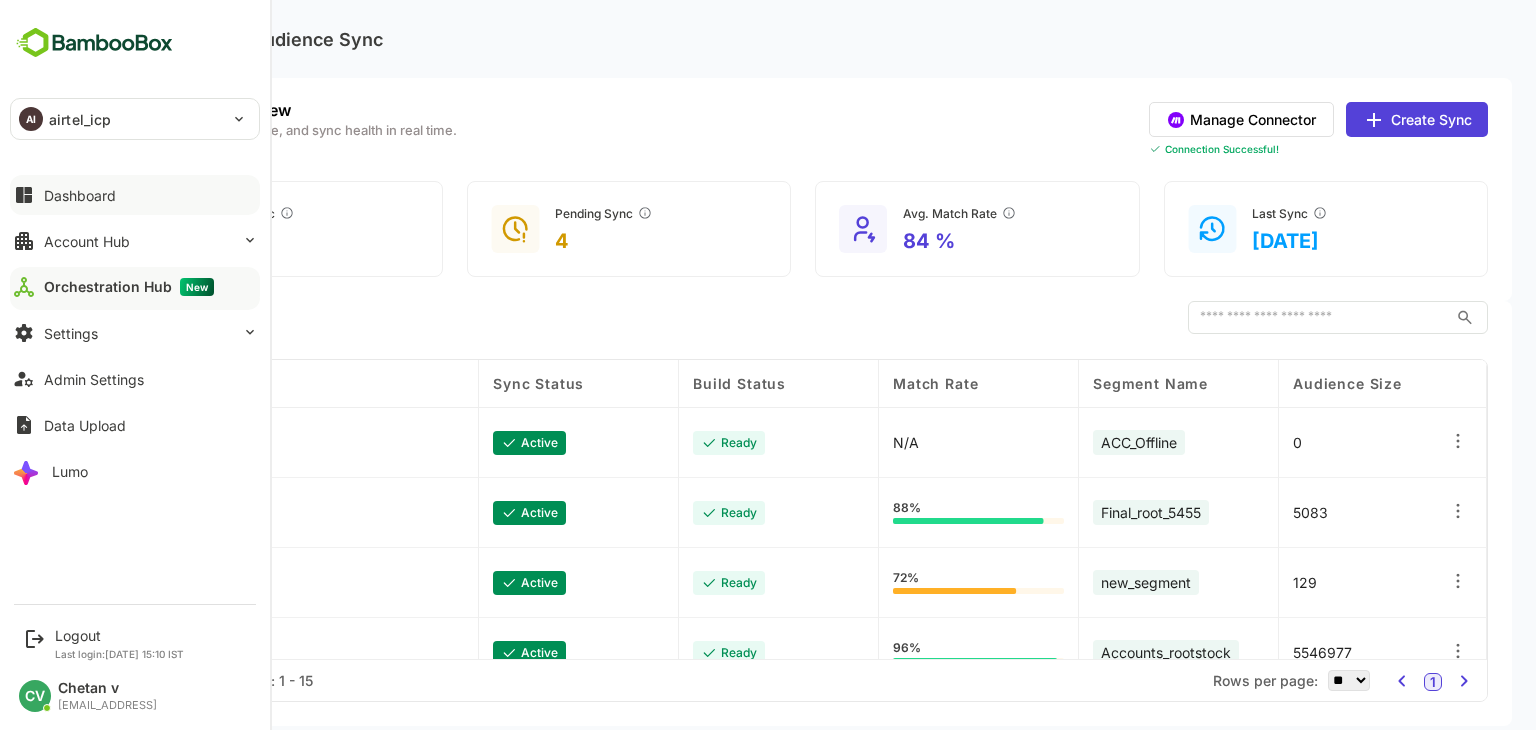 click on "Dashboard" at bounding box center (80, 195) 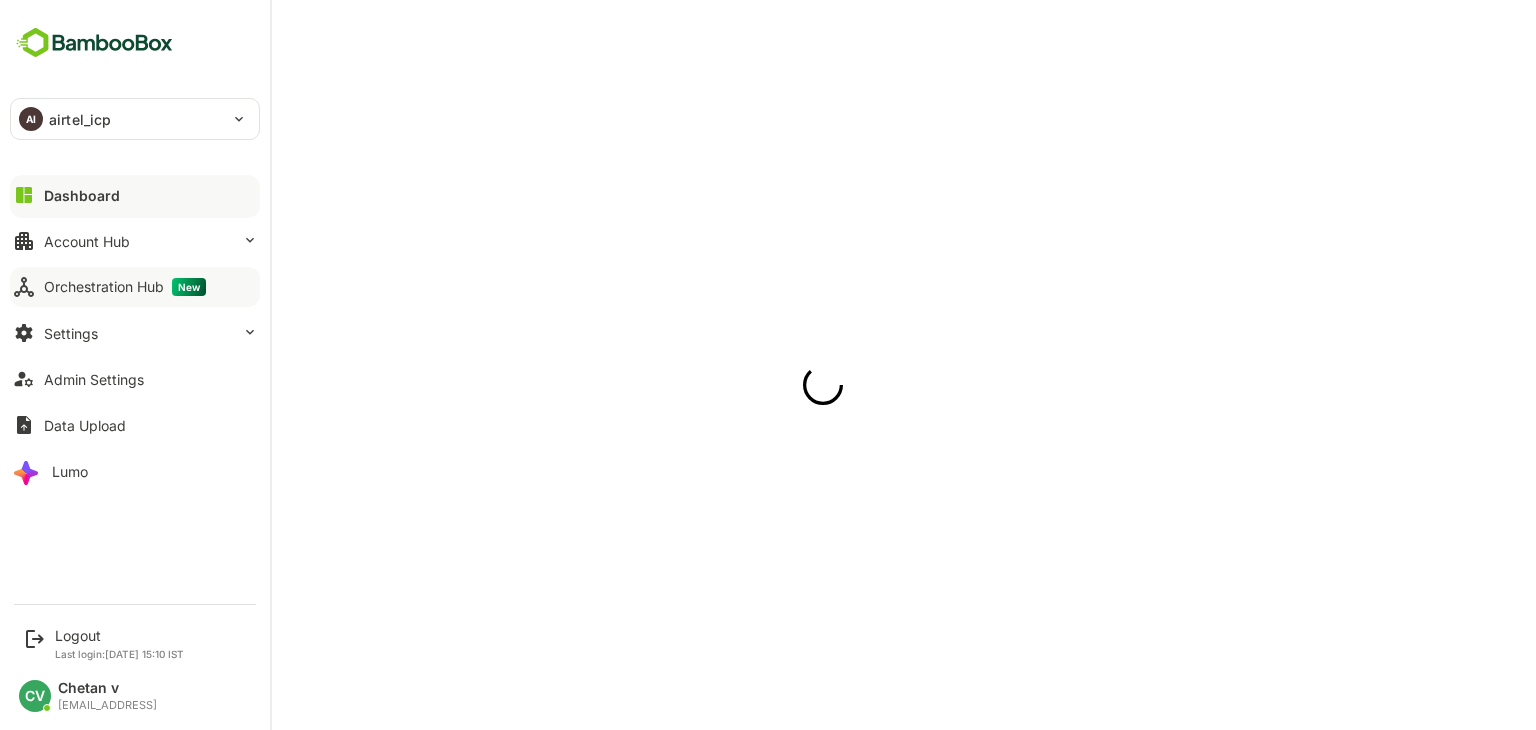 scroll, scrollTop: 0, scrollLeft: 0, axis: both 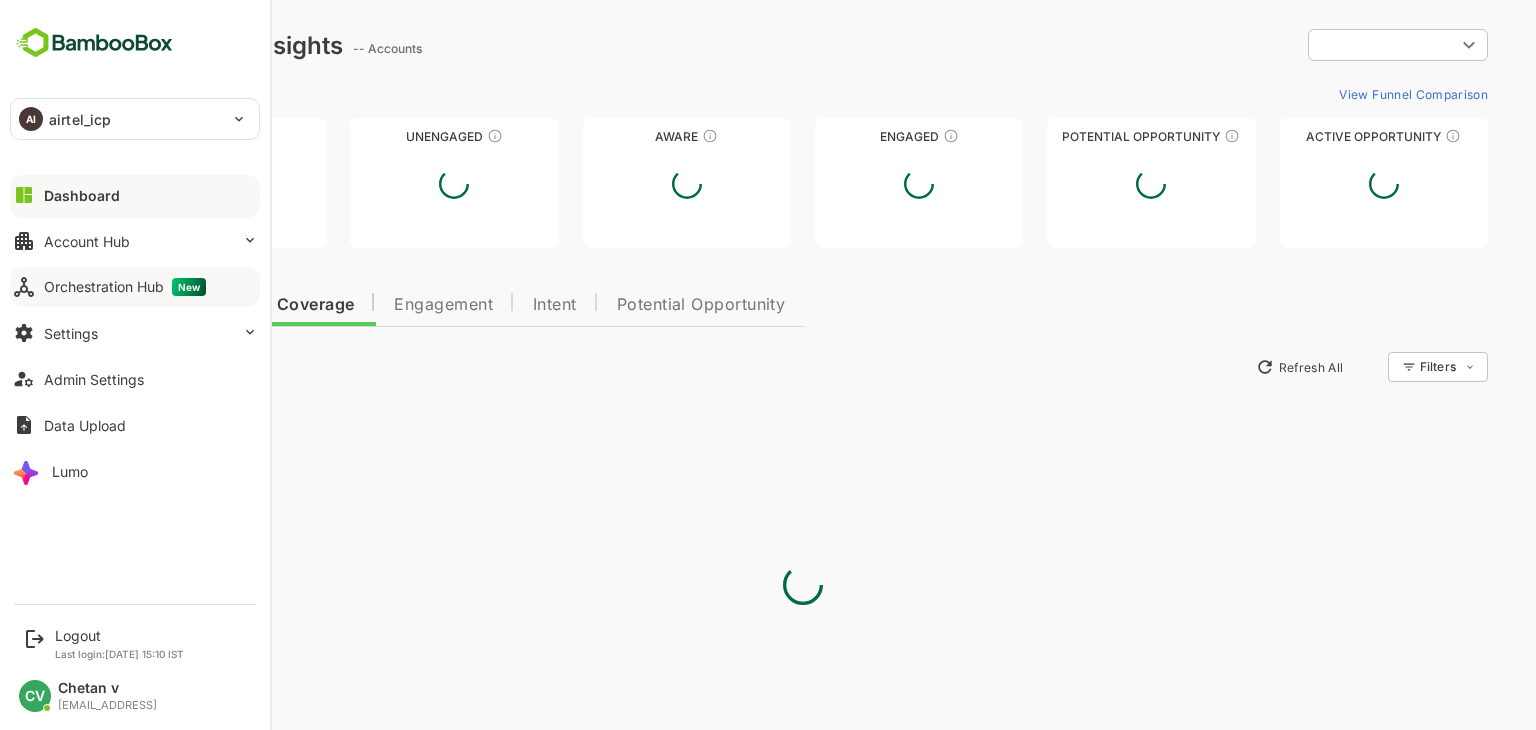 click on "AI airtel_icp" at bounding box center (123, 119) 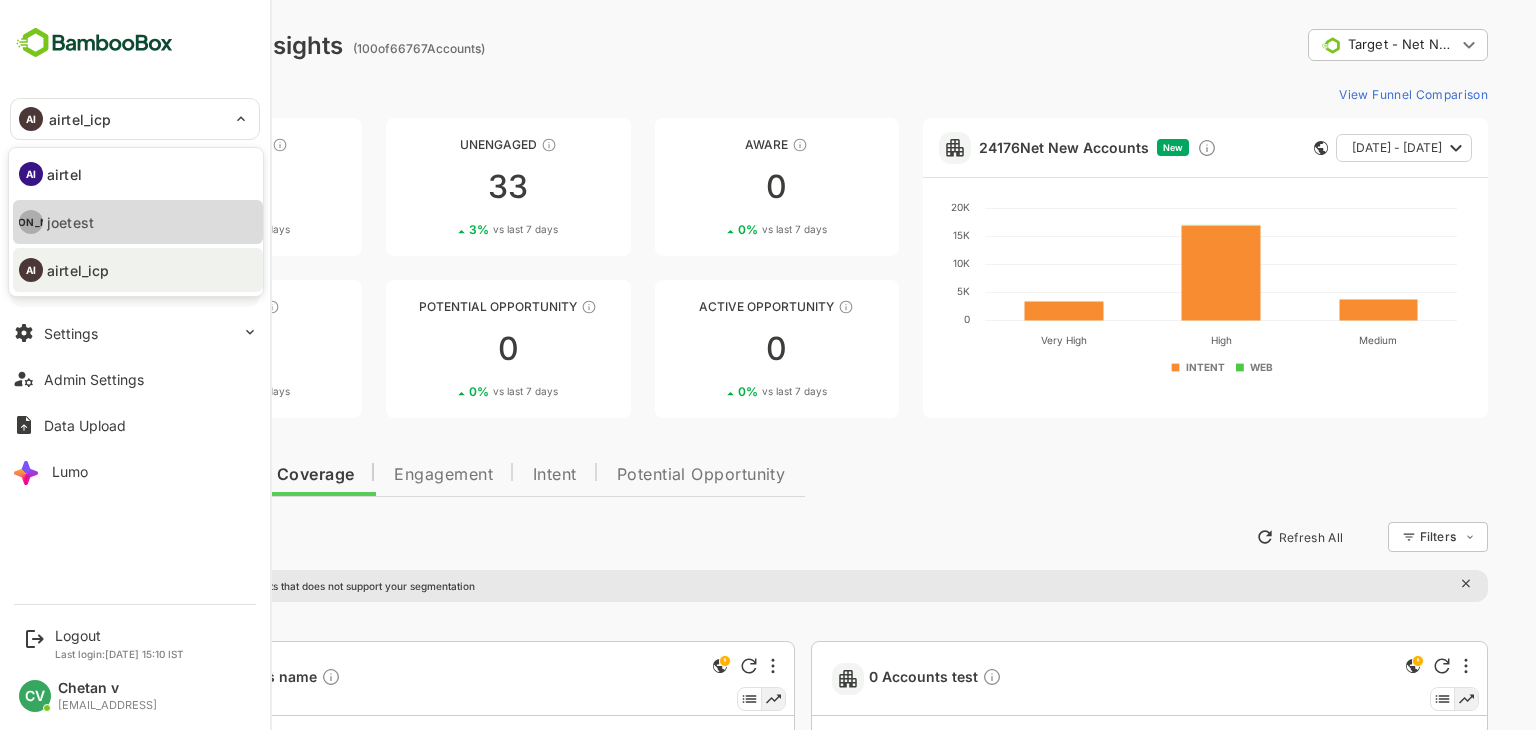 click on "[PERSON_NAME]" at bounding box center [138, 222] 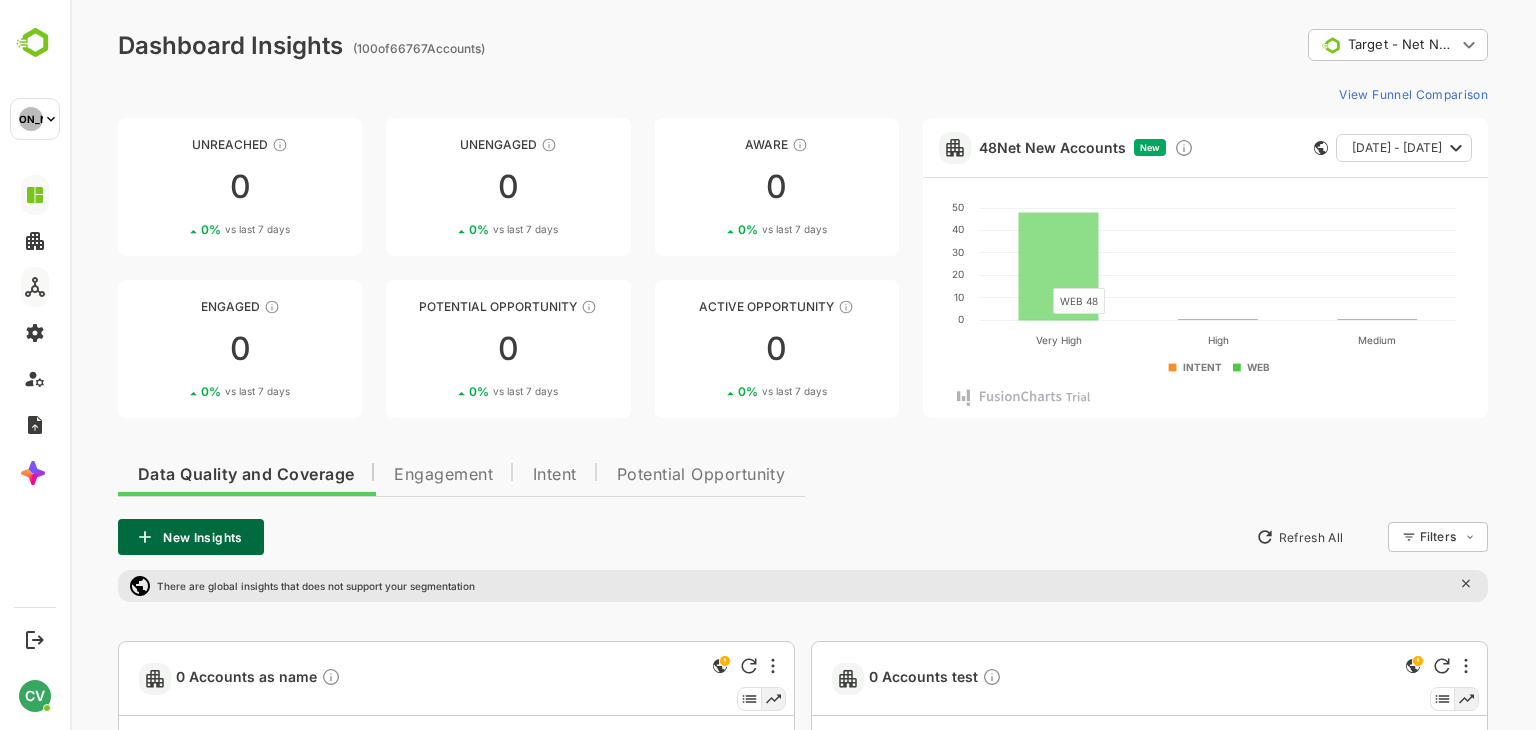 click 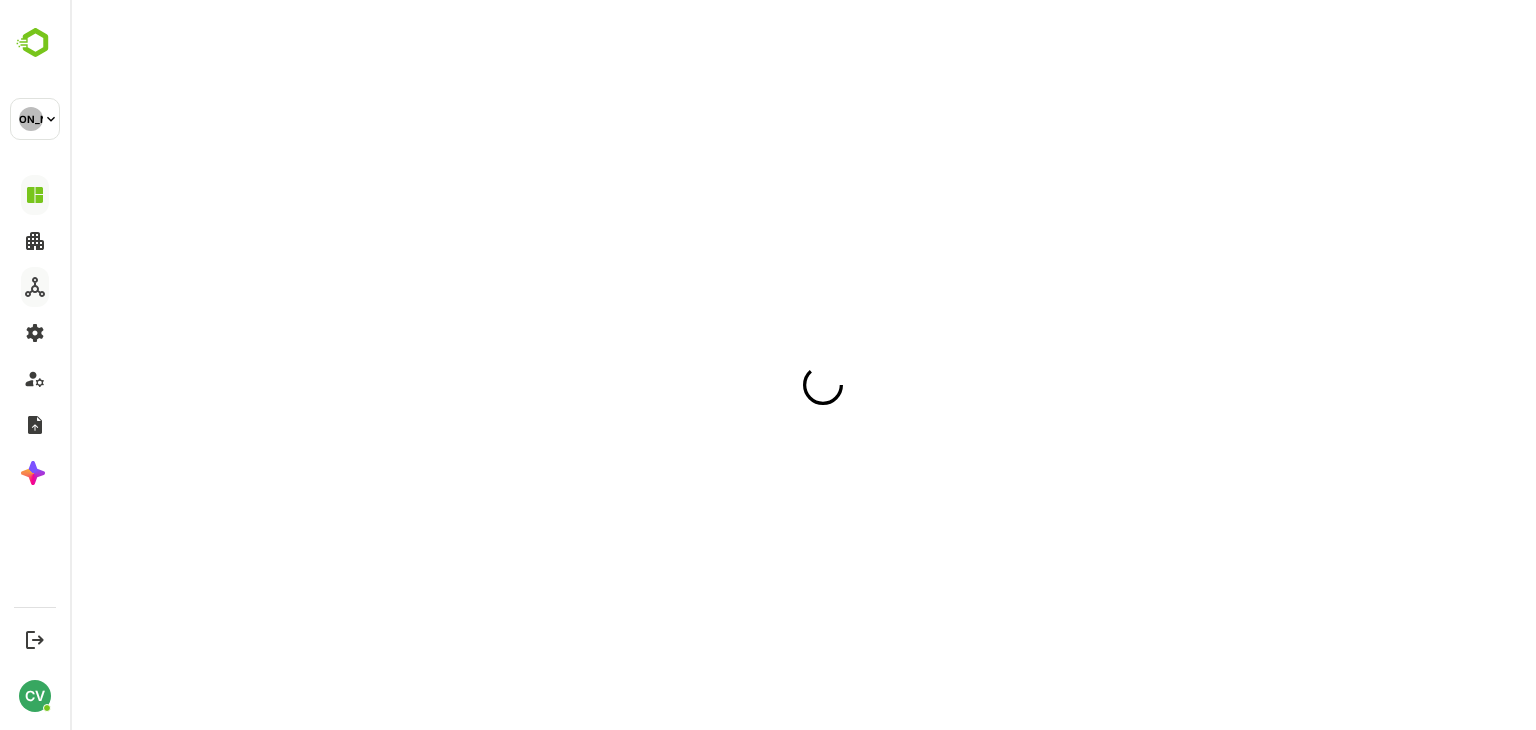 scroll, scrollTop: 0, scrollLeft: 0, axis: both 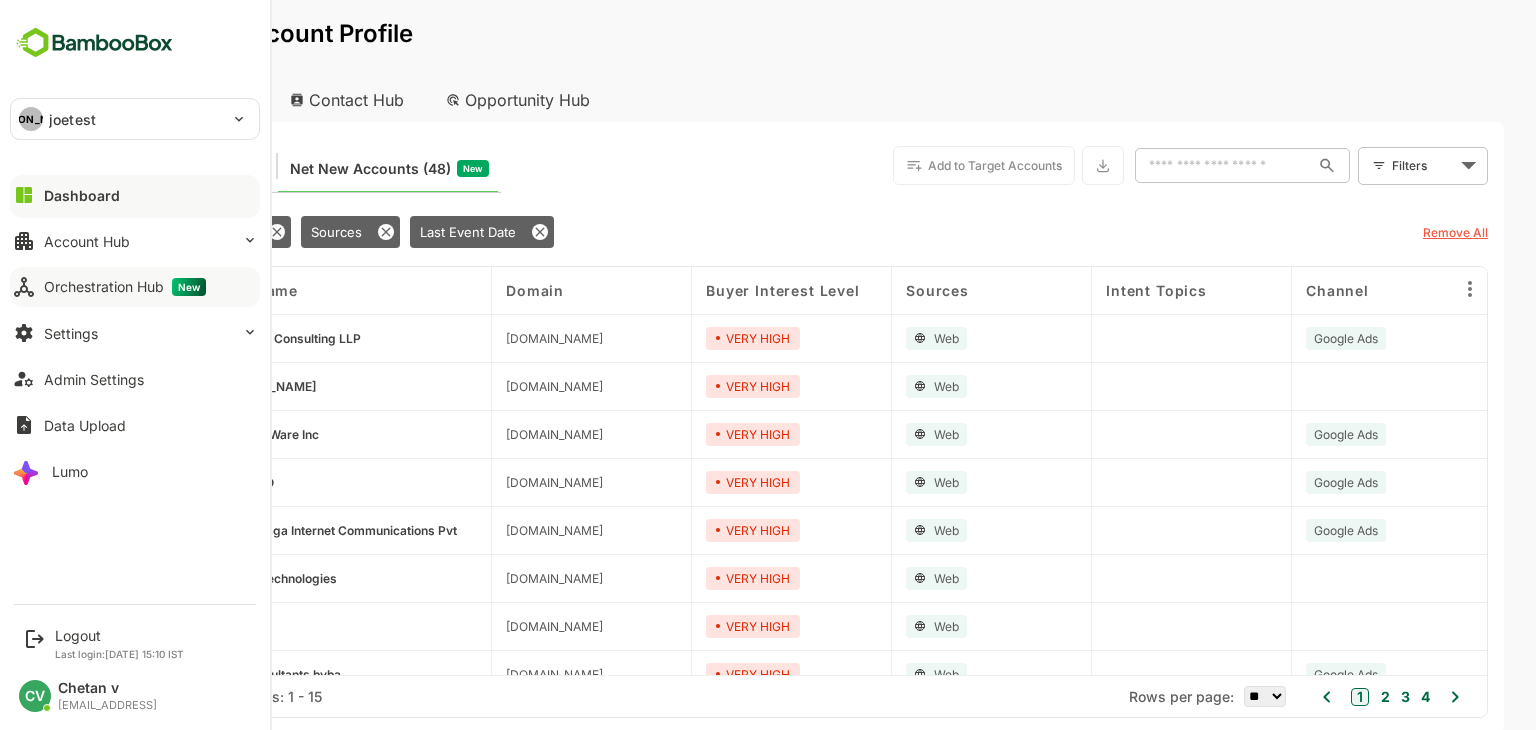 click on "[PERSON_NAME]" at bounding box center (123, 119) 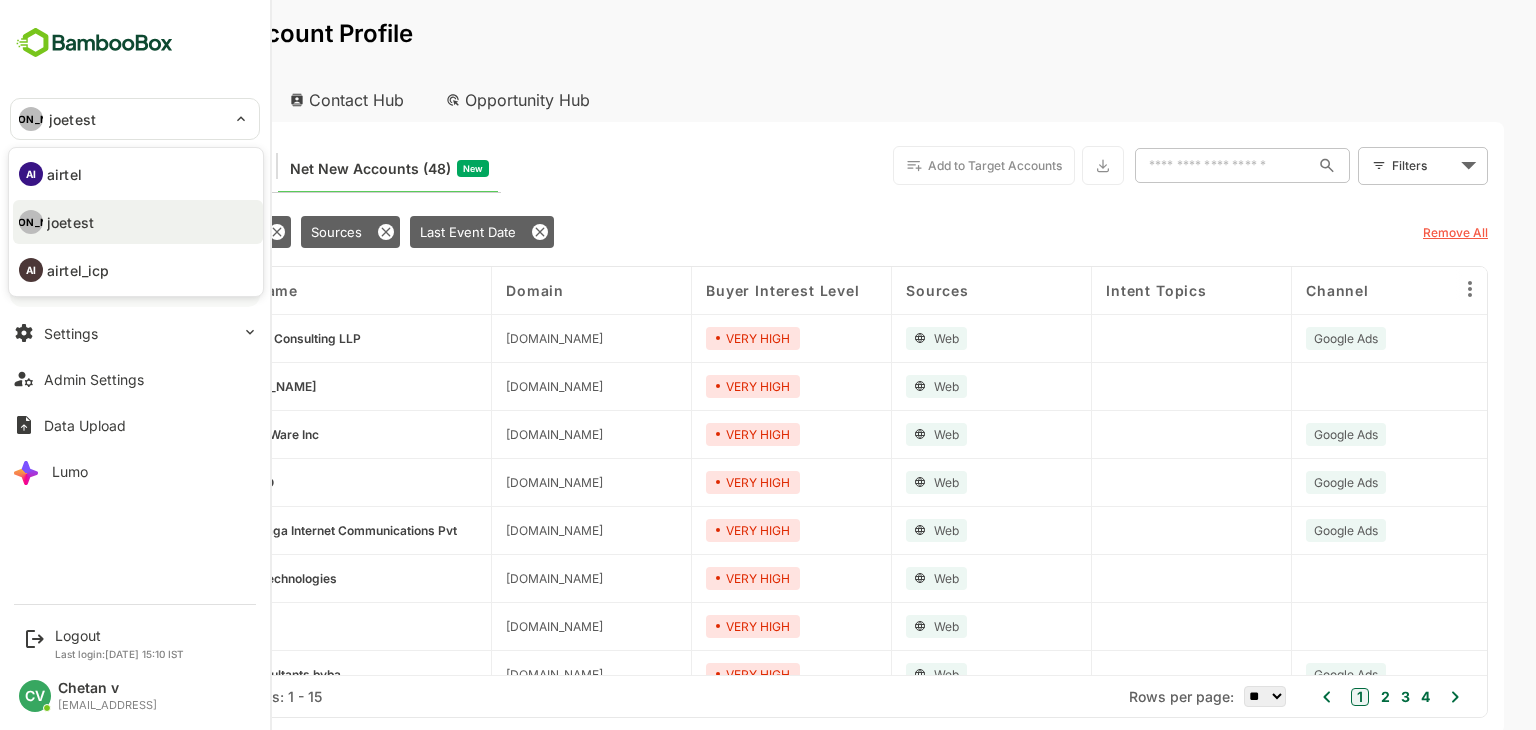 click on "airtel" at bounding box center [64, 174] 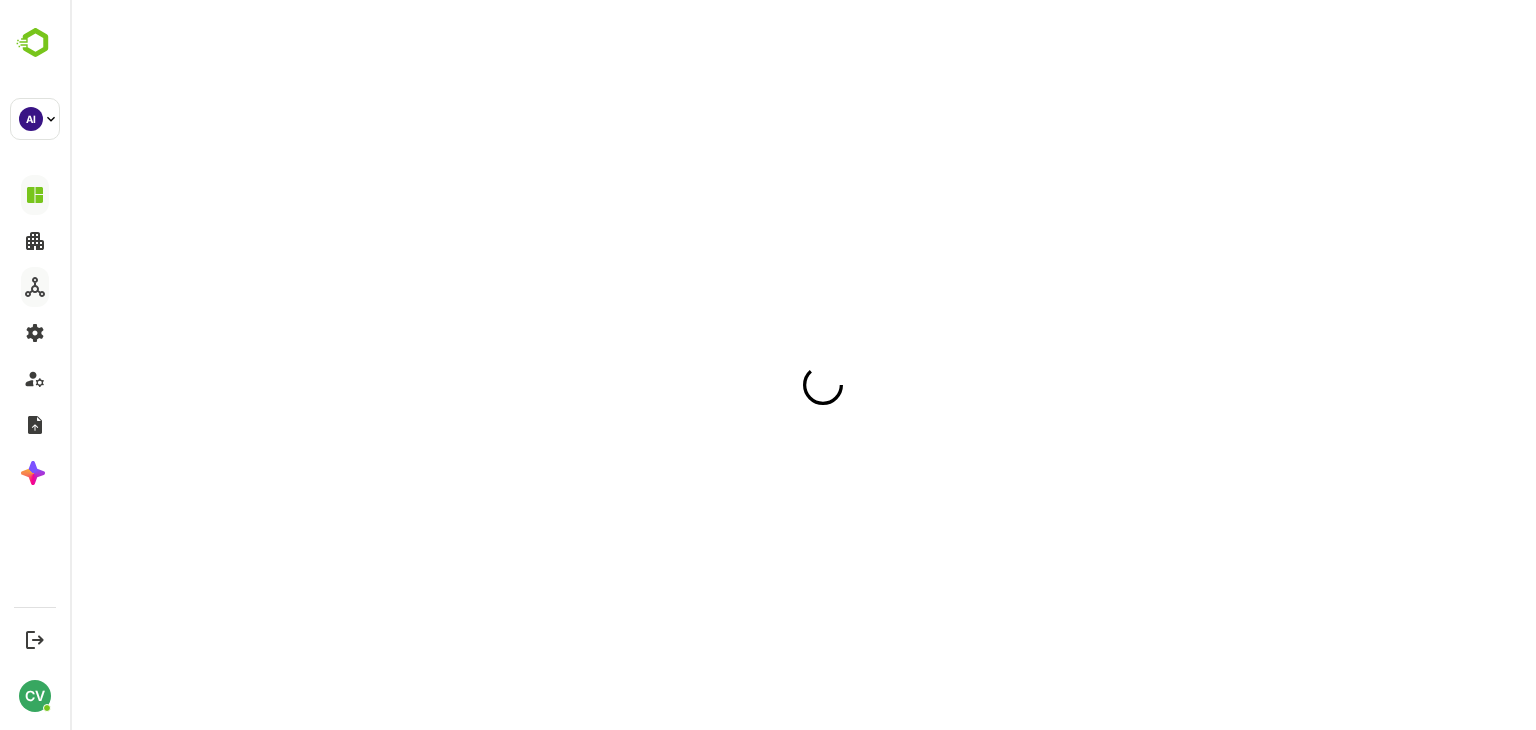 scroll, scrollTop: 0, scrollLeft: 0, axis: both 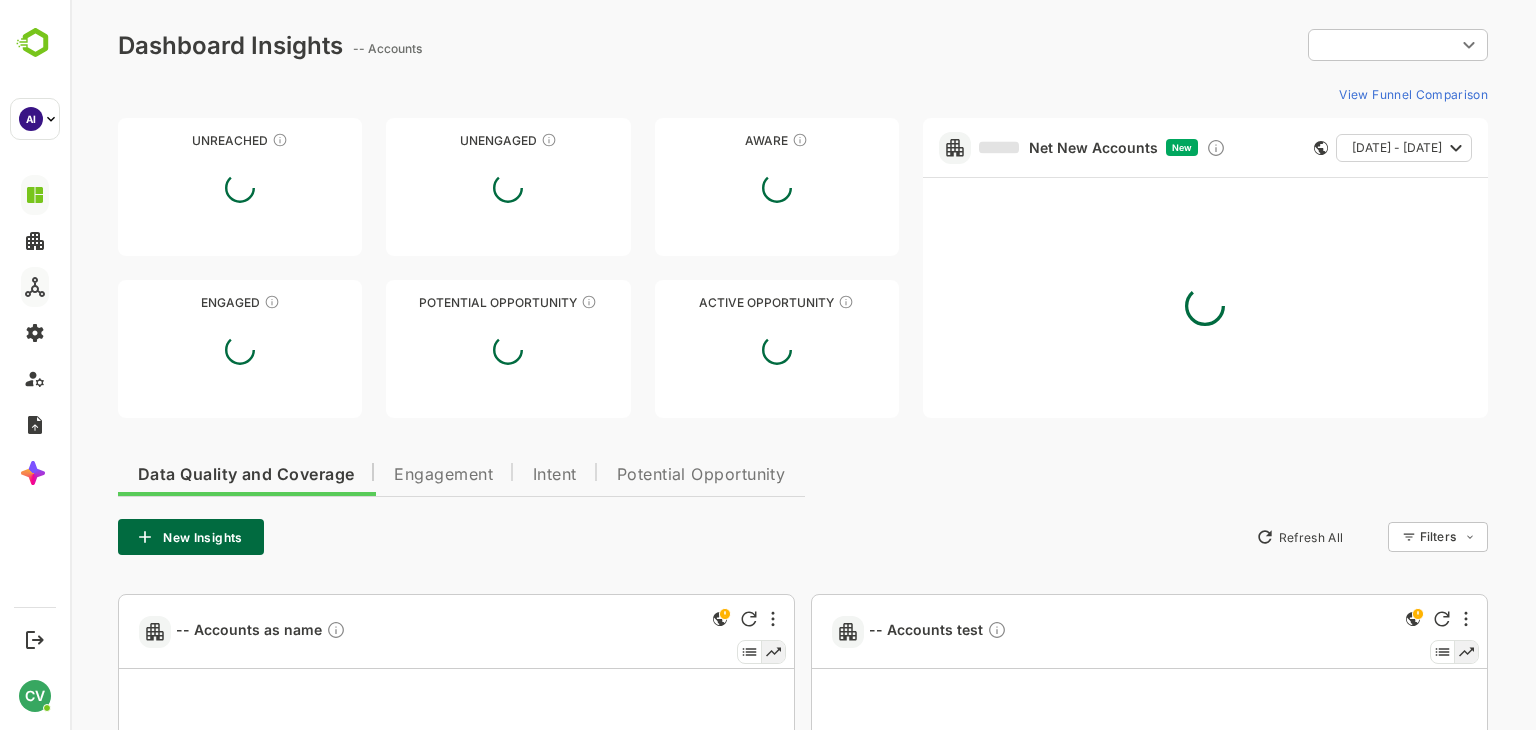 type on "**********" 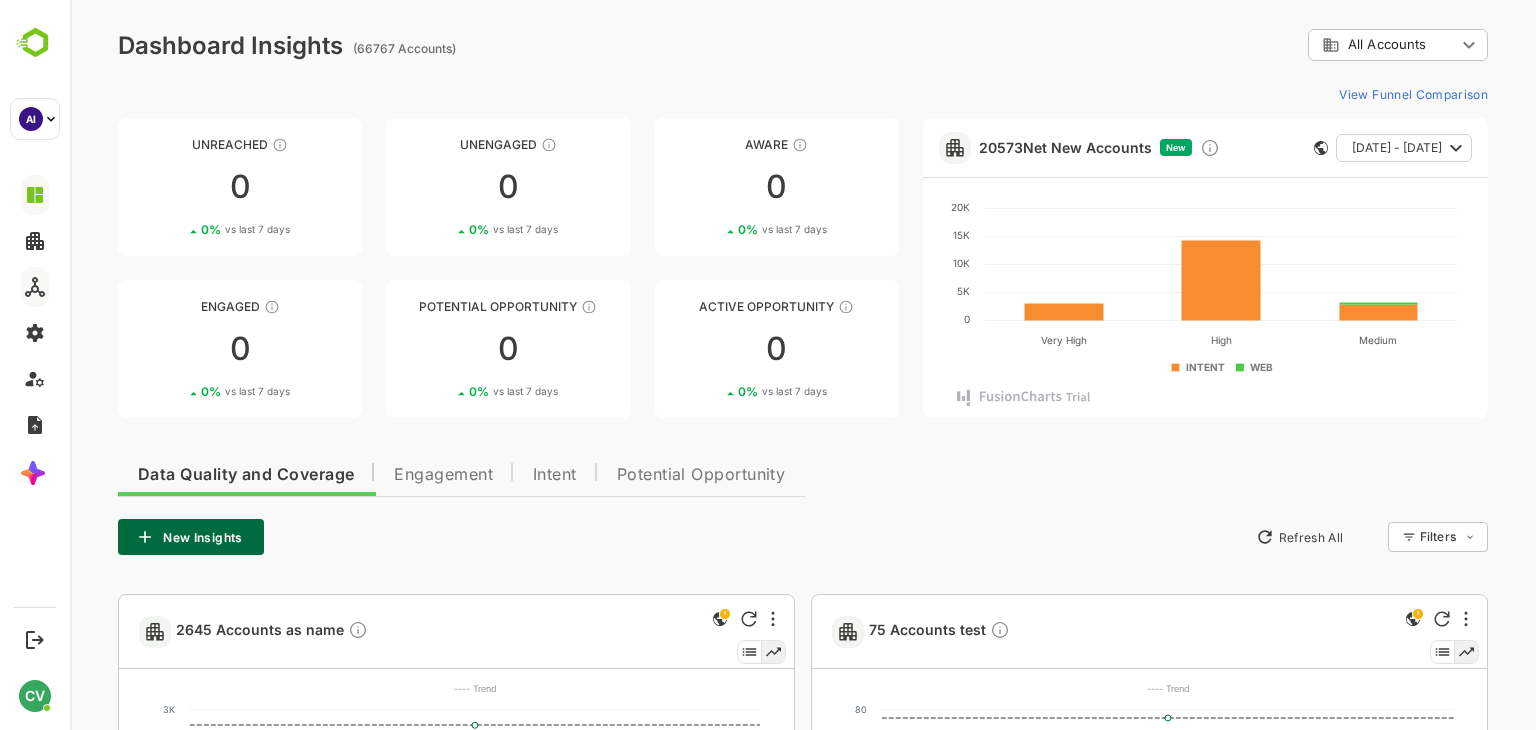 click 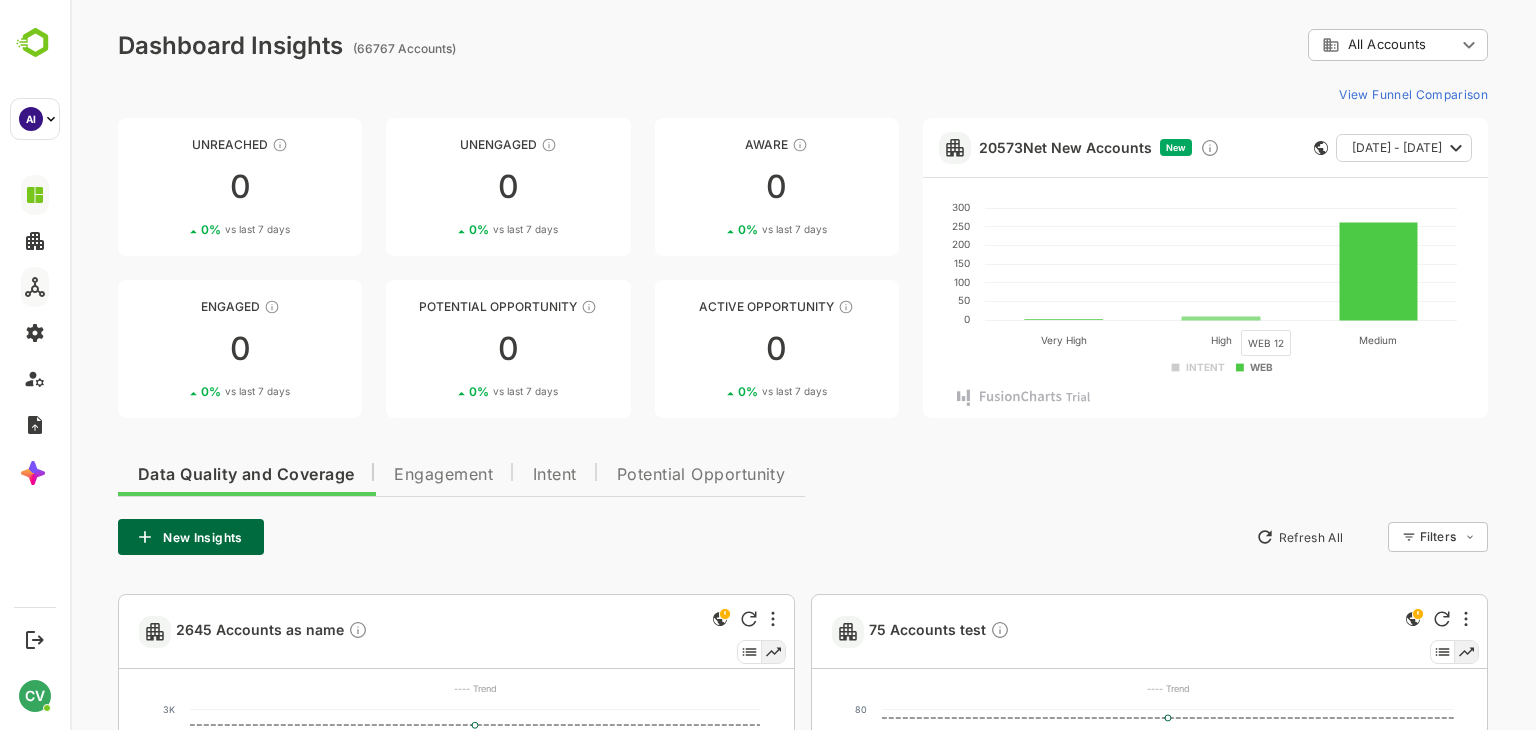click 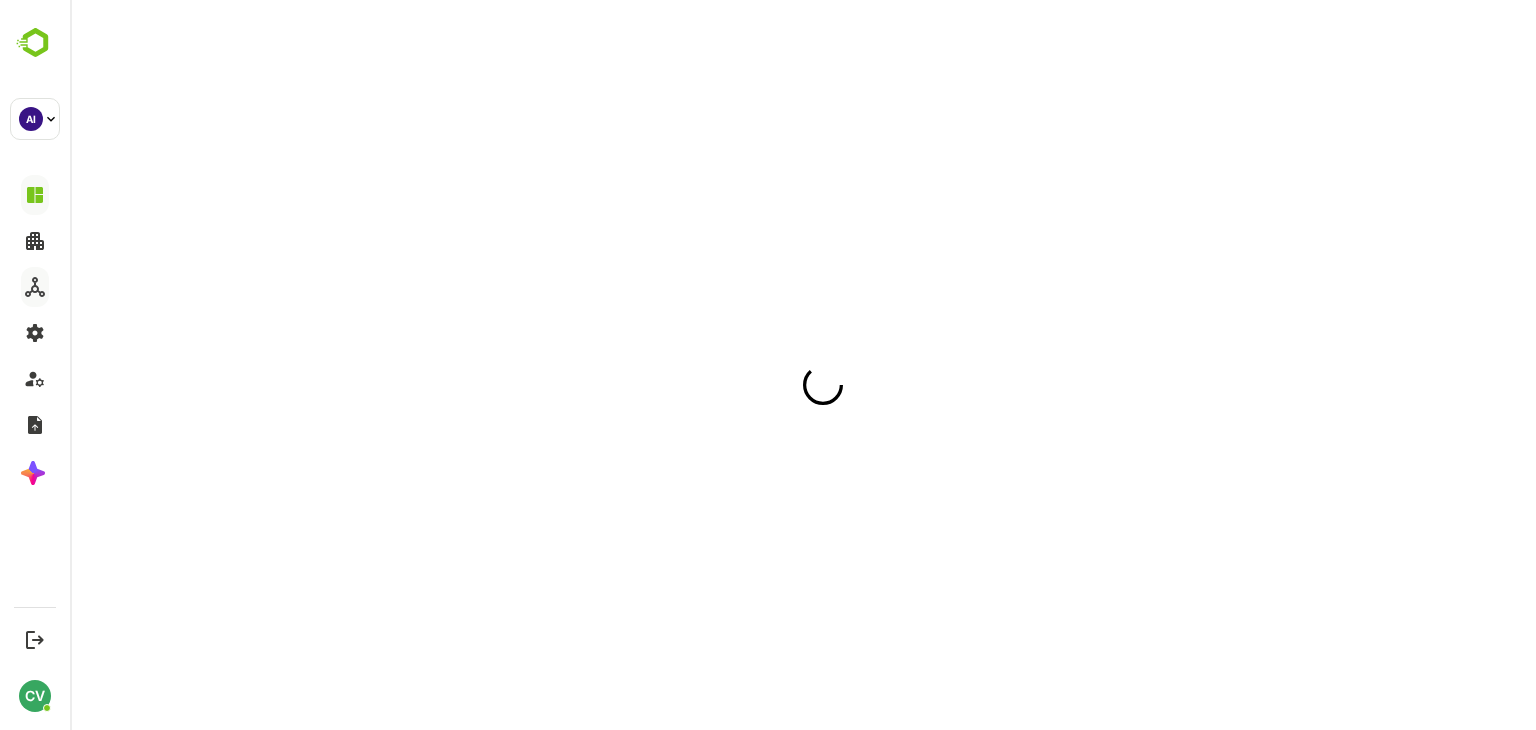 scroll, scrollTop: 0, scrollLeft: 0, axis: both 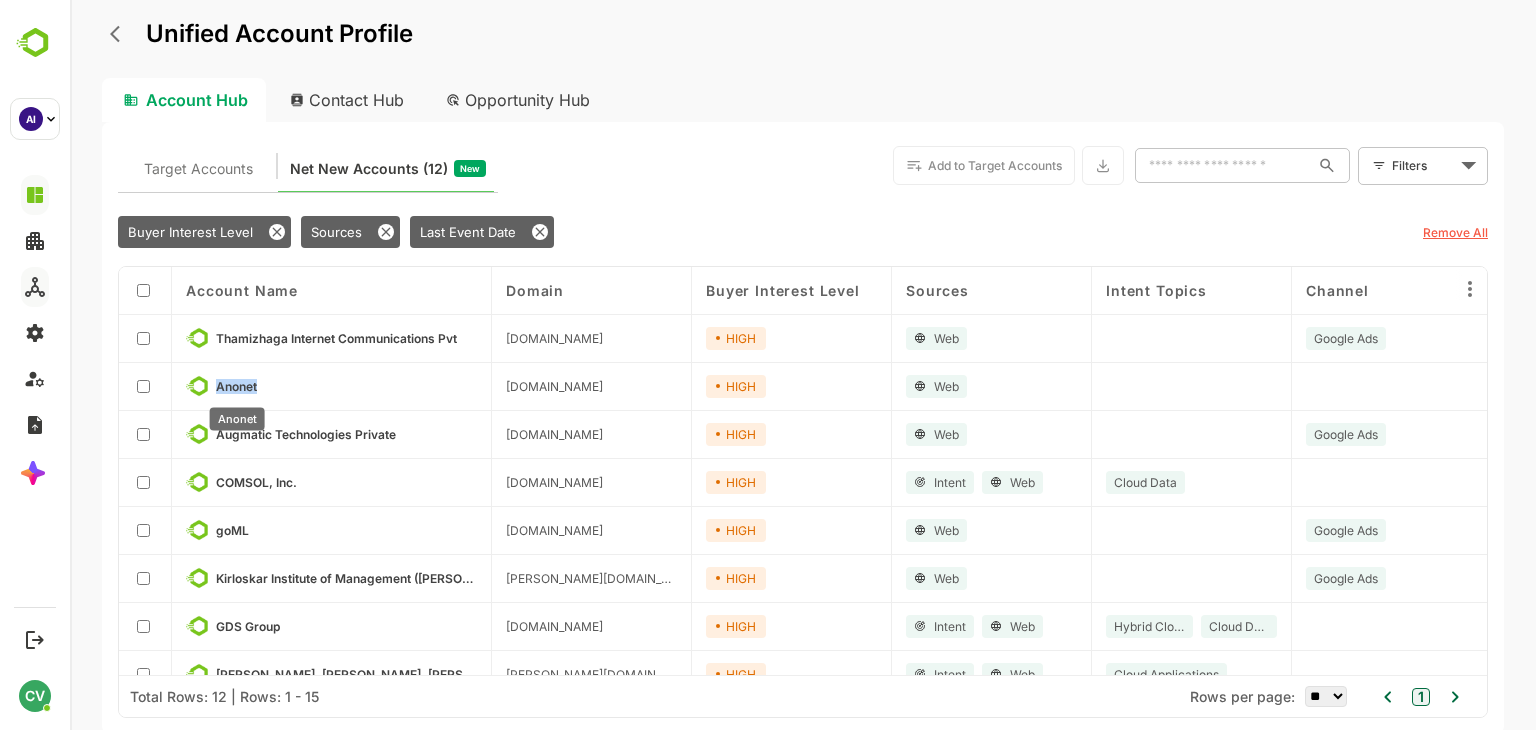 drag, startPoint x: 276, startPoint y: 385, endPoint x: 213, endPoint y: 385, distance: 63 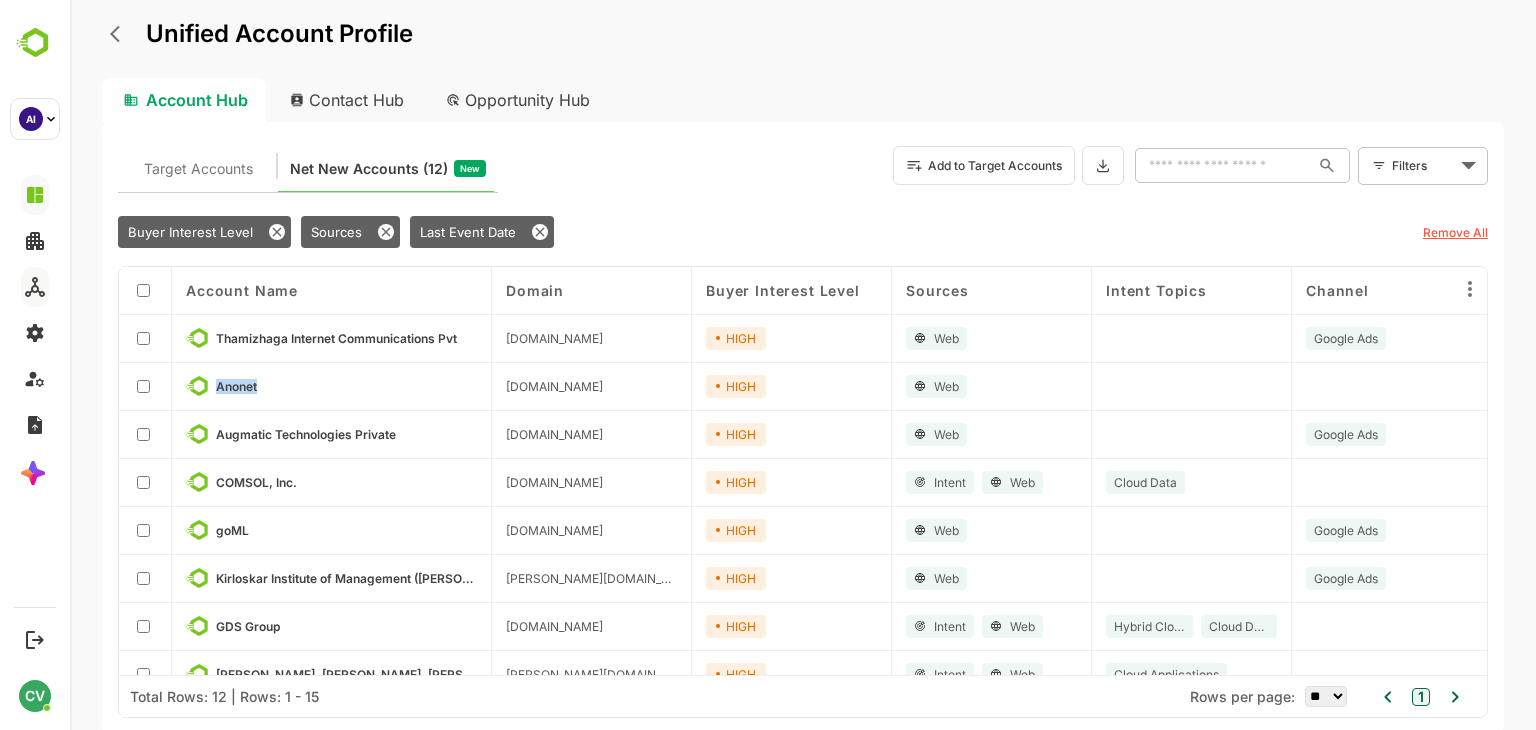 click on "Anonet" at bounding box center [346, 386] 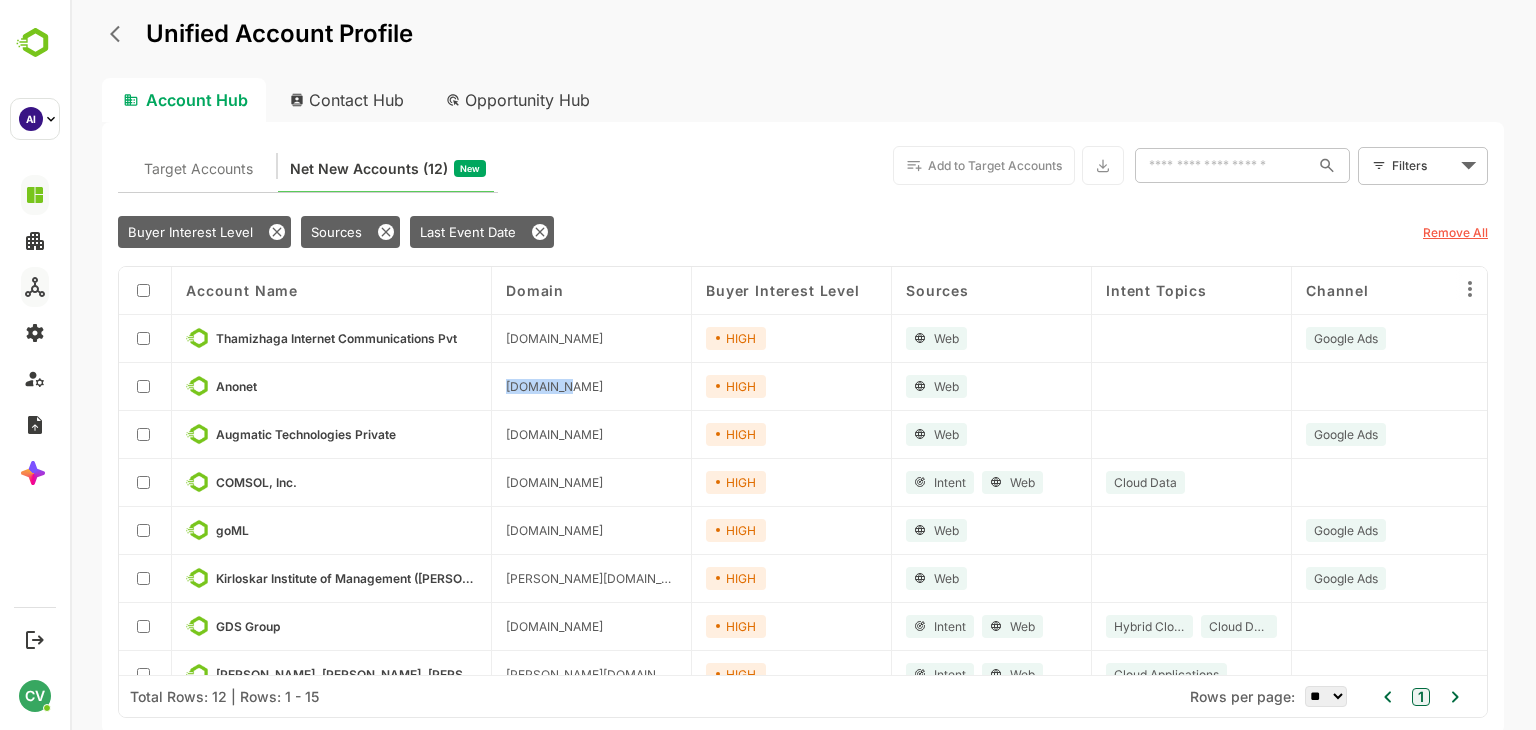 drag, startPoint x: 584, startPoint y: 380, endPoint x: 504, endPoint y: 382, distance: 80.024994 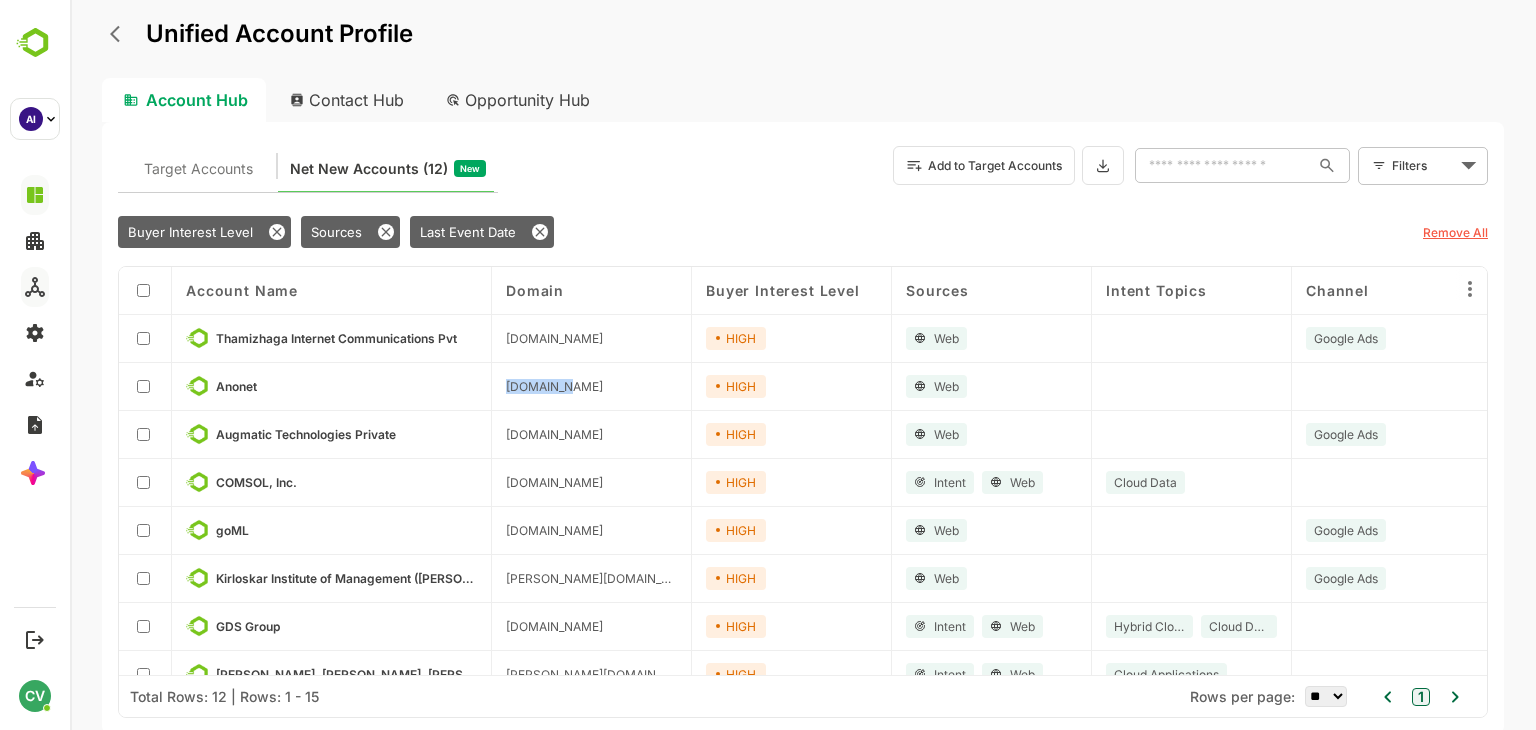click on "[DOMAIN_NAME]" at bounding box center [592, 387] 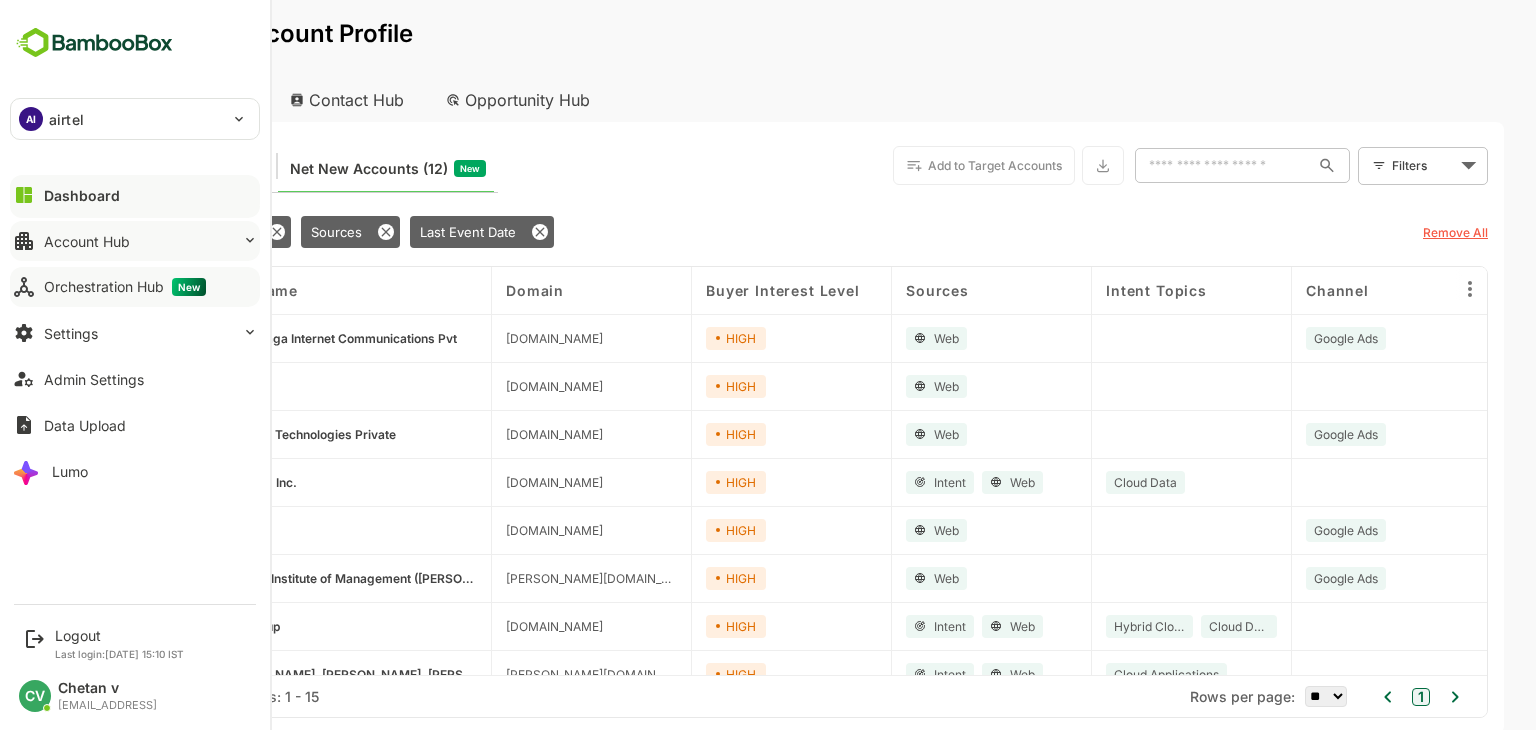 click on "Account Hub" at bounding box center (87, 241) 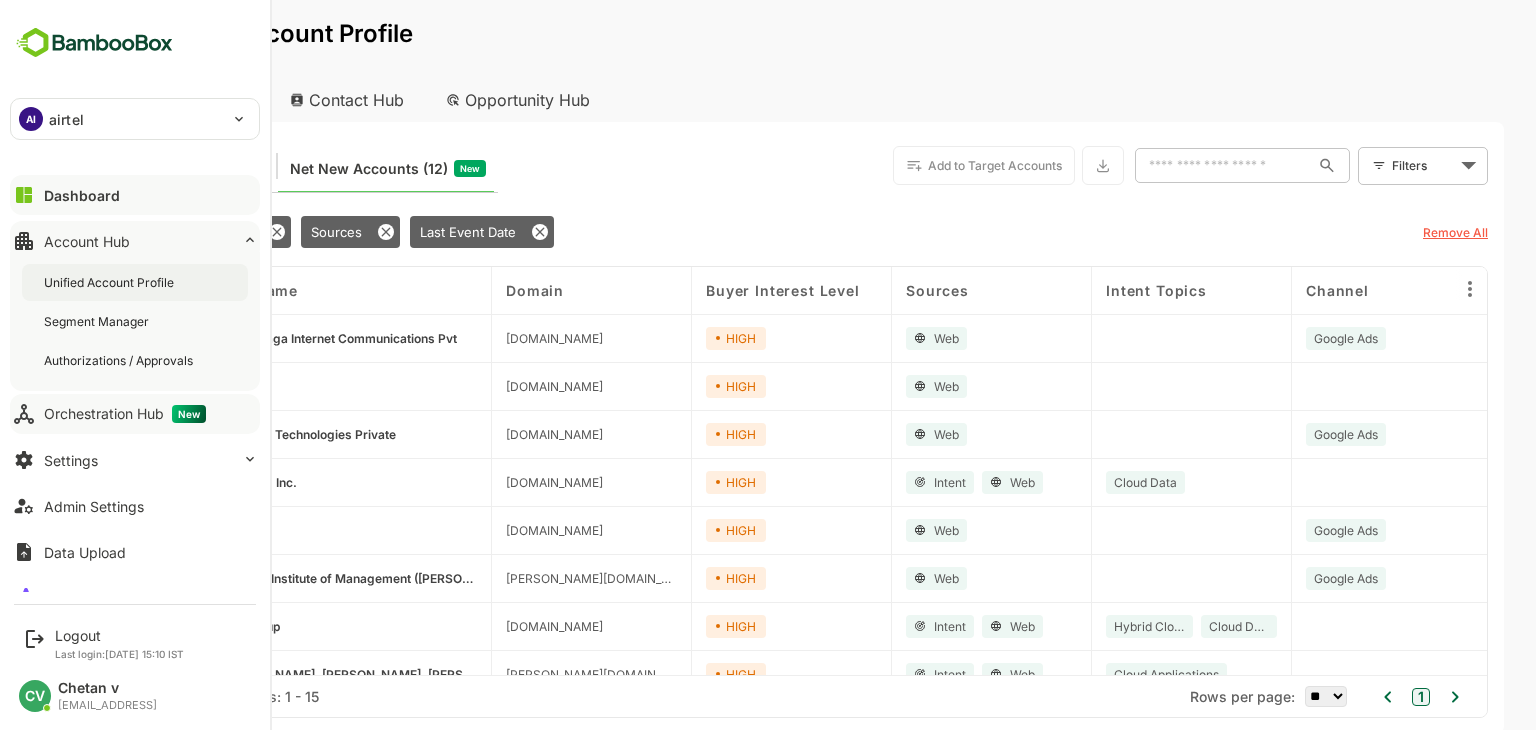 click on "Unified Account Profile" at bounding box center (135, 282) 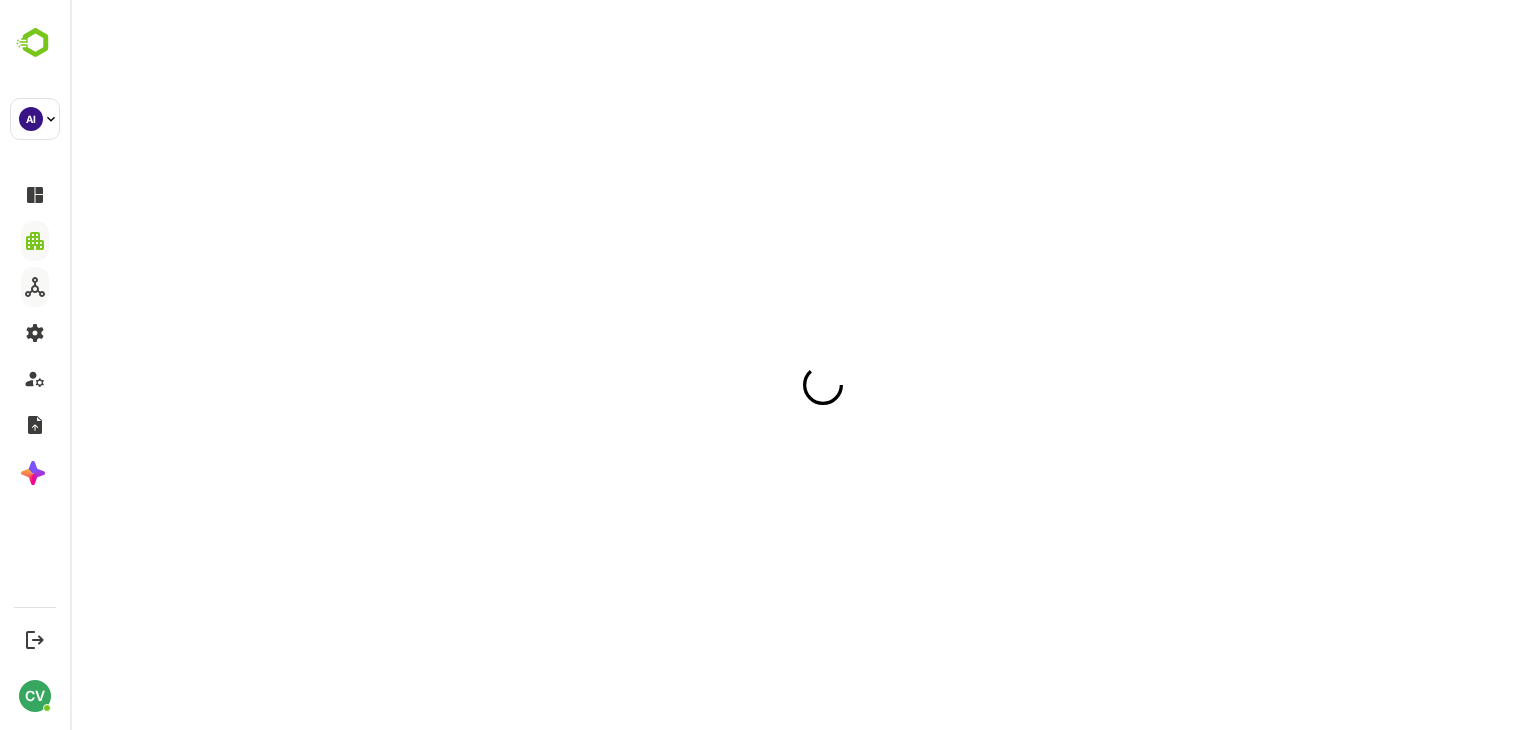 scroll, scrollTop: 0, scrollLeft: 0, axis: both 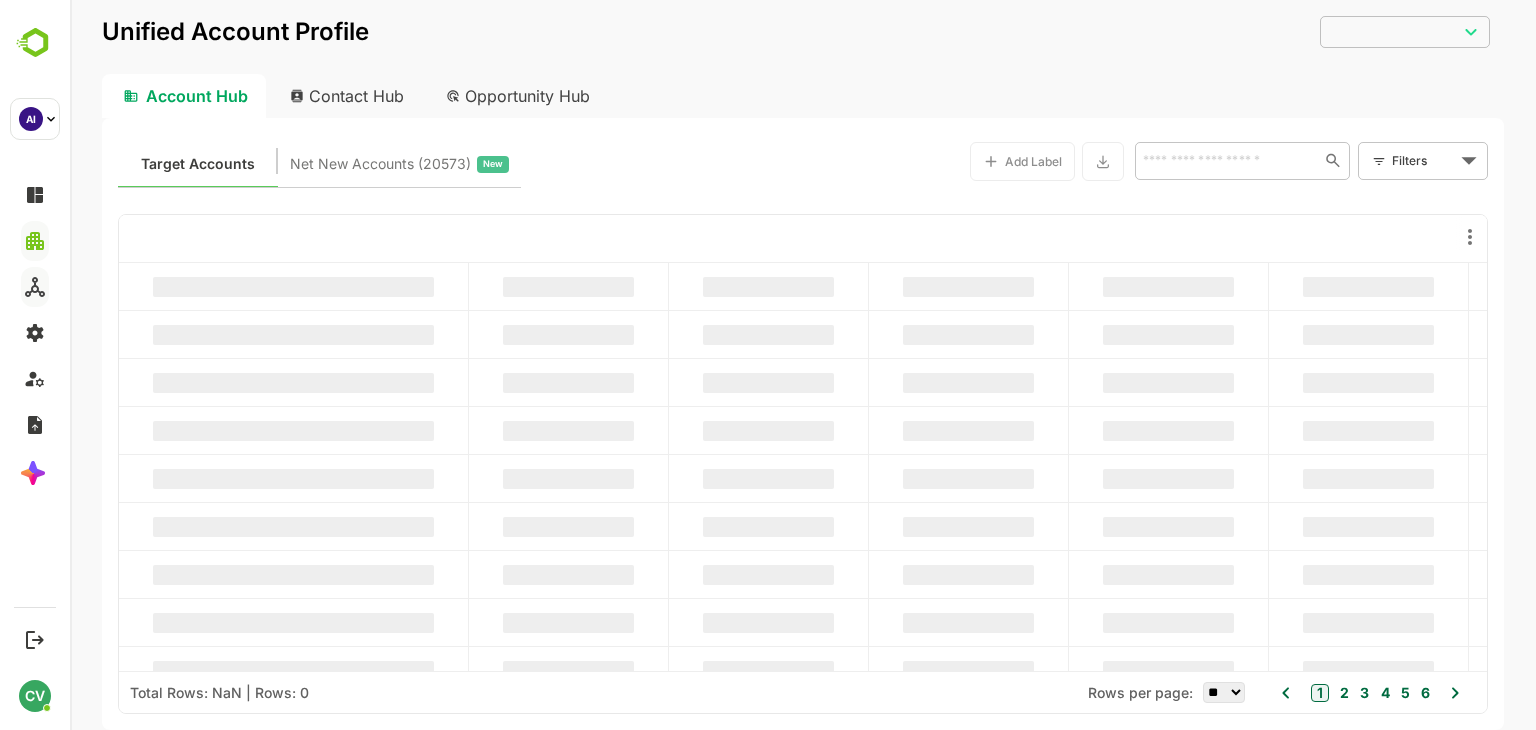 type on "**********" 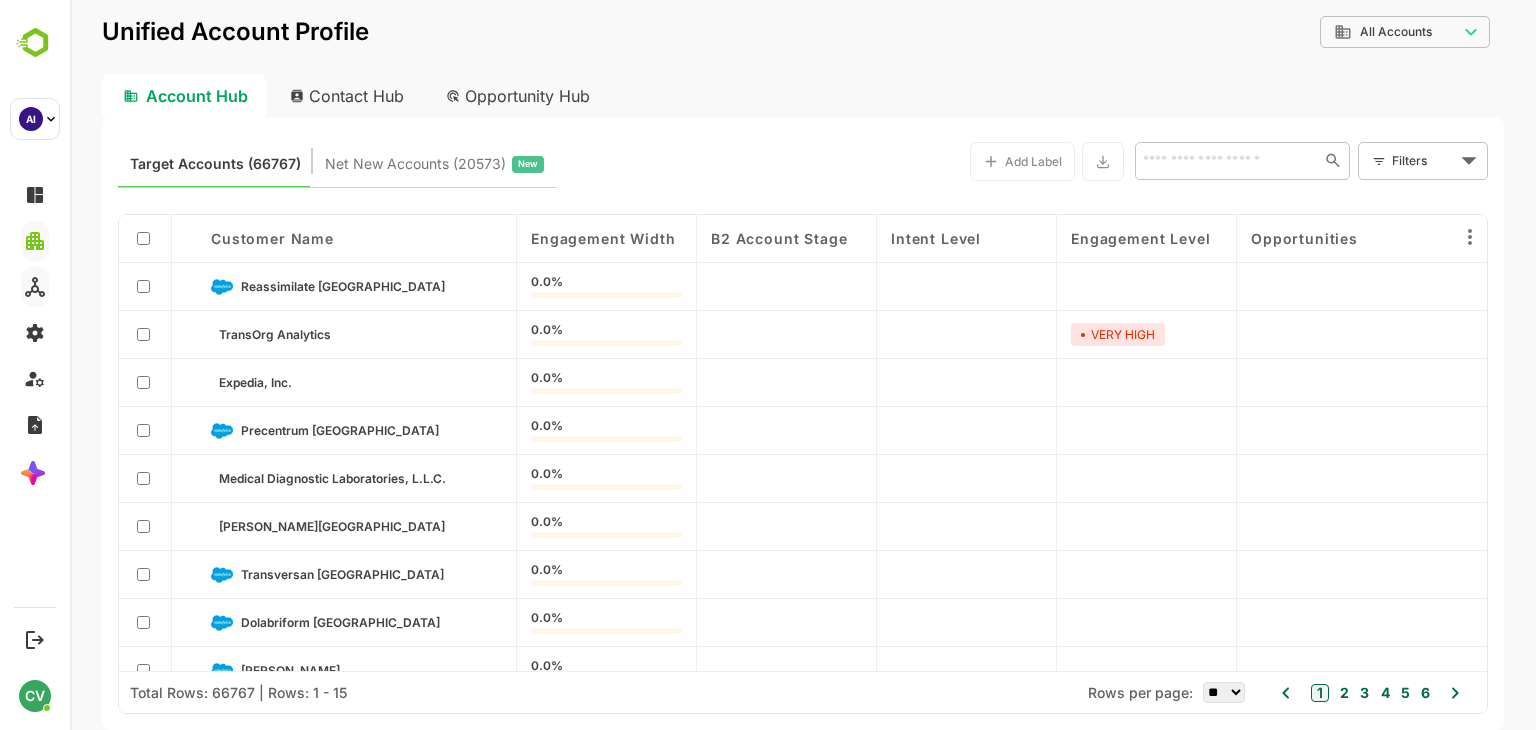 click on "**********" at bounding box center (803, 45) 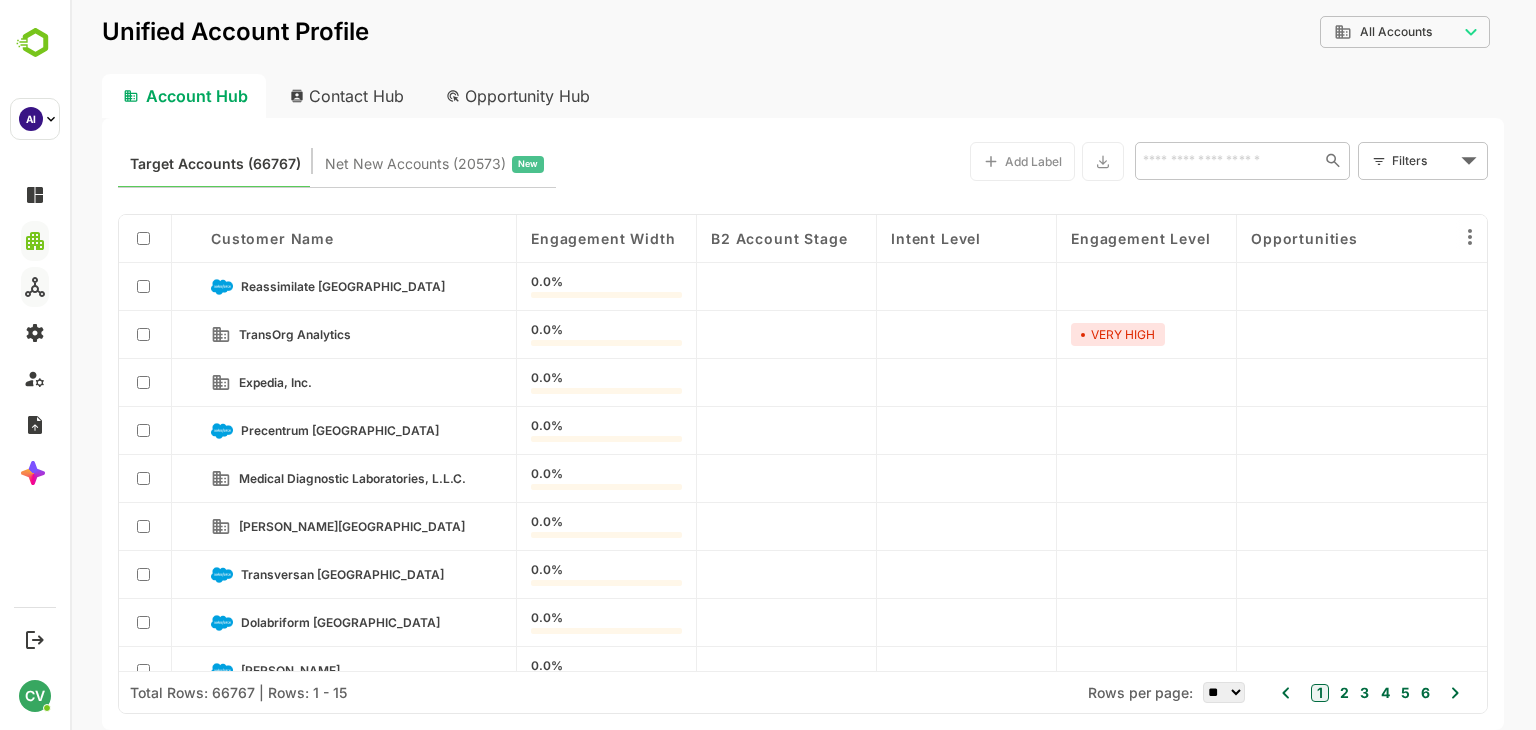 click on "**********" at bounding box center [803, 45] 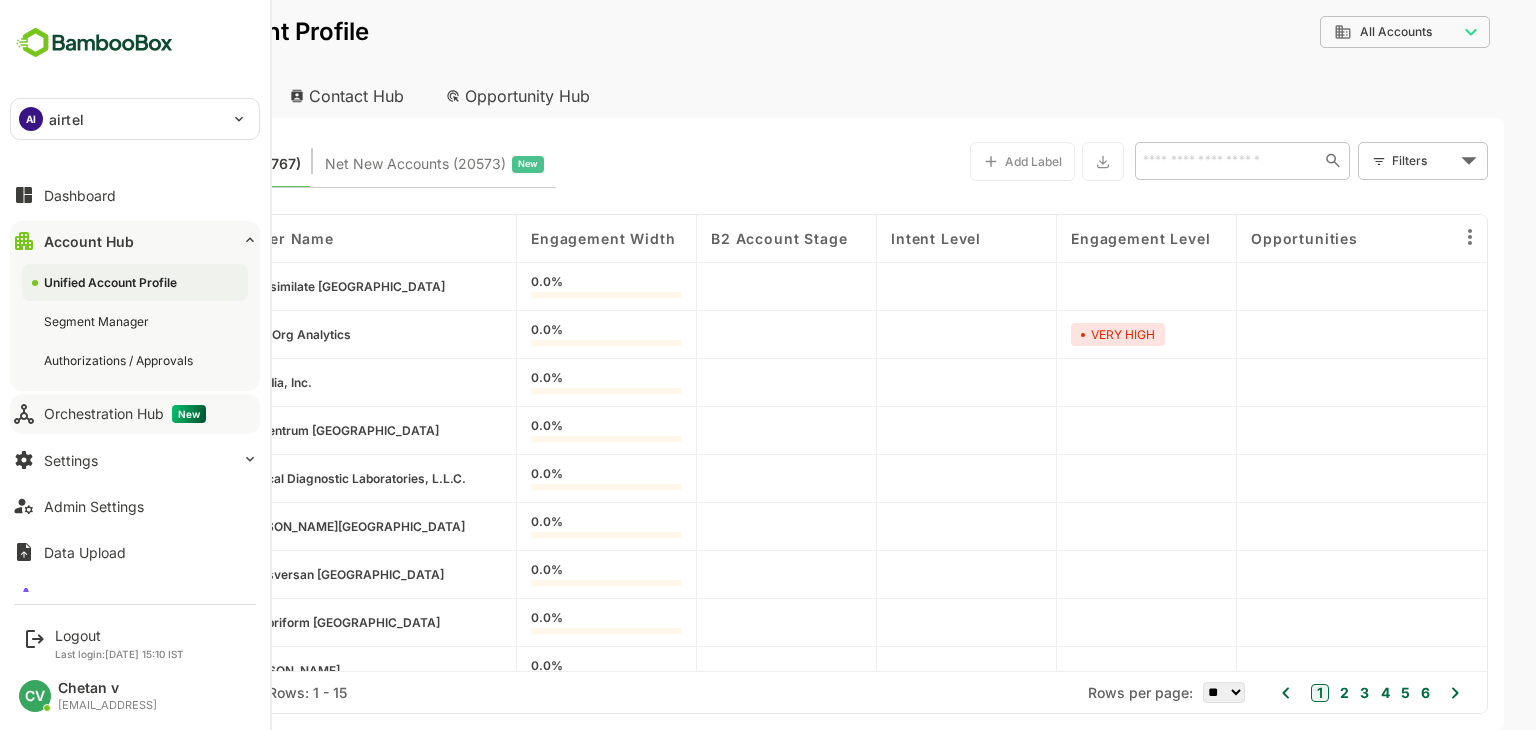 click on "Orchestration Hub New" at bounding box center (125, 414) 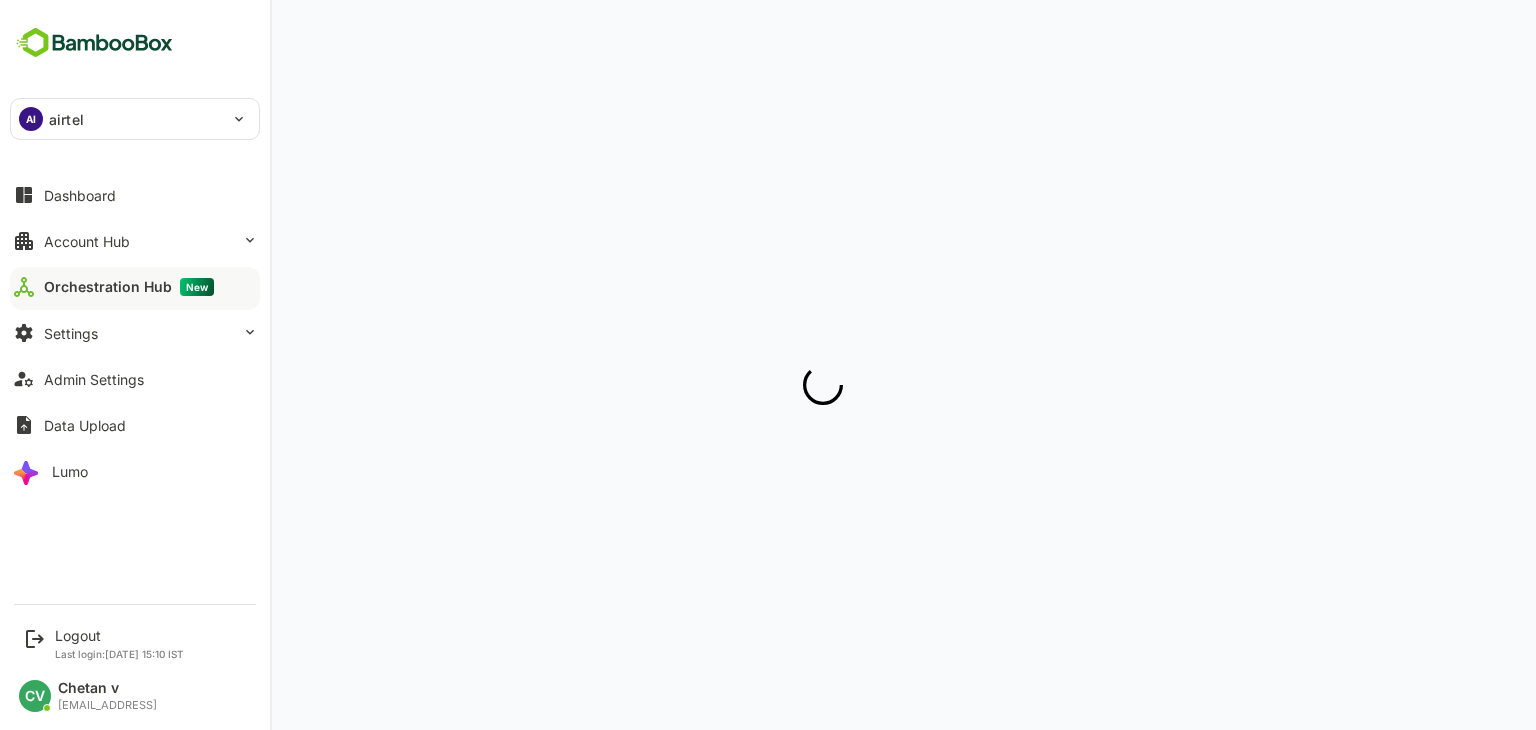 scroll, scrollTop: 0, scrollLeft: 0, axis: both 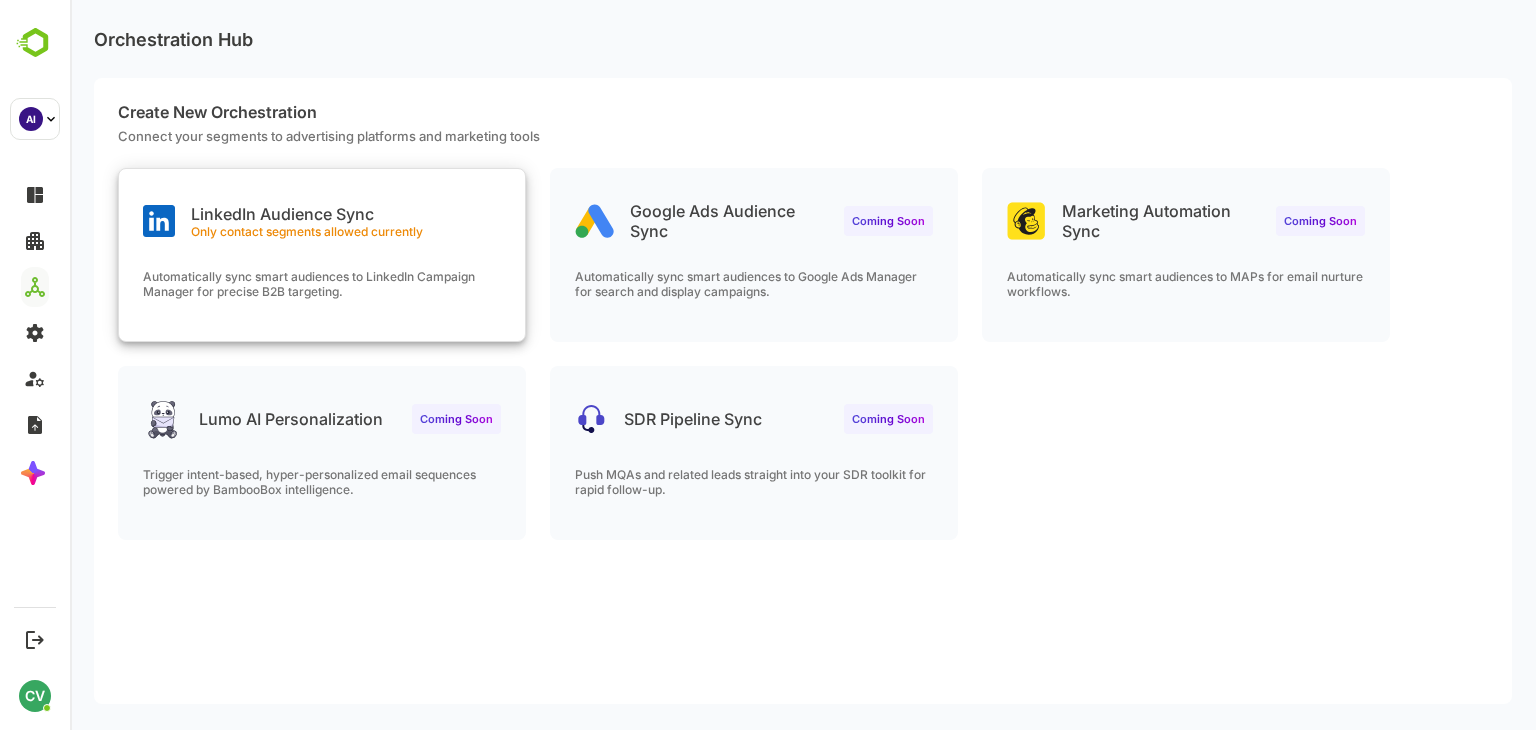 click on "LinkedIn Audience Sync Only contact segments allowed currently Automatically sync smart audiences to LinkedIn Campaign Manager for precise B2B targeting." at bounding box center (322, 255) 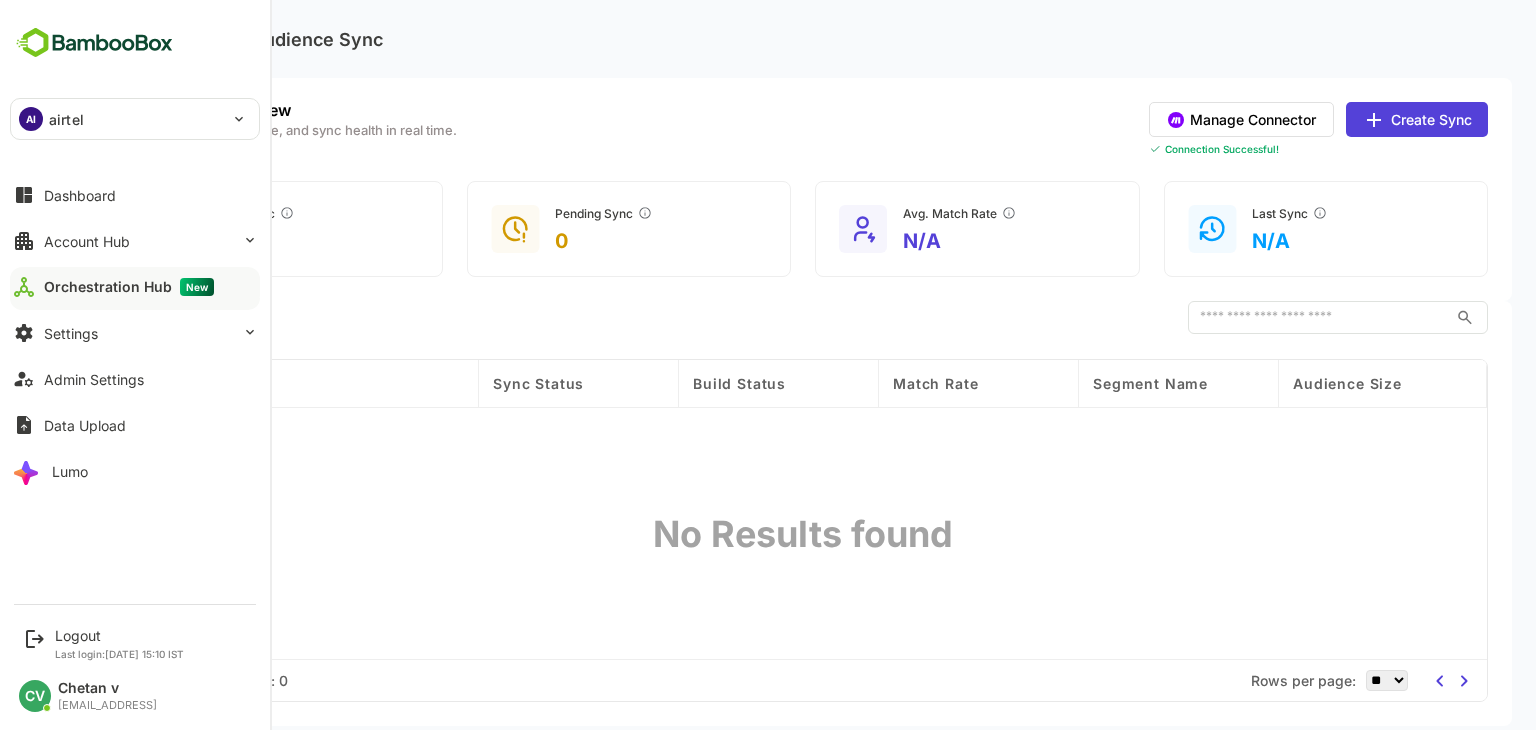 click on "AI airtel" at bounding box center [123, 119] 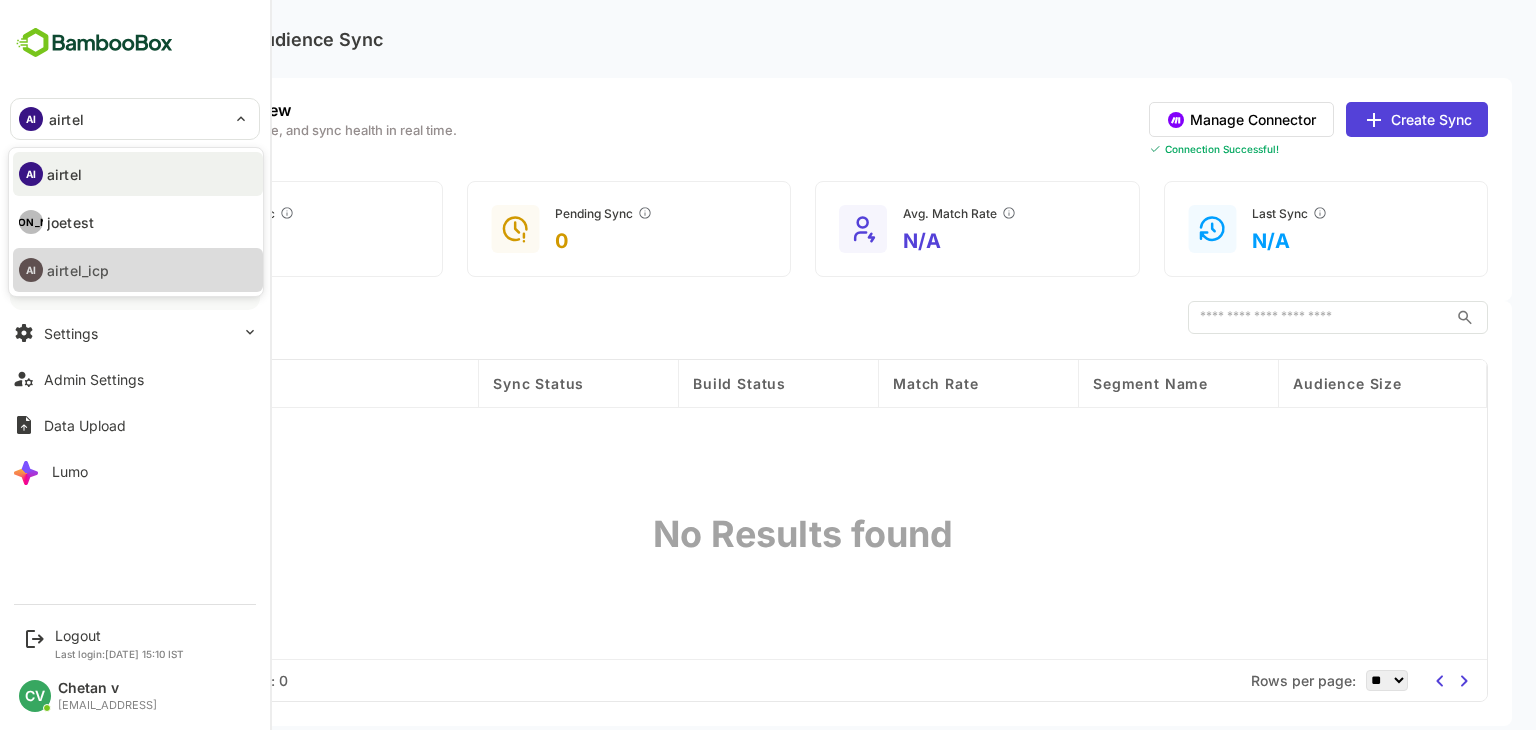 click on "airtel_icp" at bounding box center (78, 270) 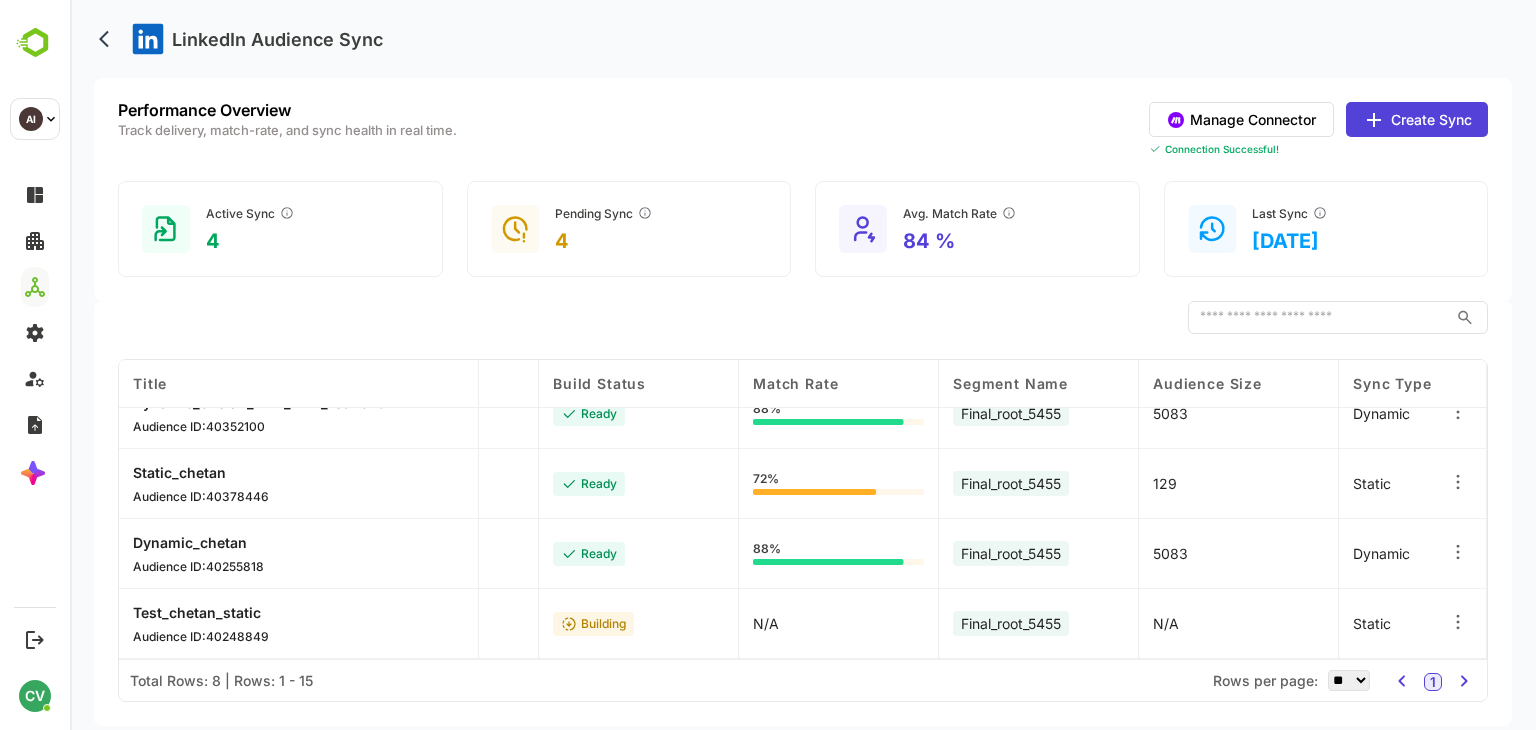 scroll, scrollTop: 309, scrollLeft: 0, axis: vertical 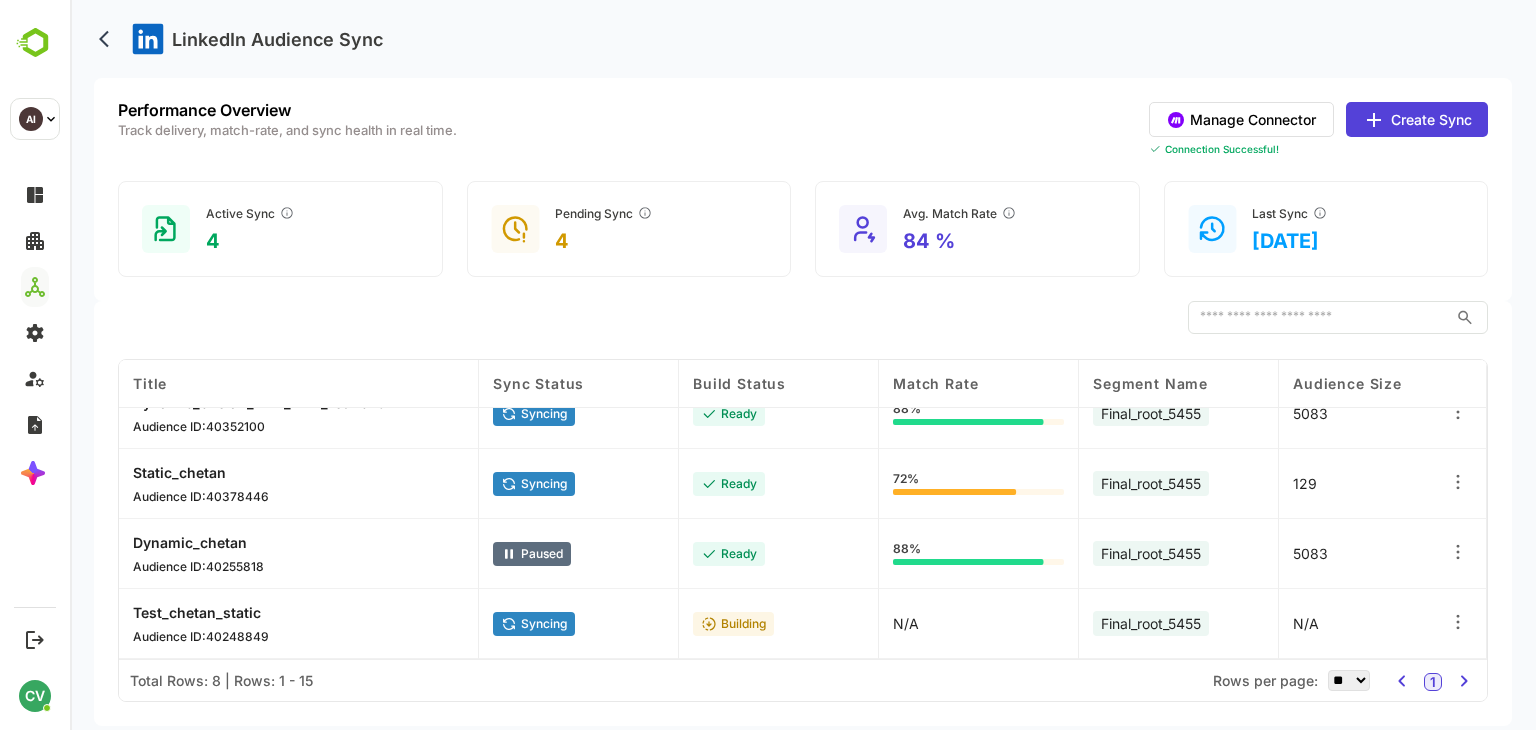 click 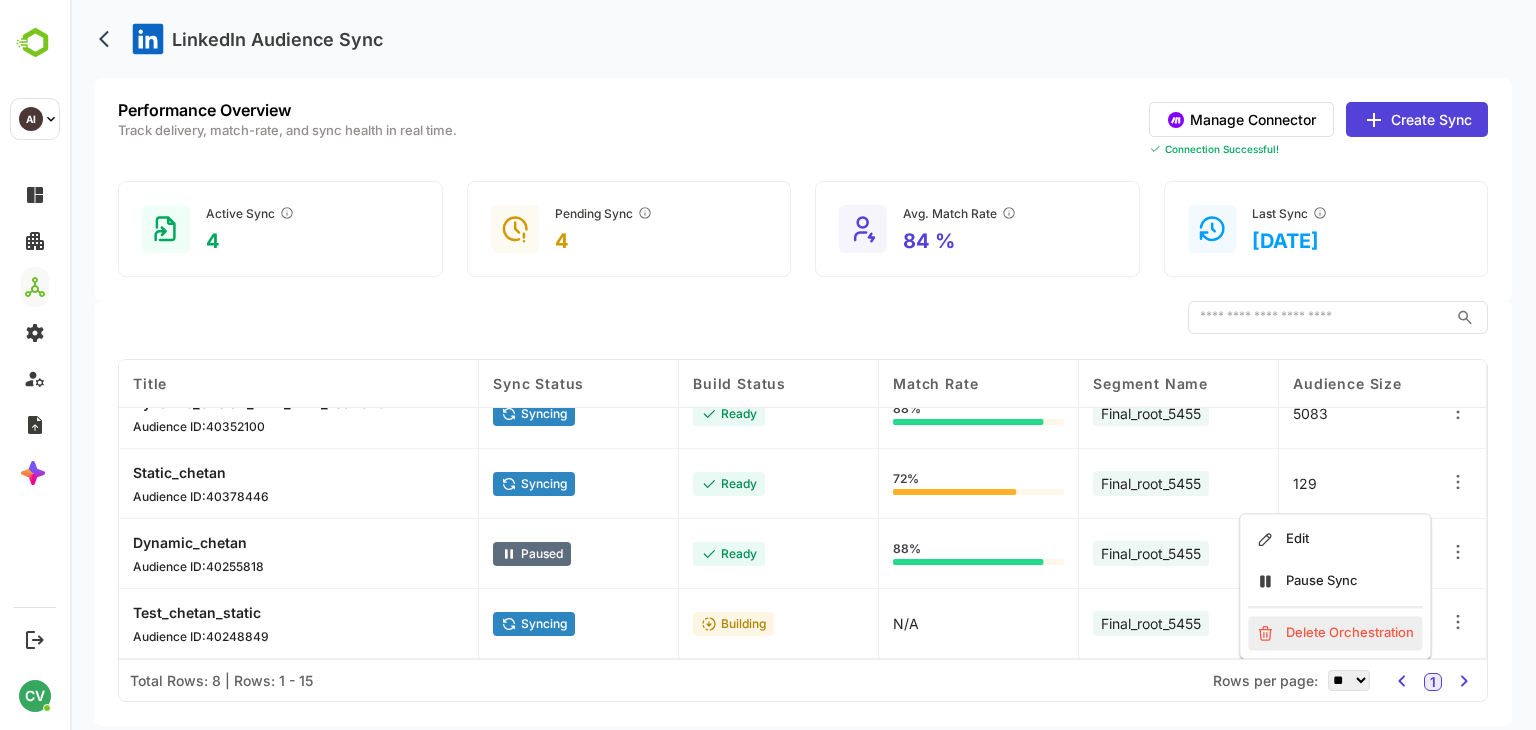 click on "Delete Orchestration" at bounding box center (1335, 633) 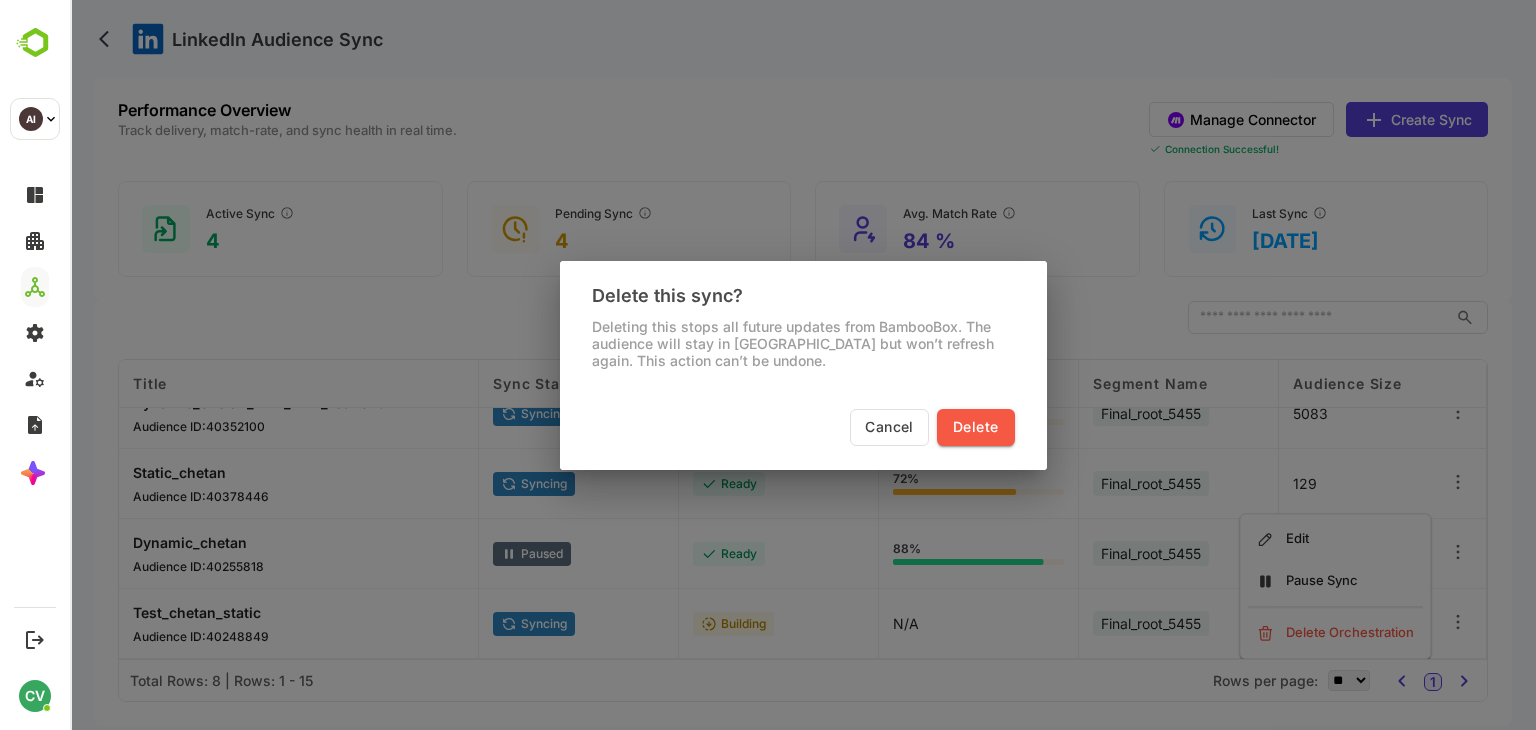 click on "Delete" at bounding box center [975, 427] 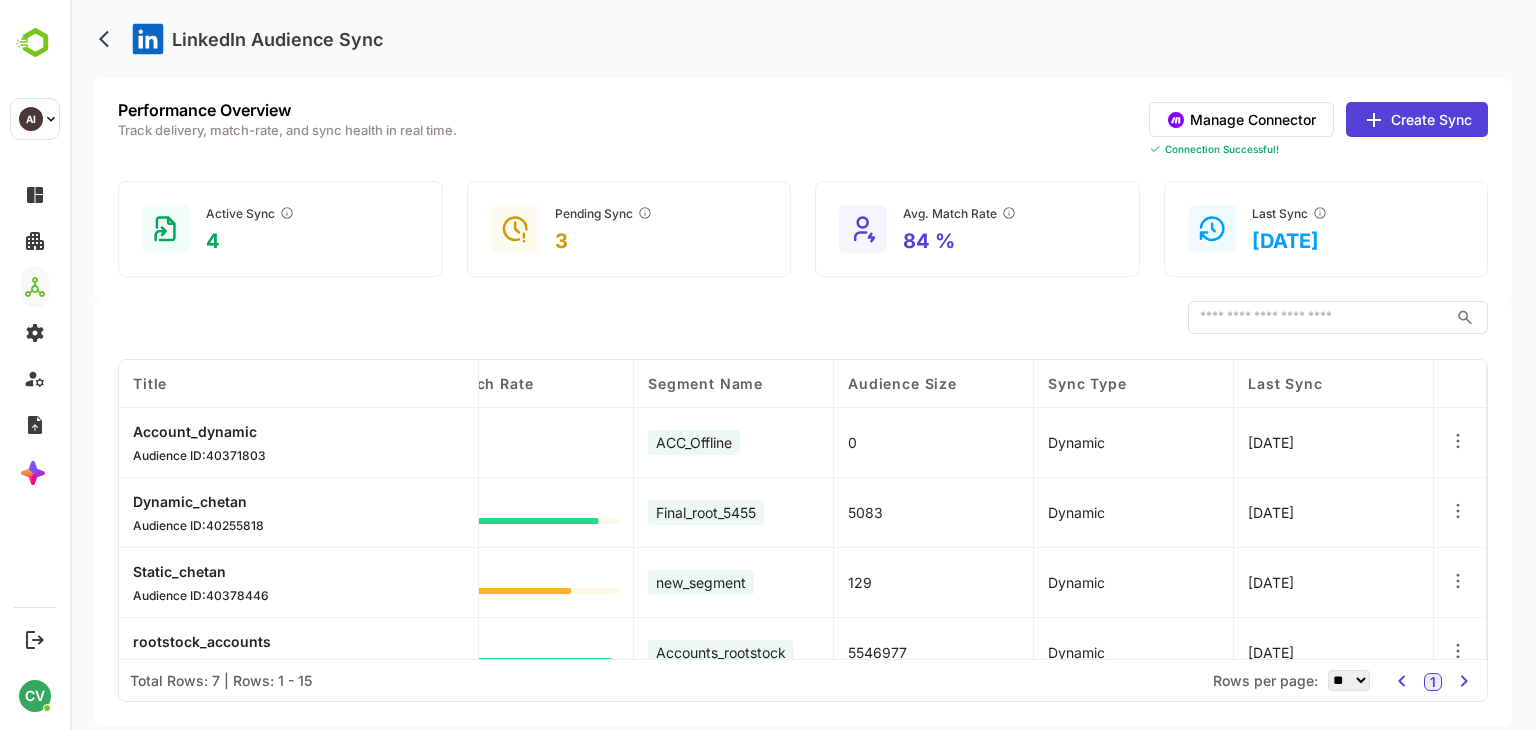 scroll, scrollTop: 0, scrollLeft: 0, axis: both 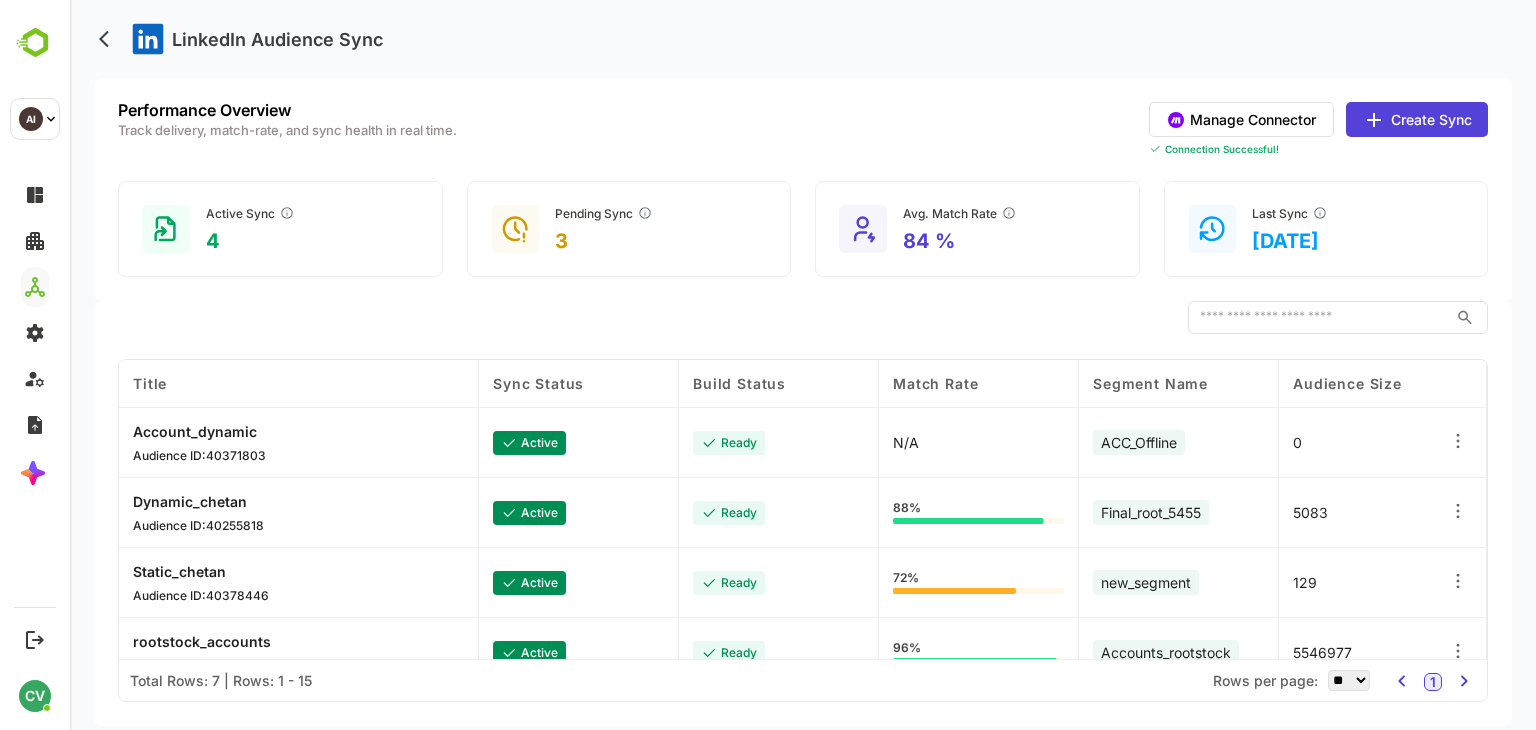 click 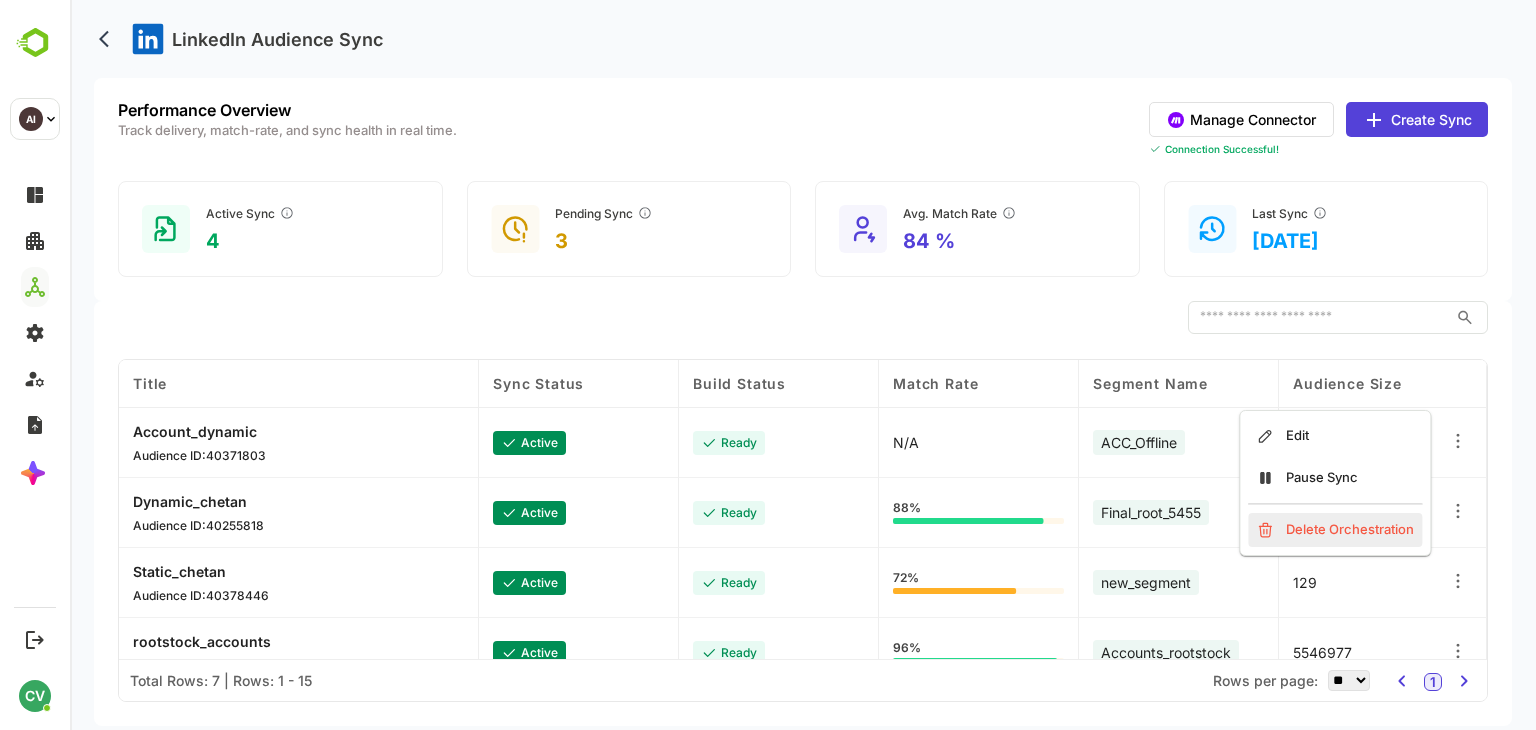 click on "Delete Orchestration" at bounding box center (1335, 530) 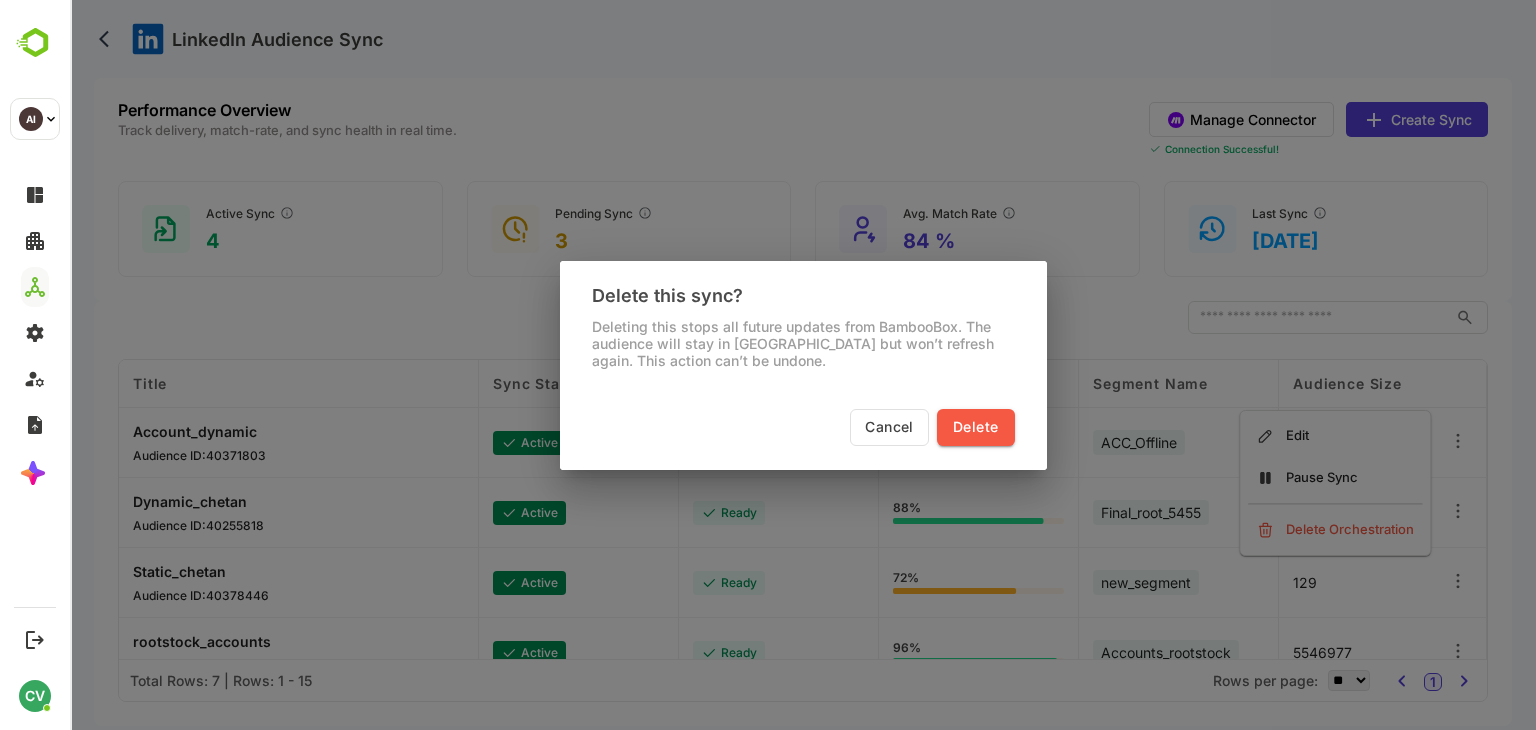 click on "Delete" at bounding box center [975, 427] 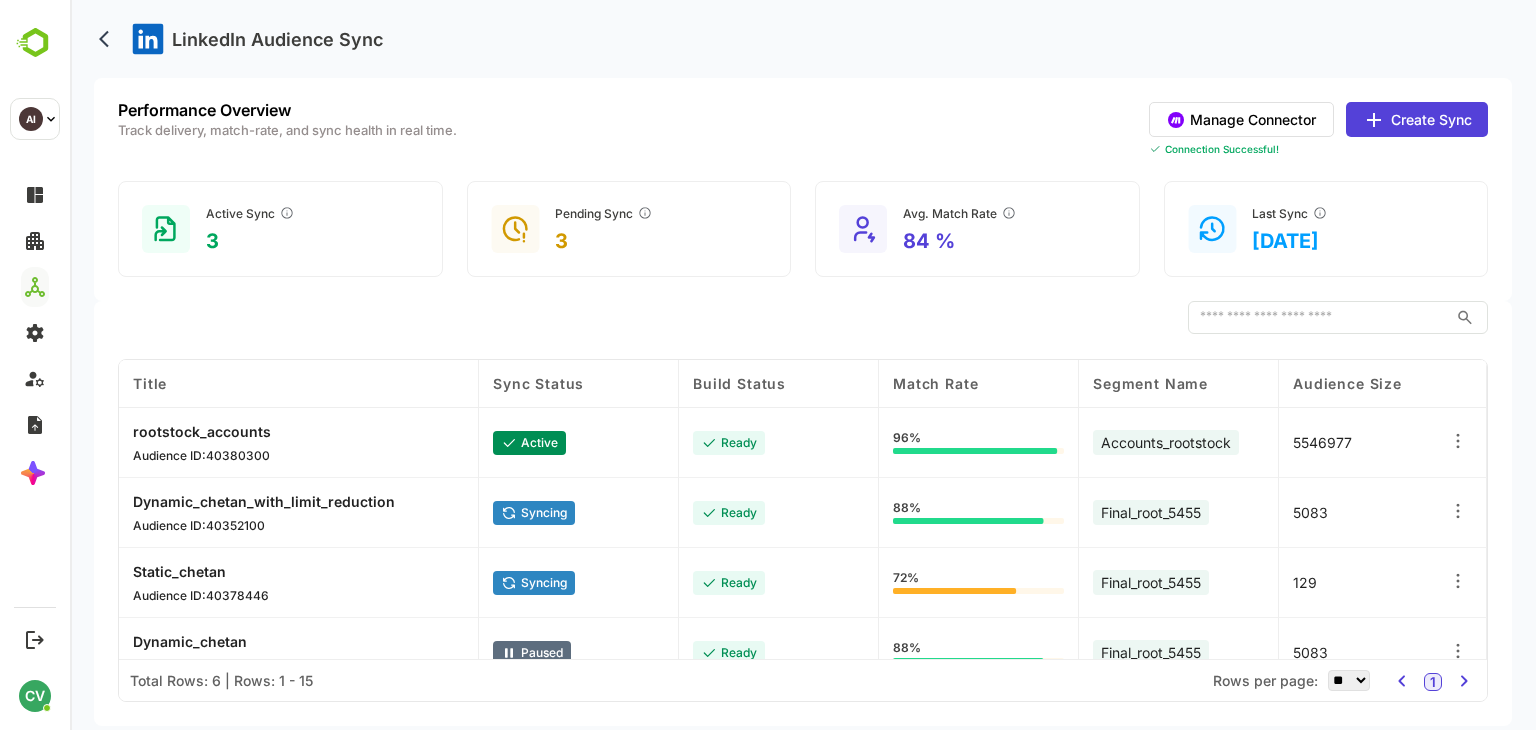 scroll, scrollTop: 169, scrollLeft: 0, axis: vertical 